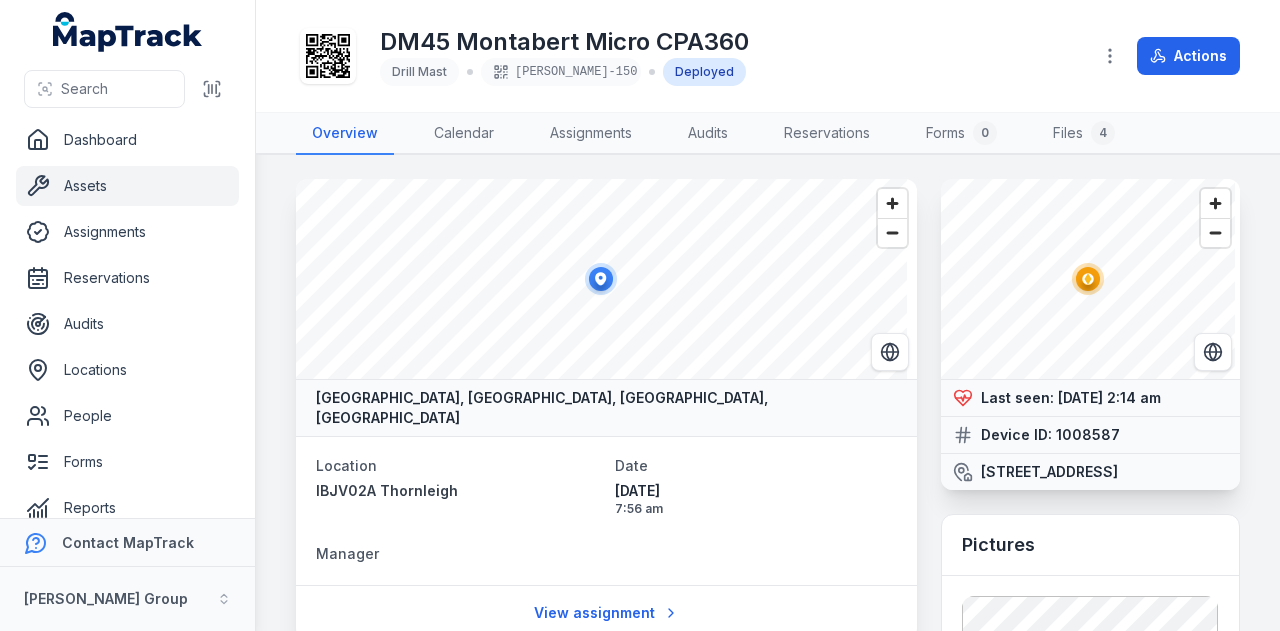 scroll, scrollTop: 0, scrollLeft: 0, axis: both 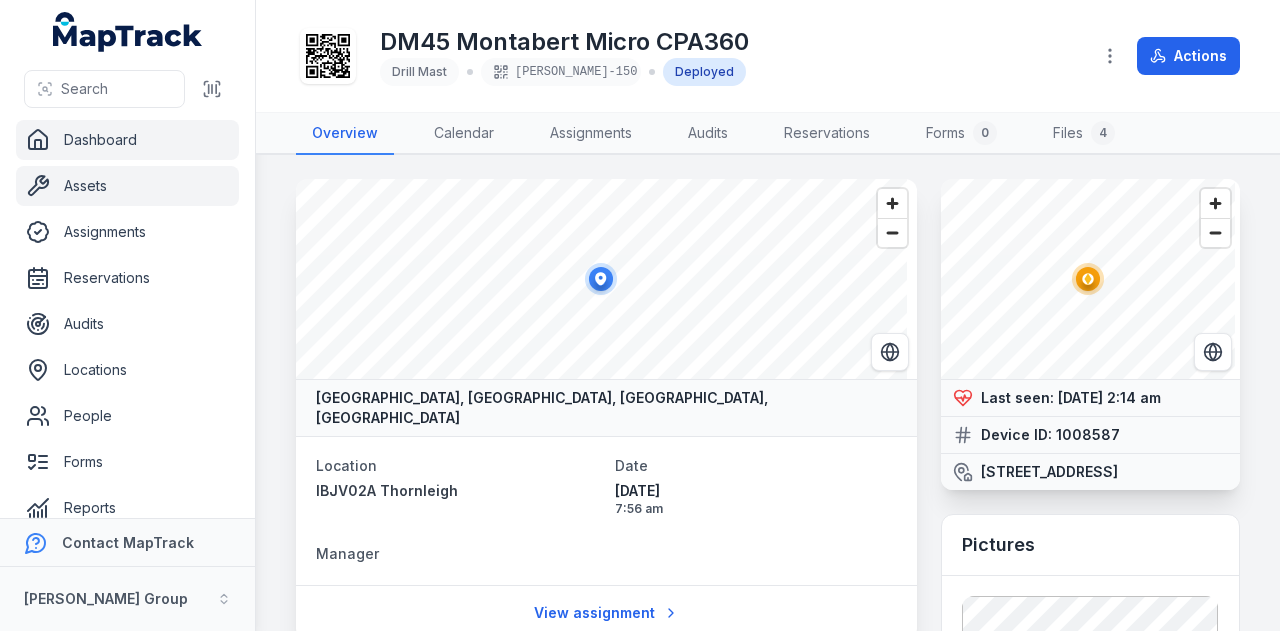 click on "Dashboard" at bounding box center [127, 140] 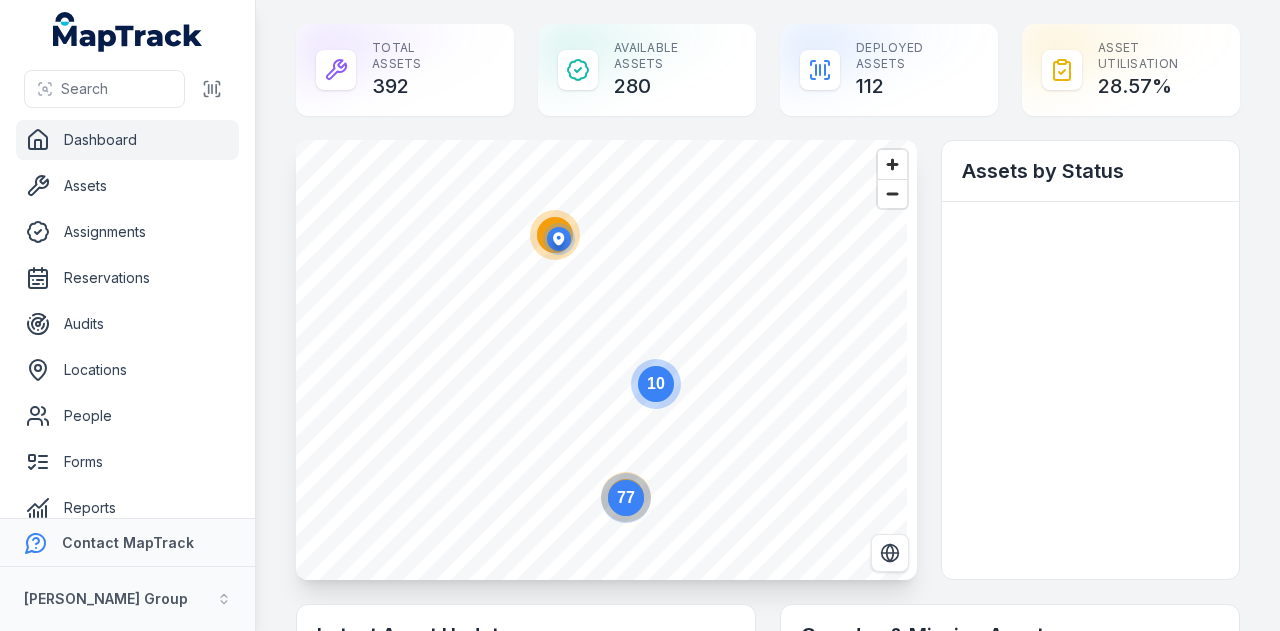 scroll, scrollTop: 0, scrollLeft: 0, axis: both 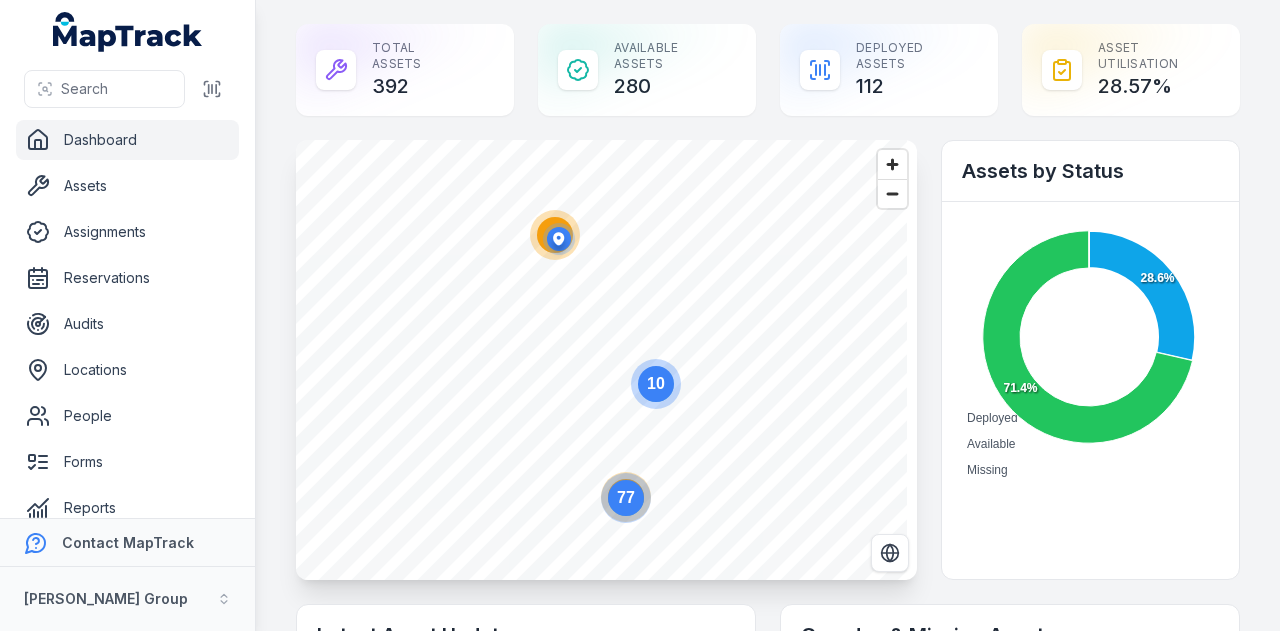 click 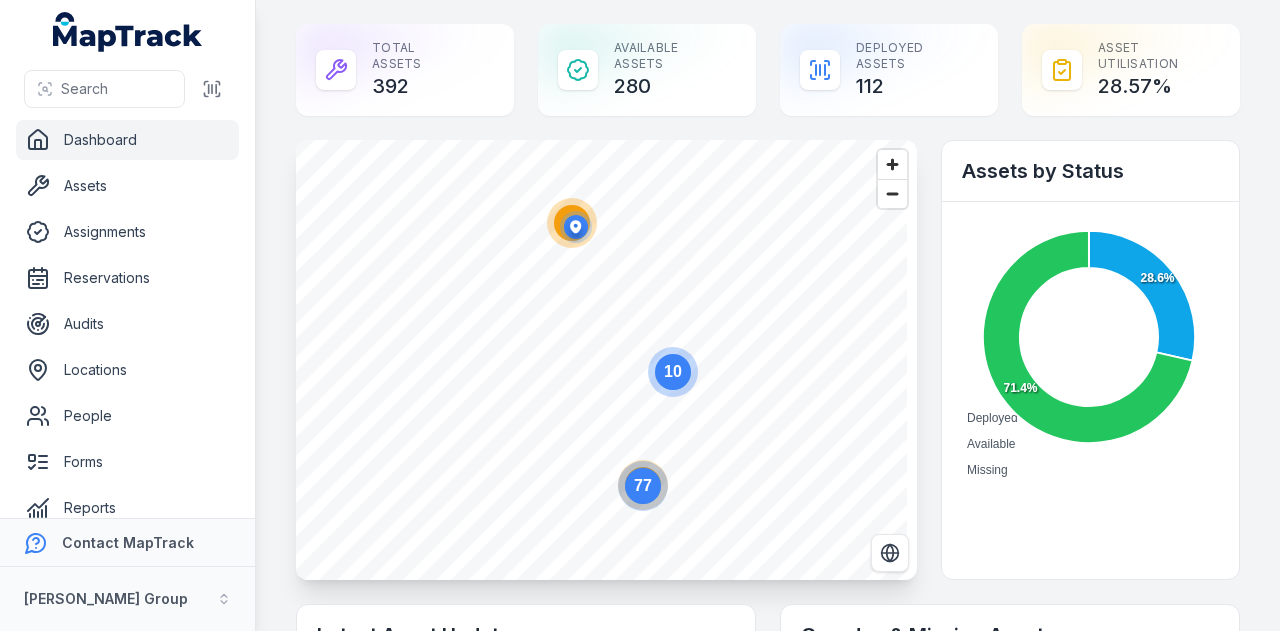 click 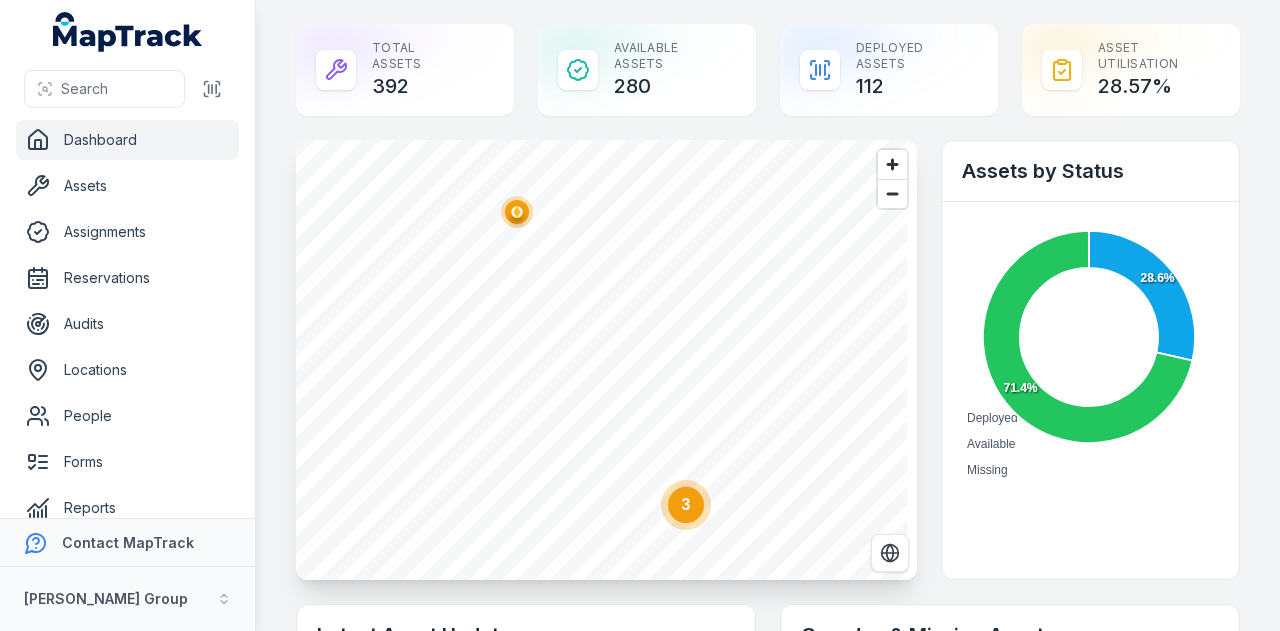 click 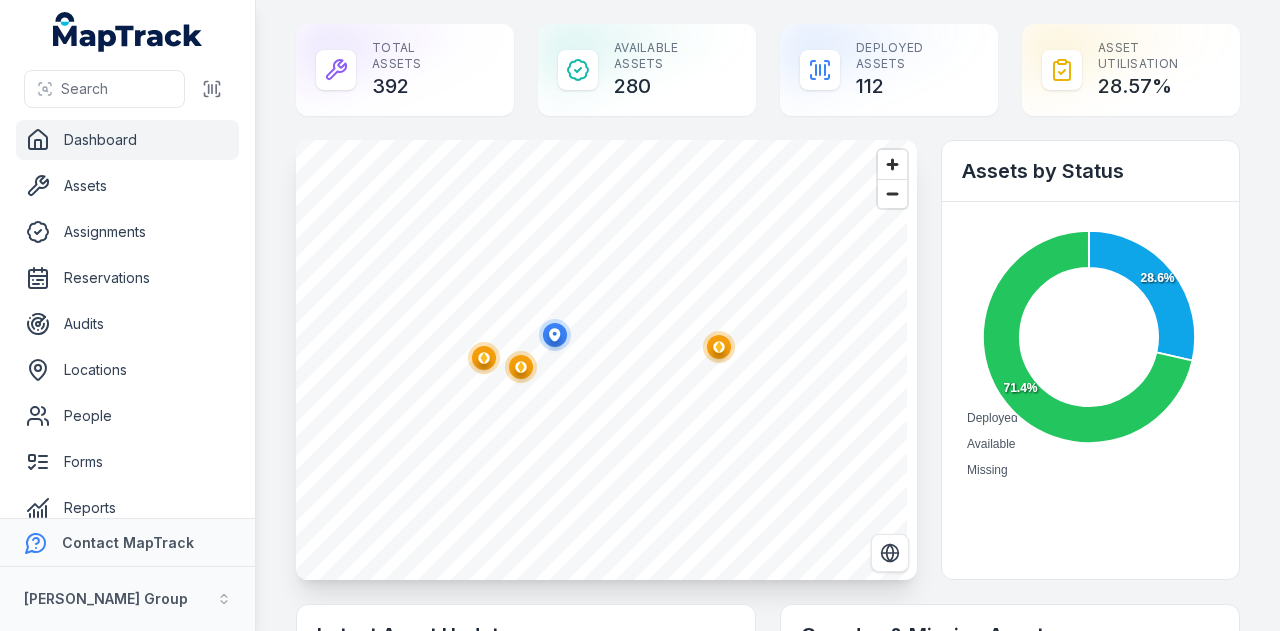 click 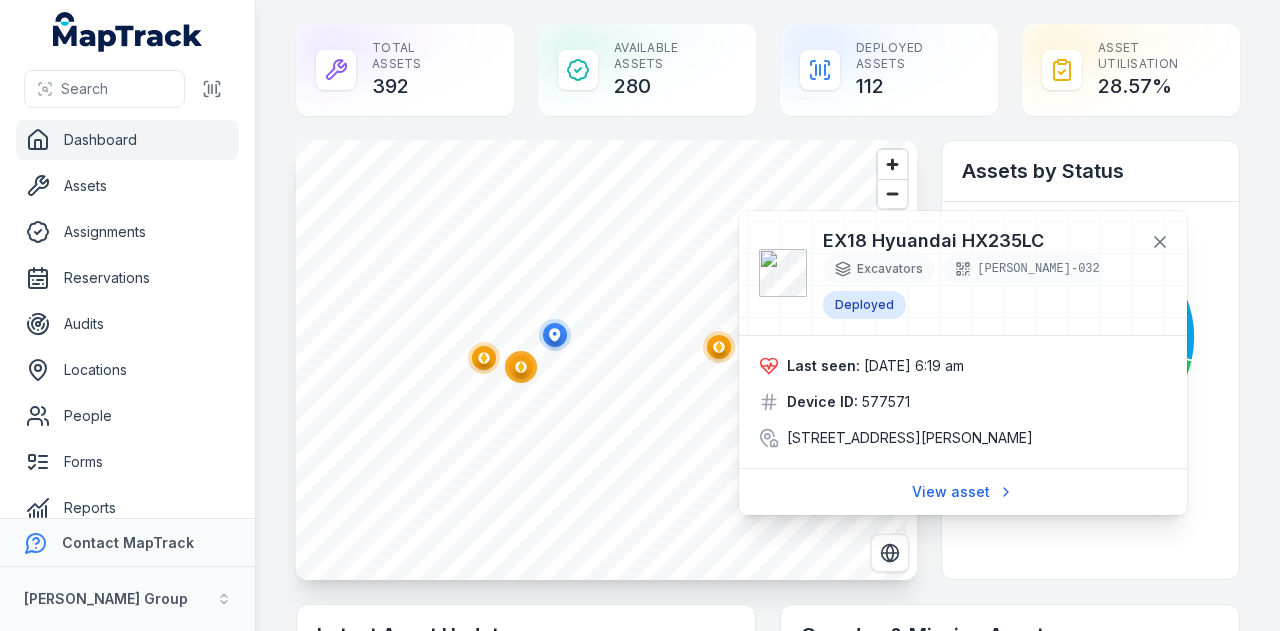 click 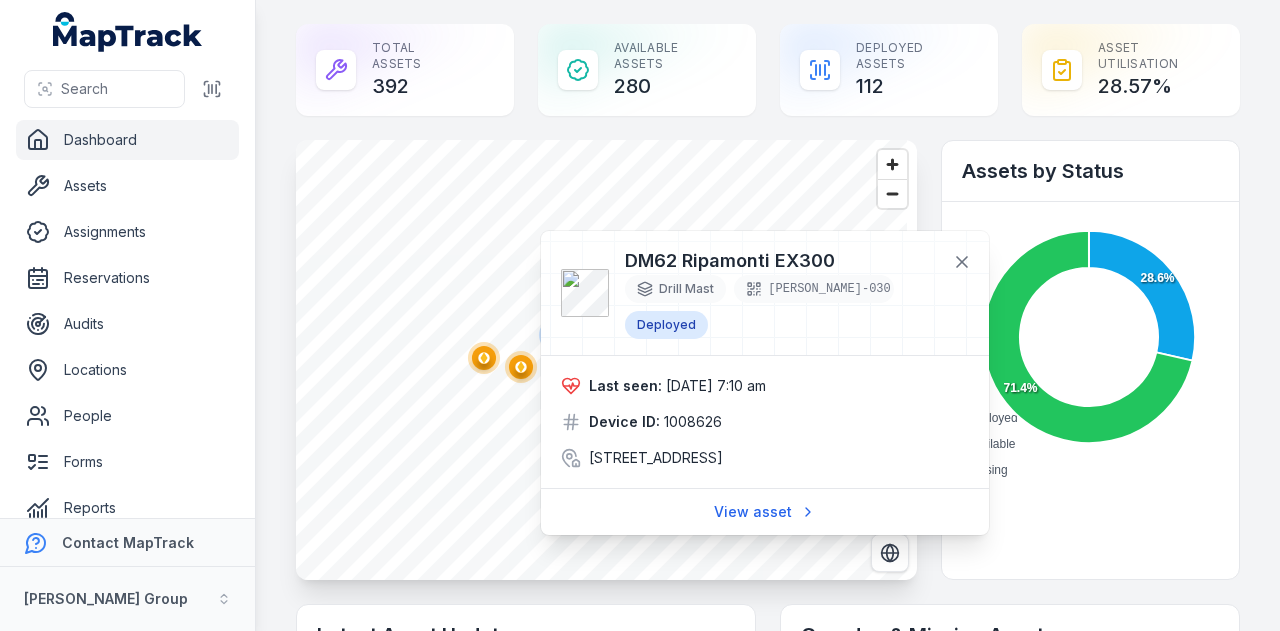 click 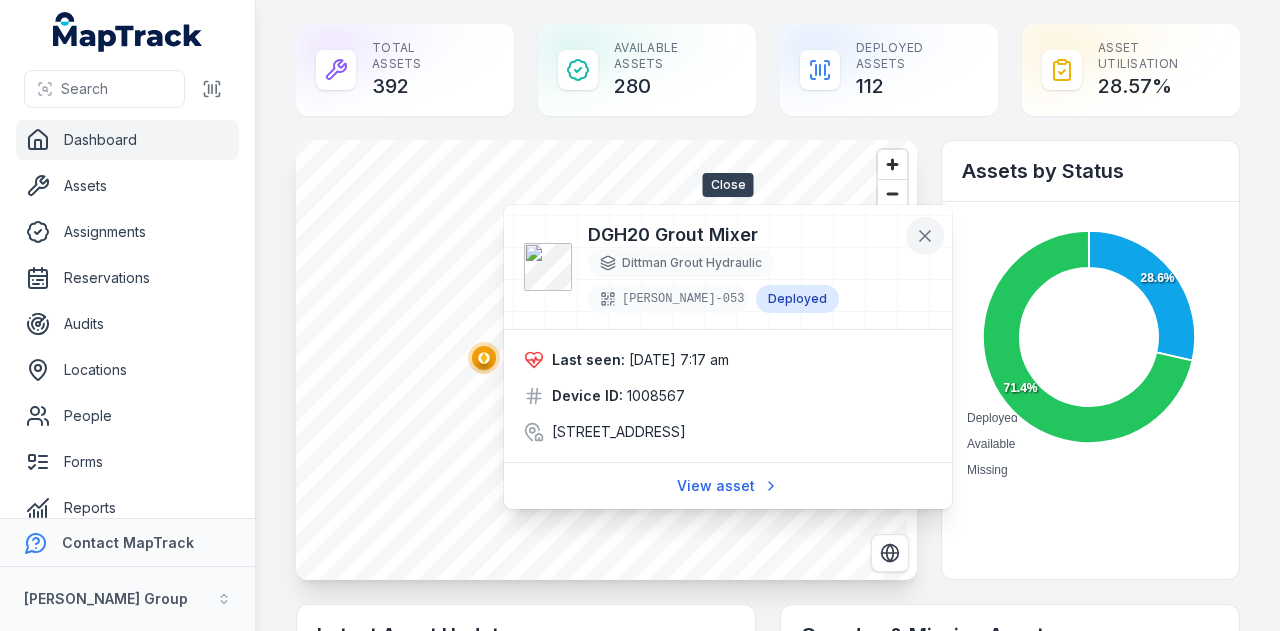 click 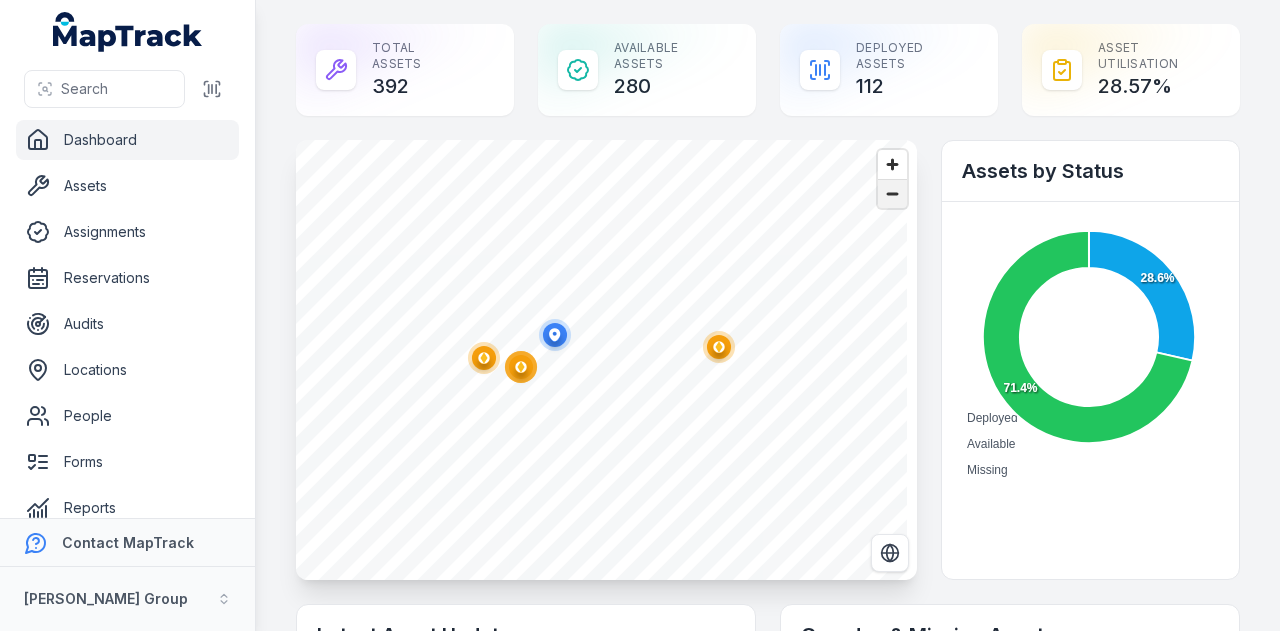 click at bounding box center (892, 194) 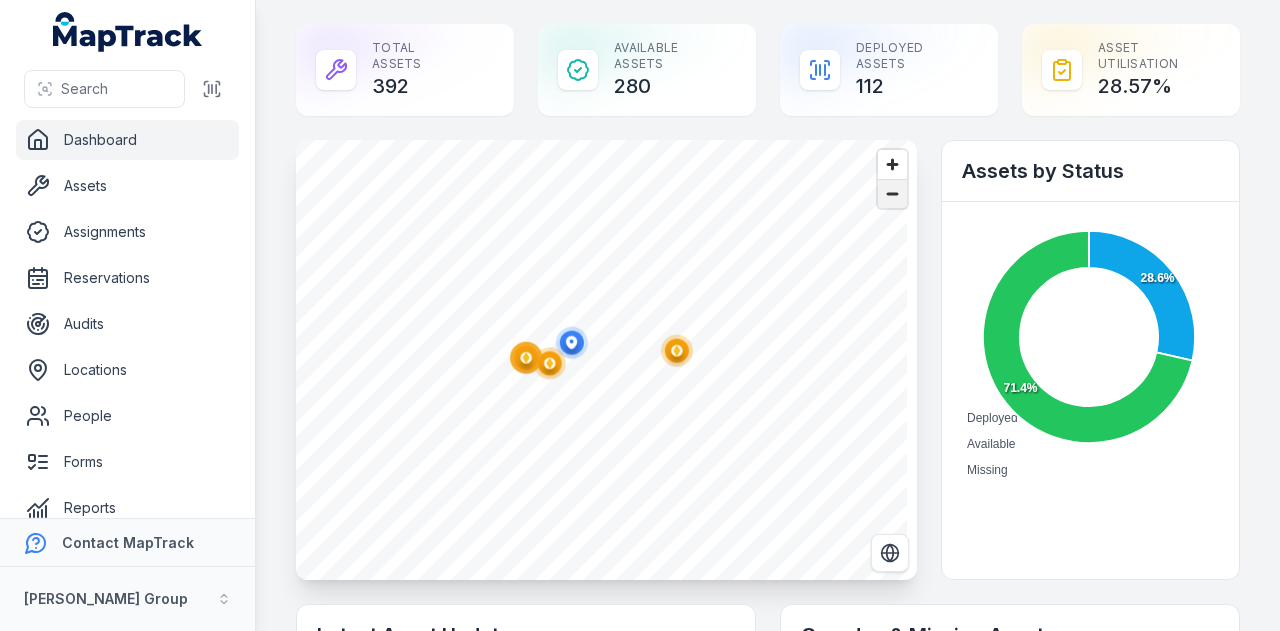 click at bounding box center [892, 194] 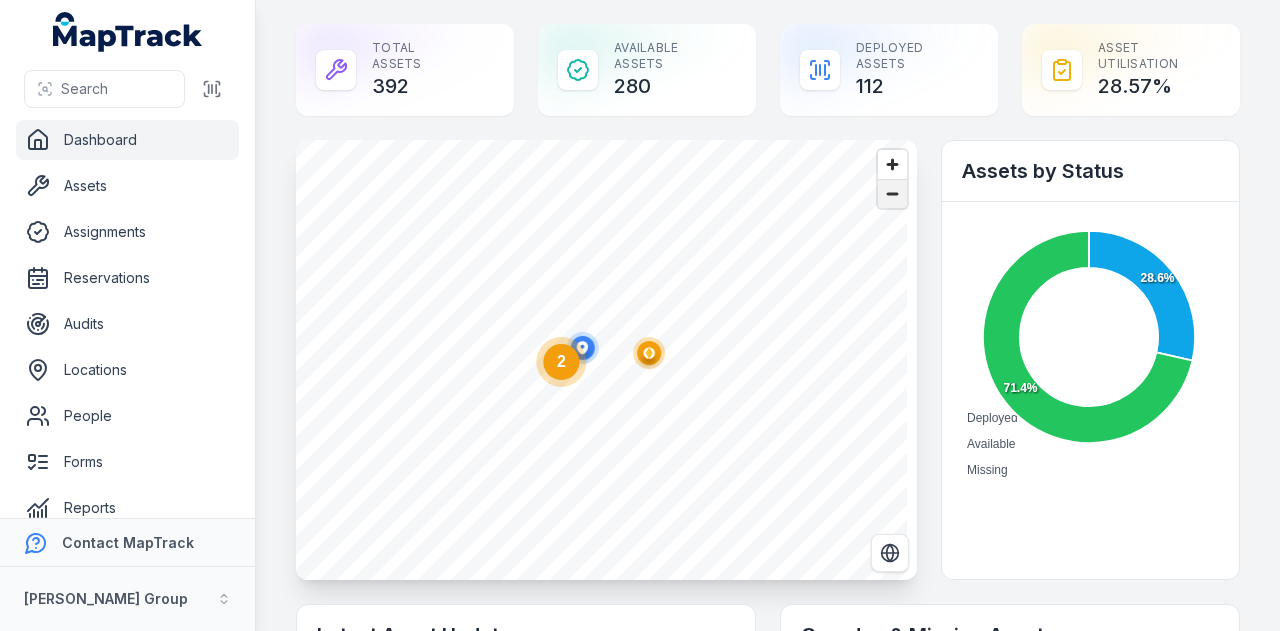 click at bounding box center (892, 194) 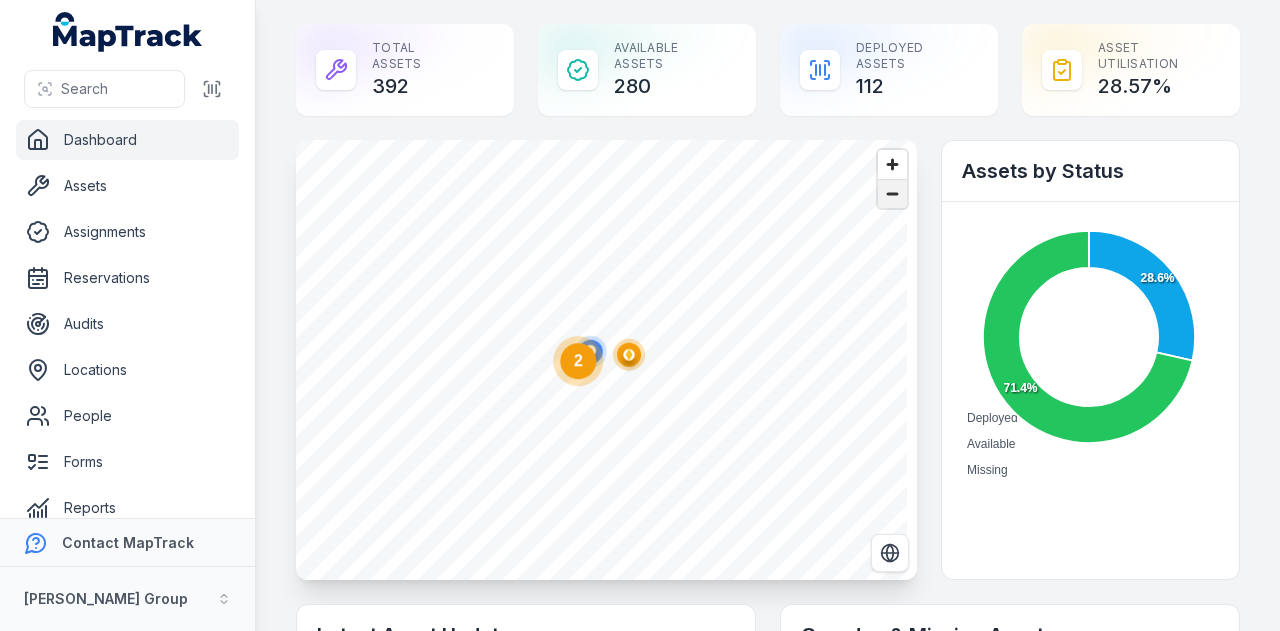 click at bounding box center [892, 194] 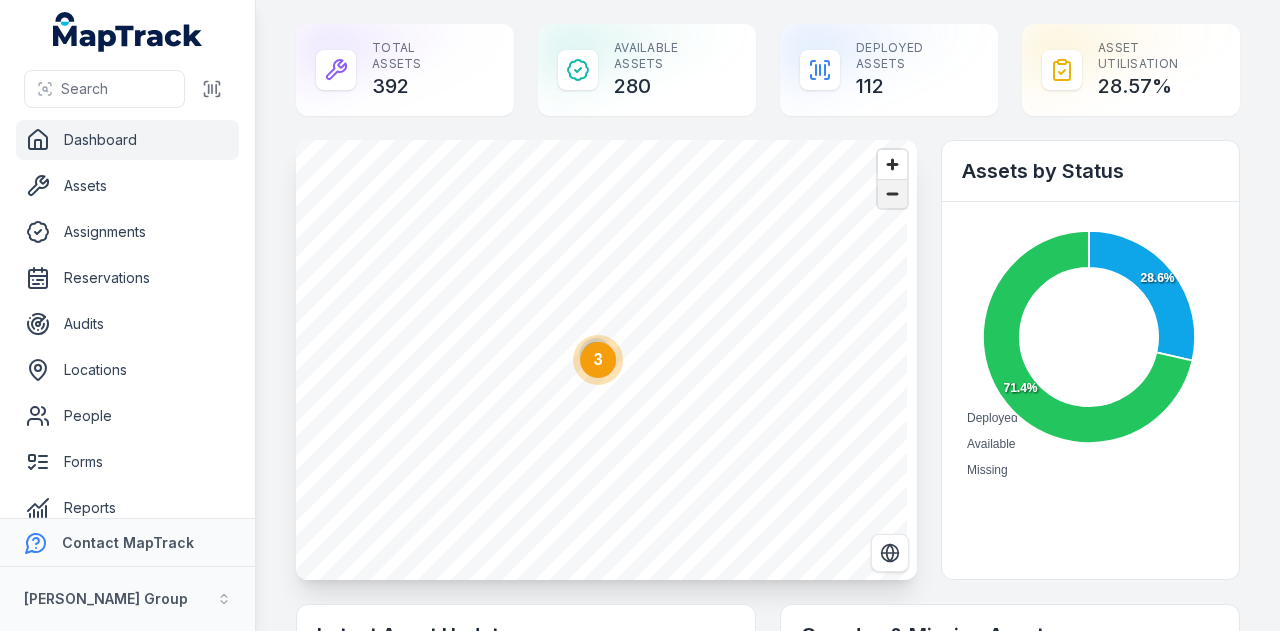 click at bounding box center [892, 194] 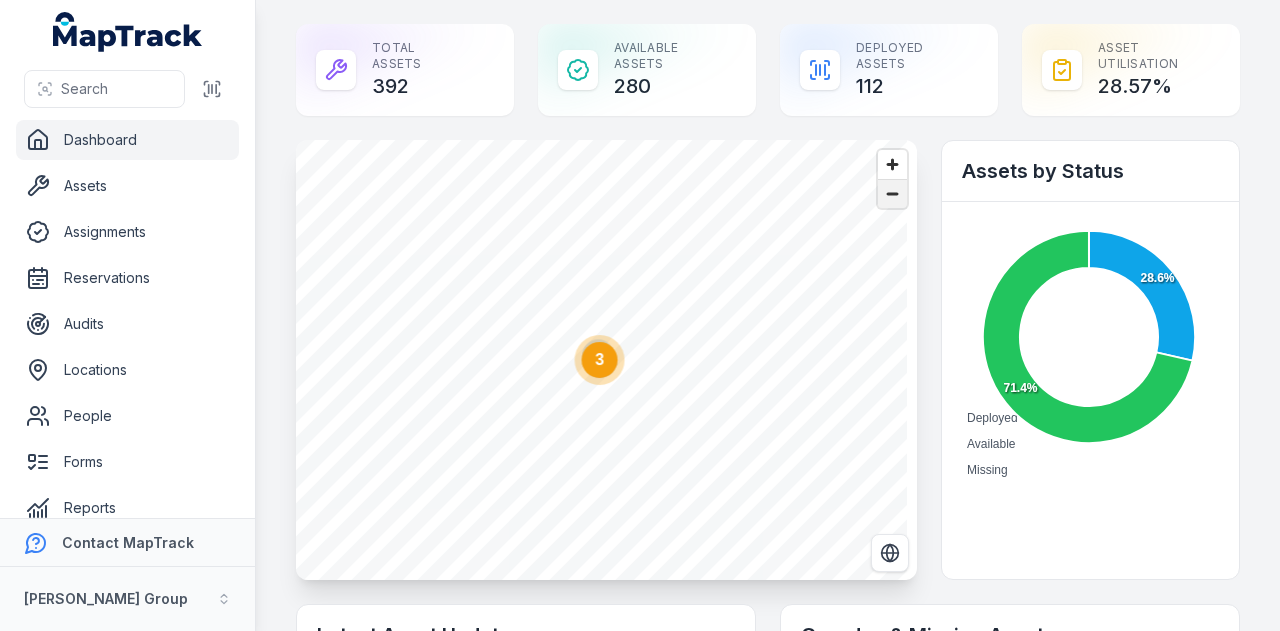 click at bounding box center [892, 194] 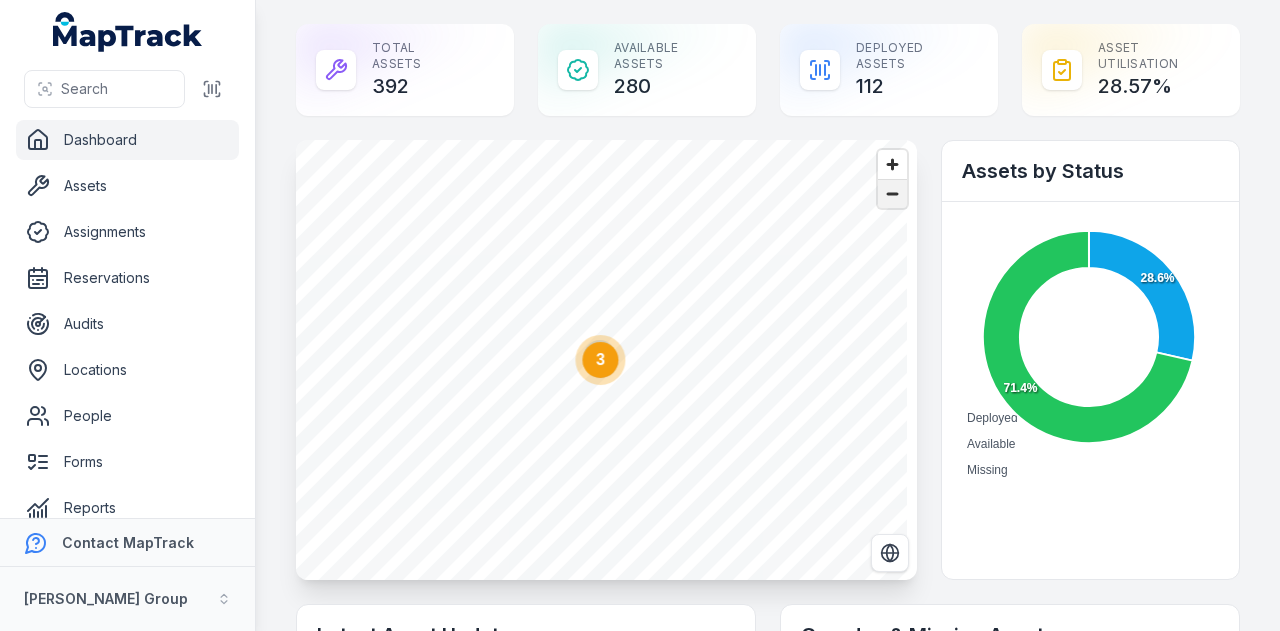 click at bounding box center [892, 194] 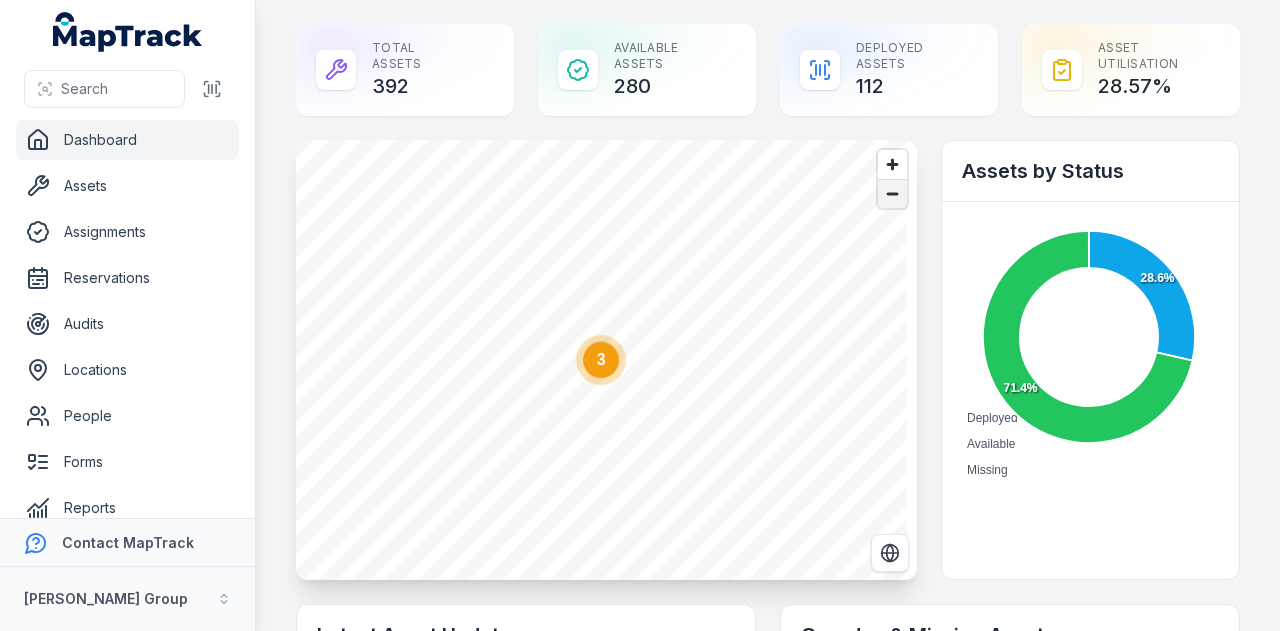 click at bounding box center (892, 194) 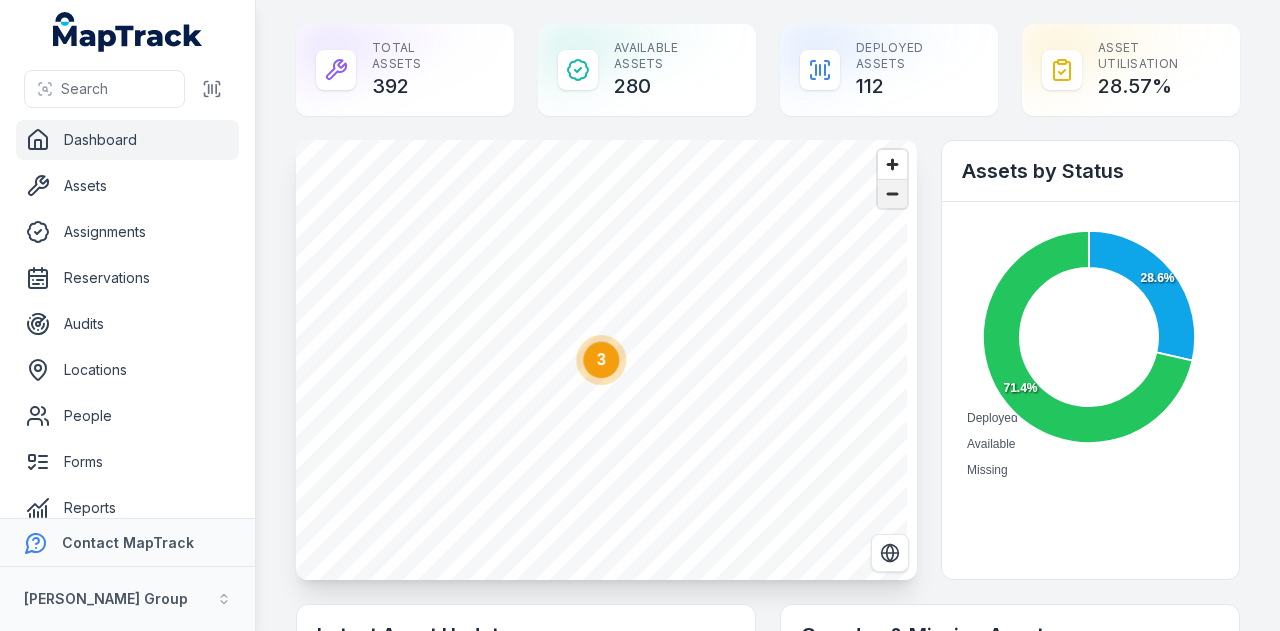 click at bounding box center (892, 194) 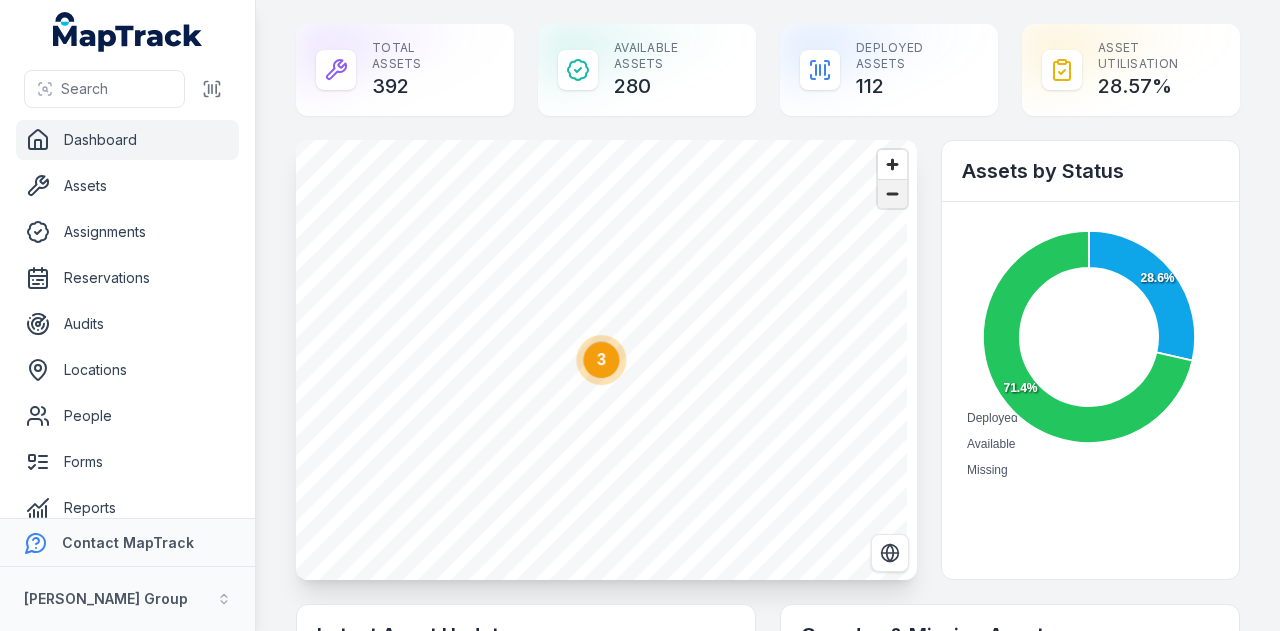 click at bounding box center (892, 194) 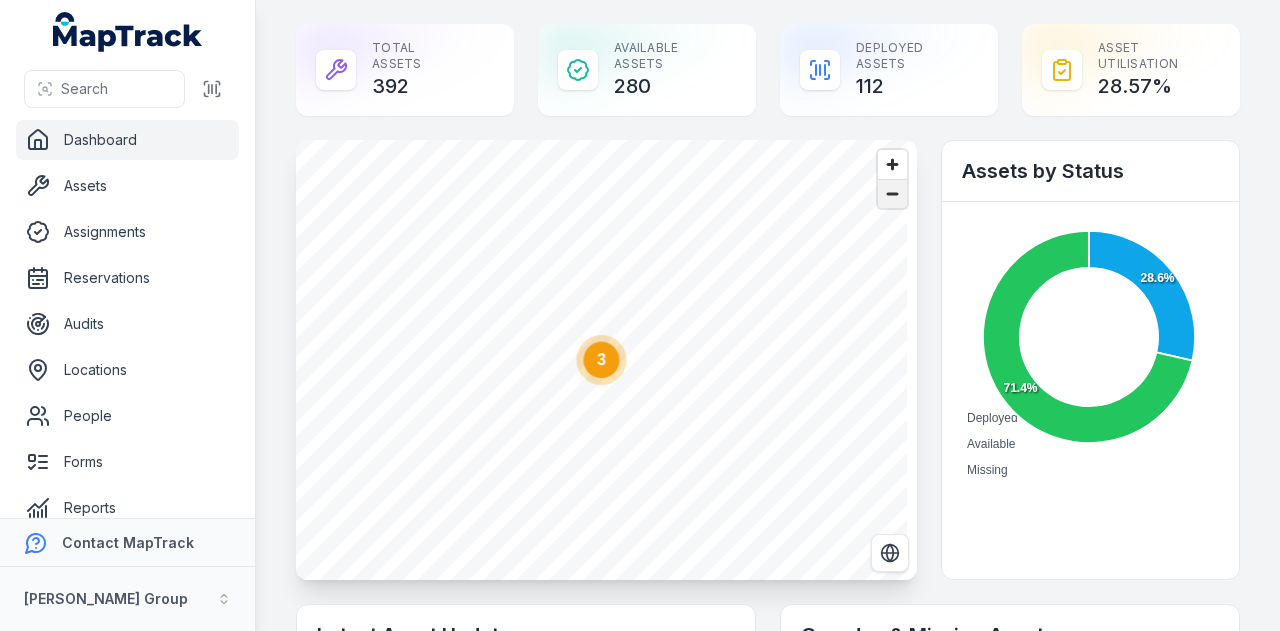 click at bounding box center [892, 194] 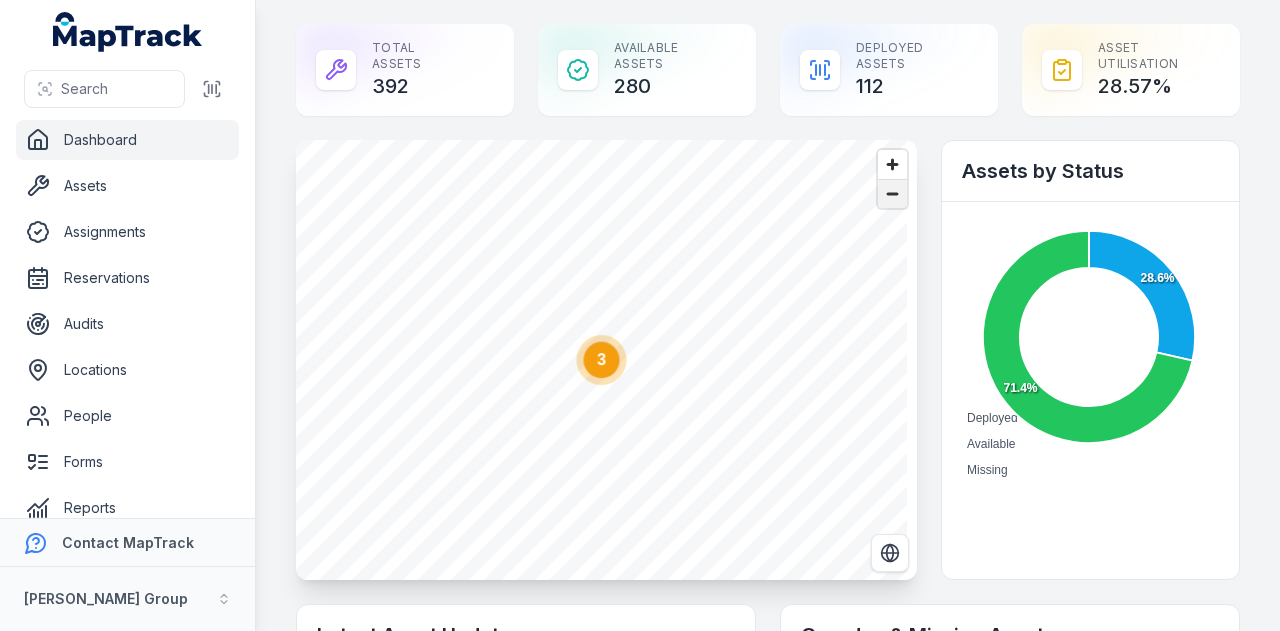 click at bounding box center [892, 194] 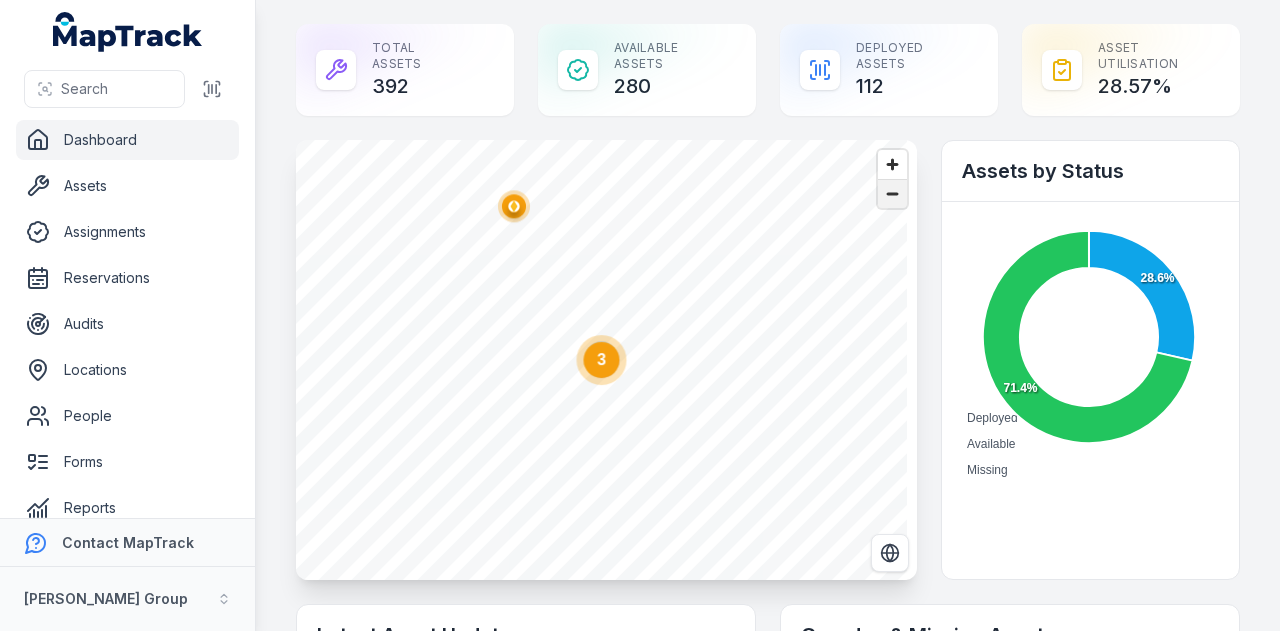 click at bounding box center [892, 194] 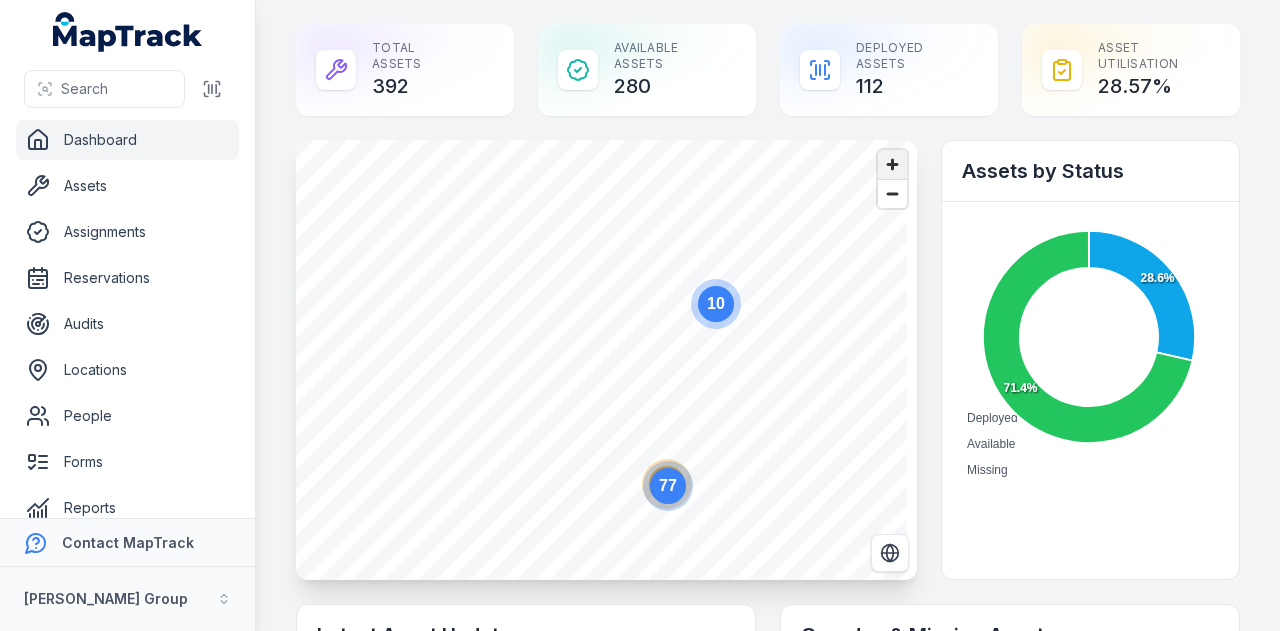 click at bounding box center [892, 164] 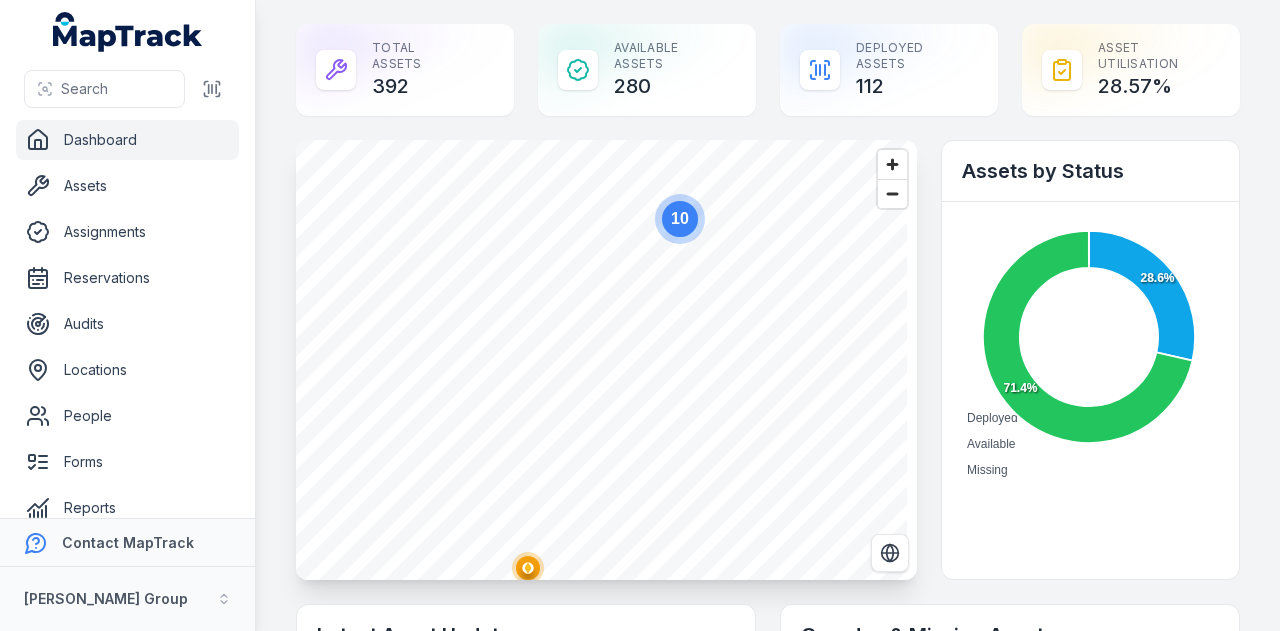 click on "10" 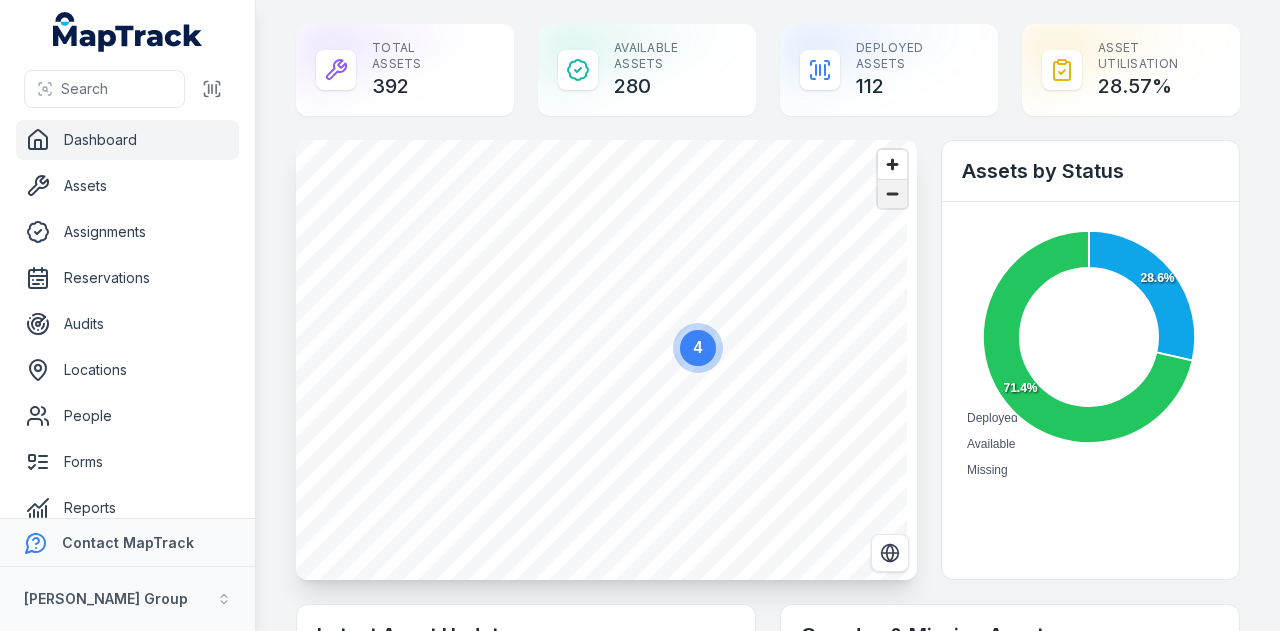 click at bounding box center (892, 194) 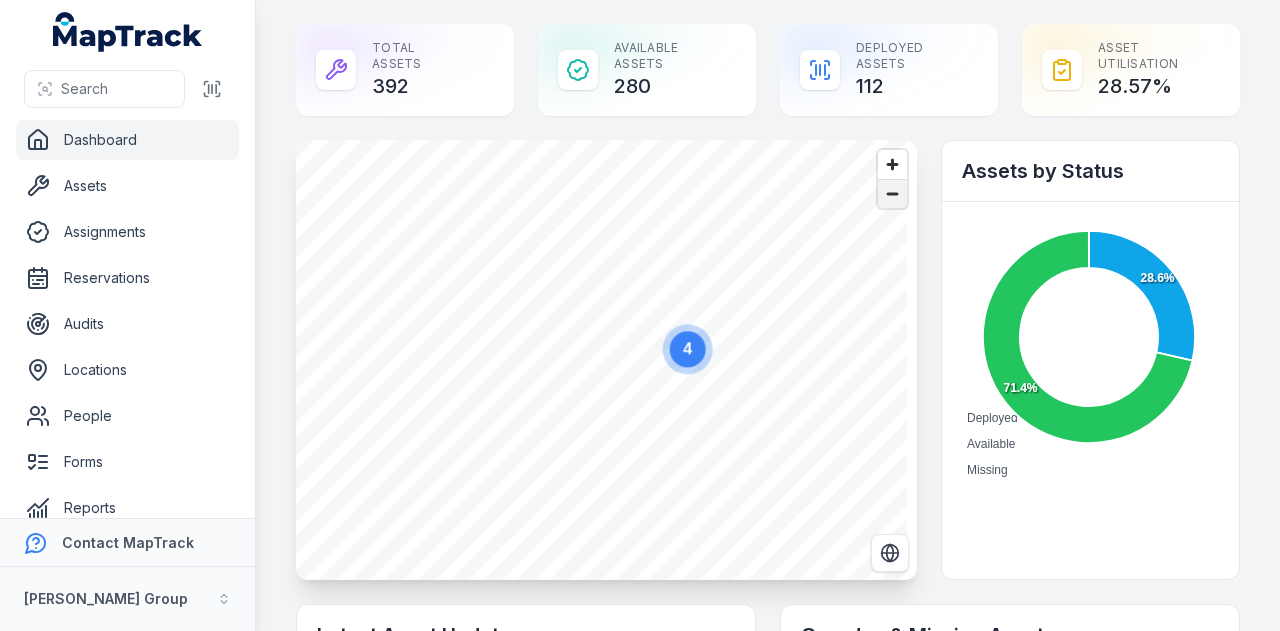 click at bounding box center [892, 194] 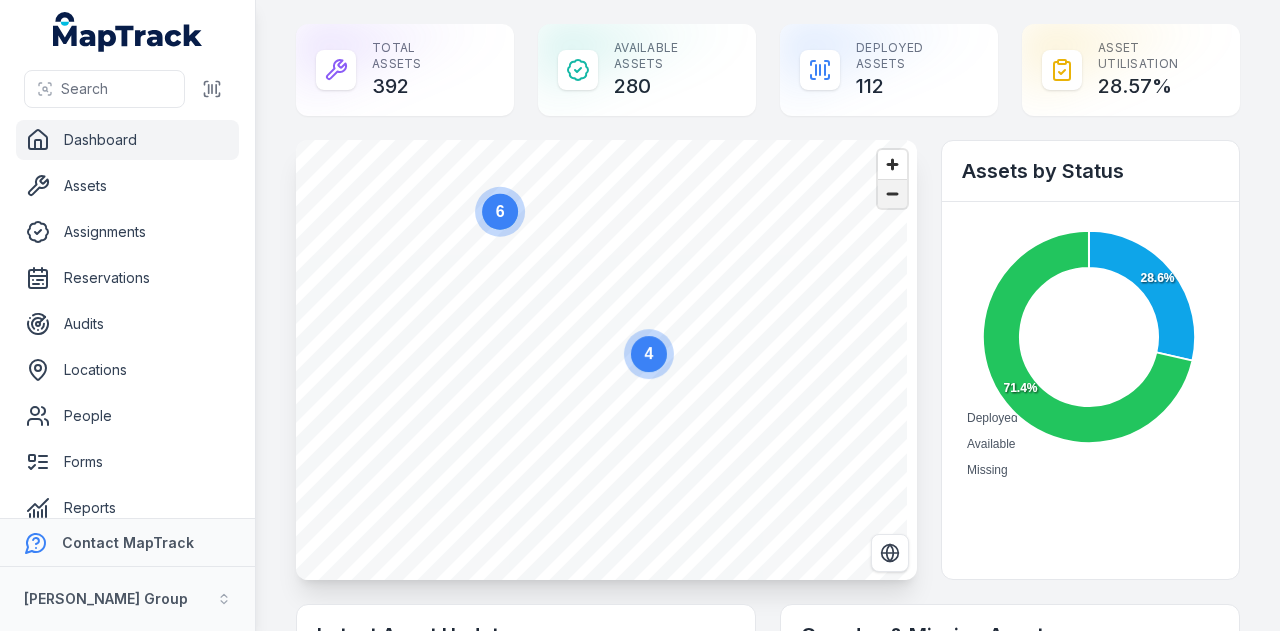 click at bounding box center (892, 194) 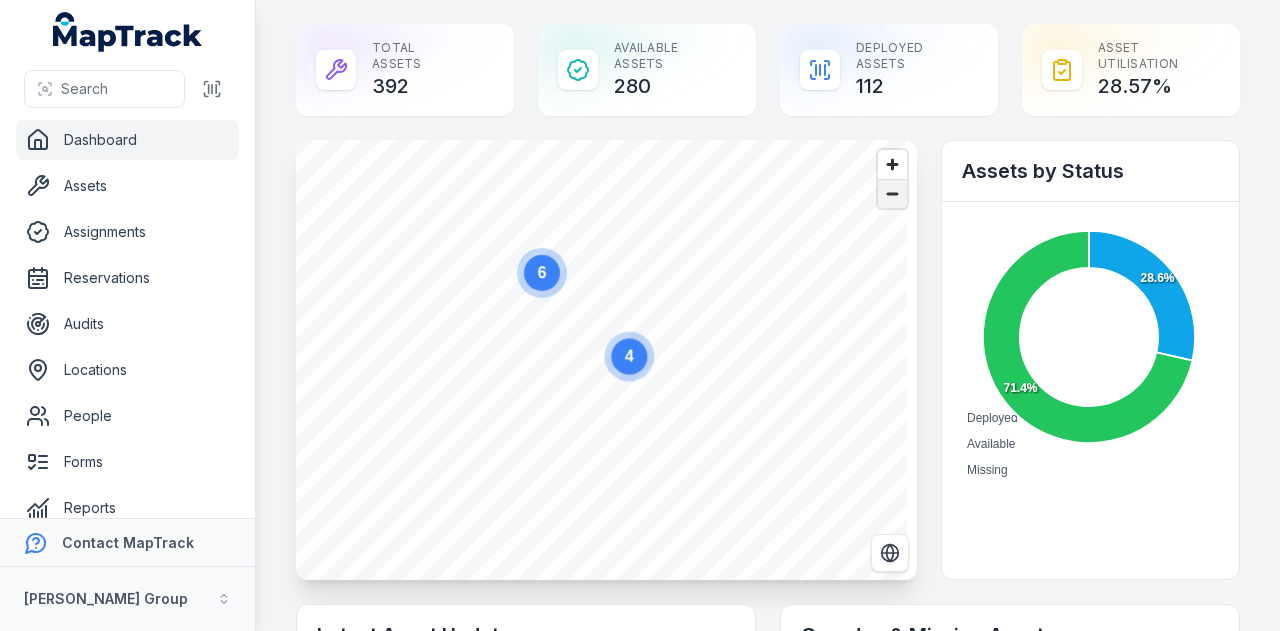 click at bounding box center [892, 194] 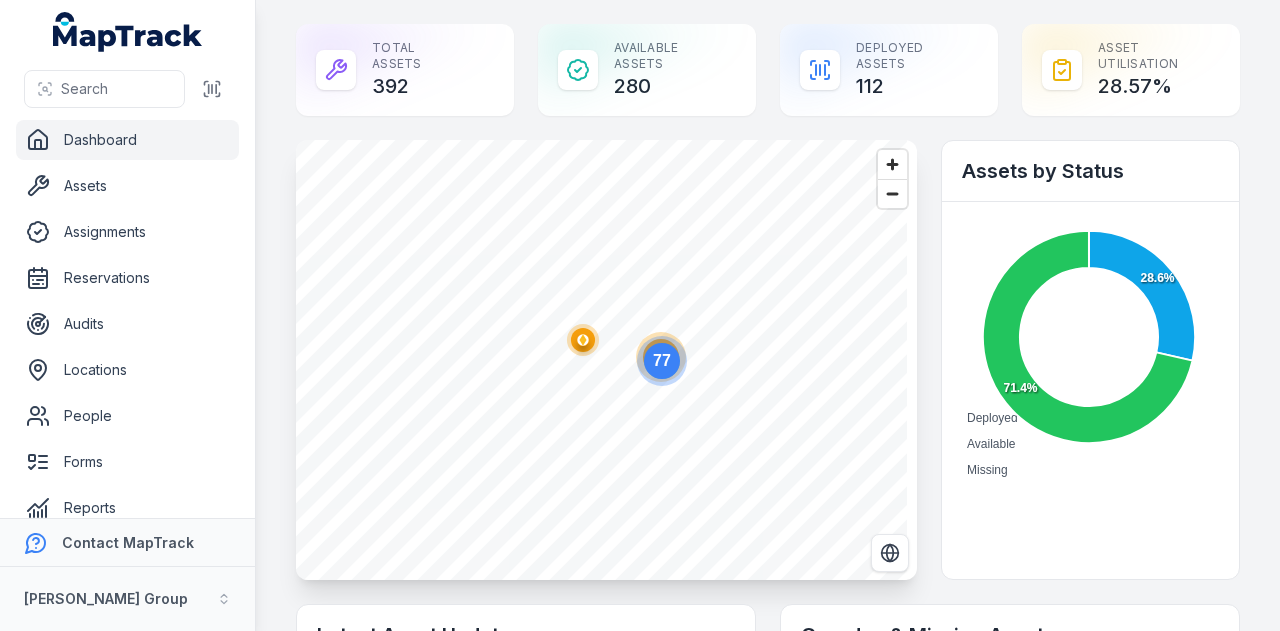 click 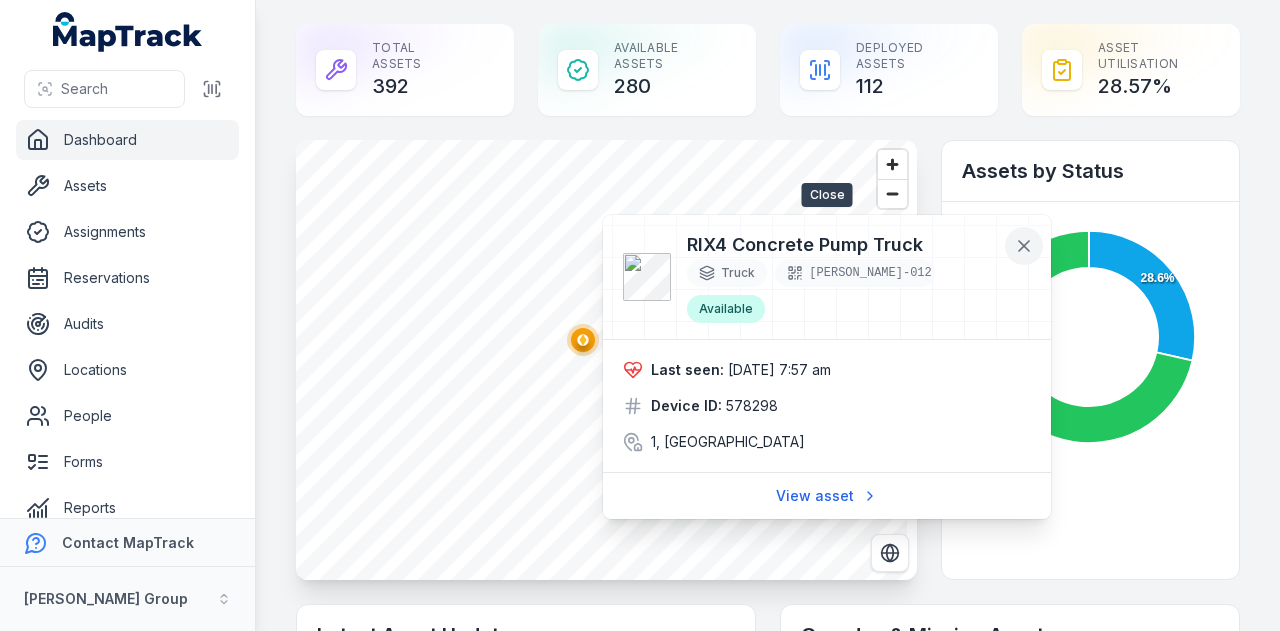 click at bounding box center [1024, 246] 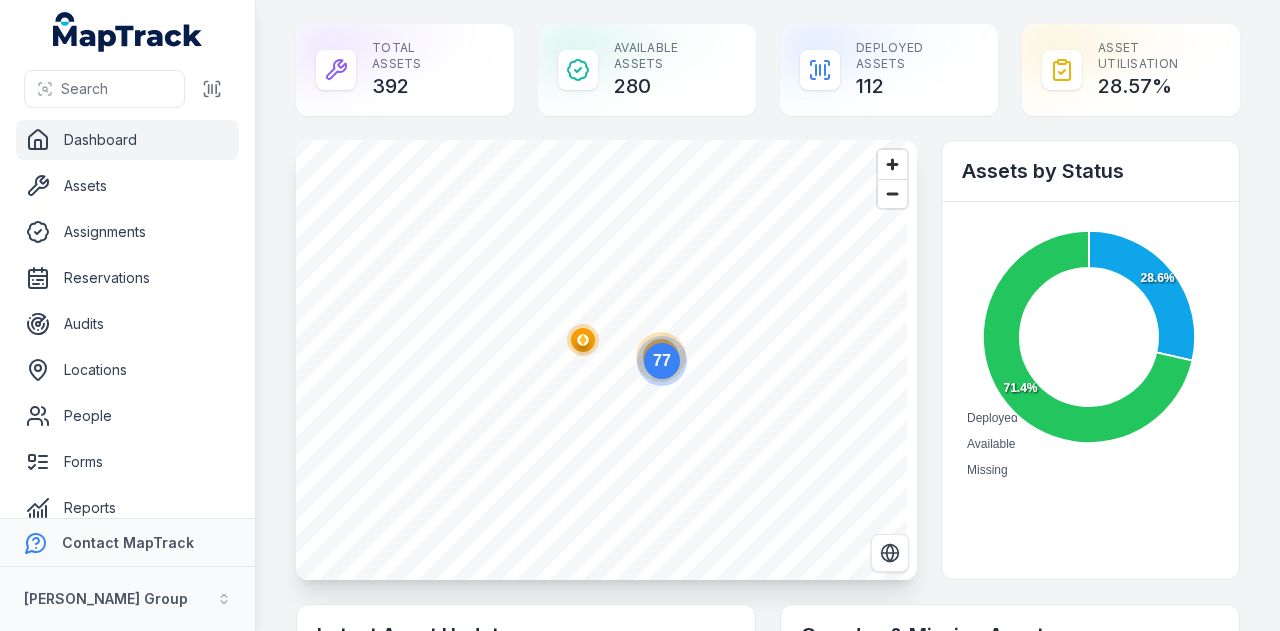 click 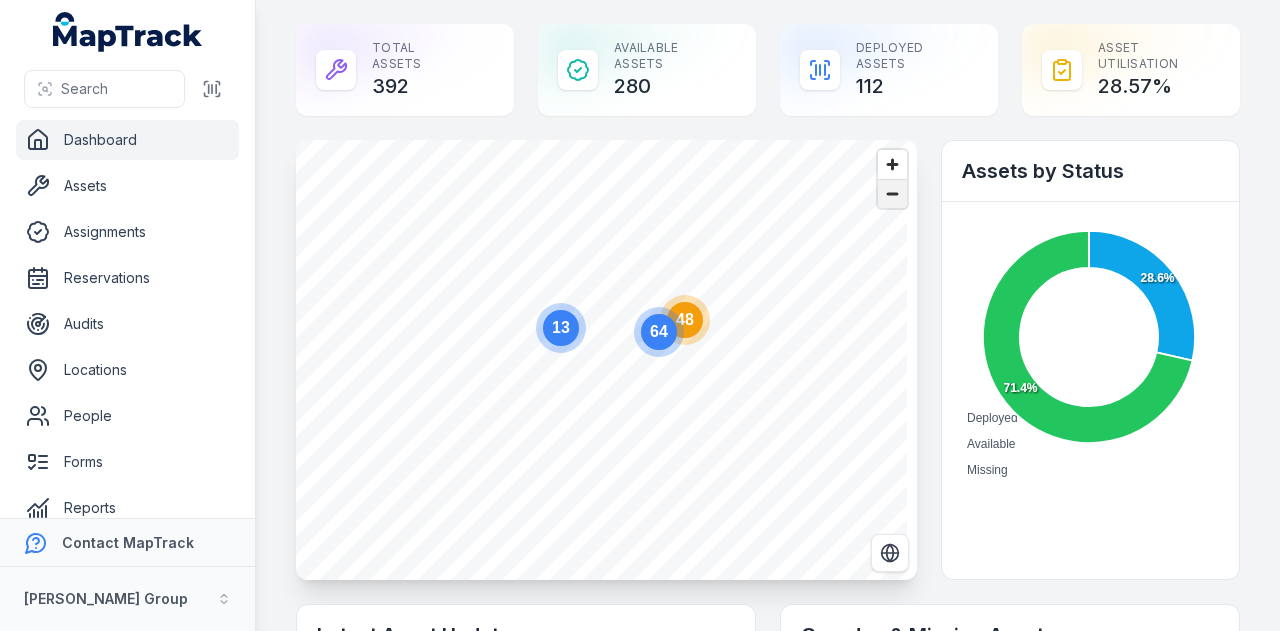 click at bounding box center [892, 194] 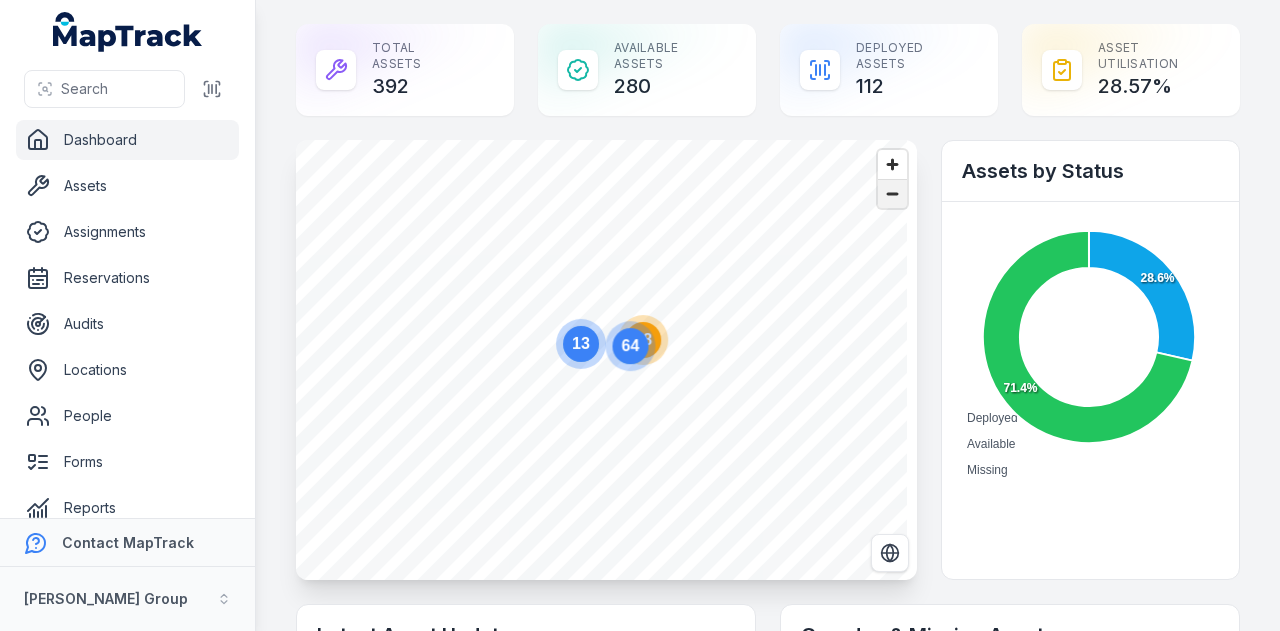 click at bounding box center [892, 194] 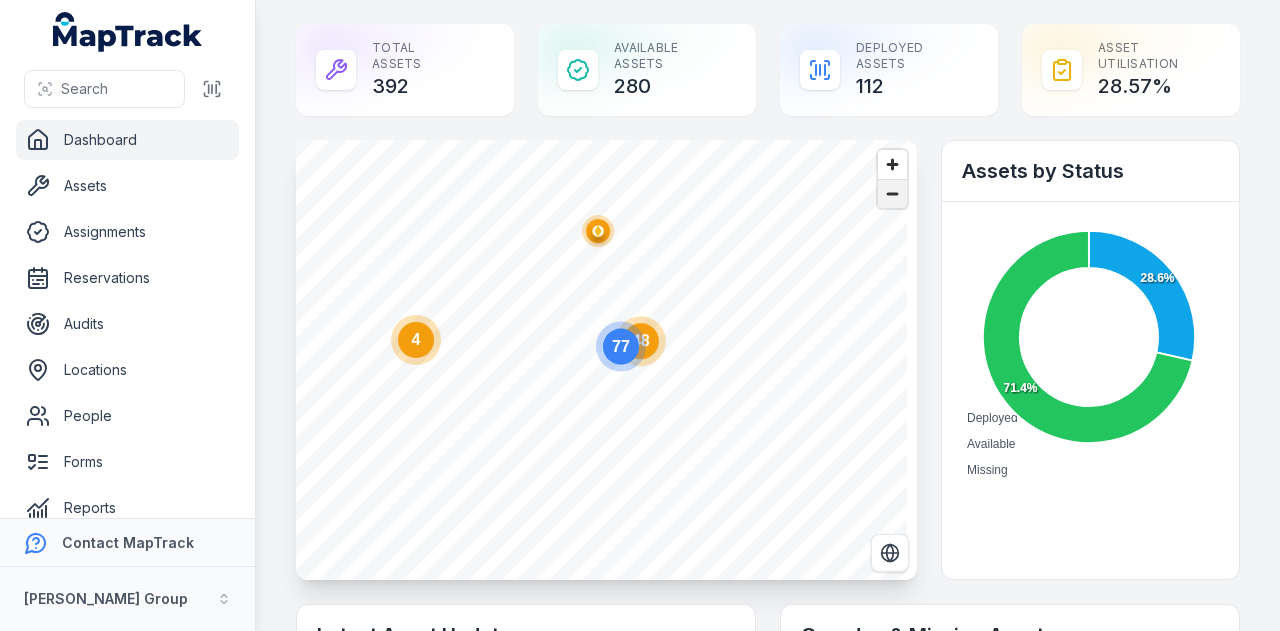 click at bounding box center [892, 194] 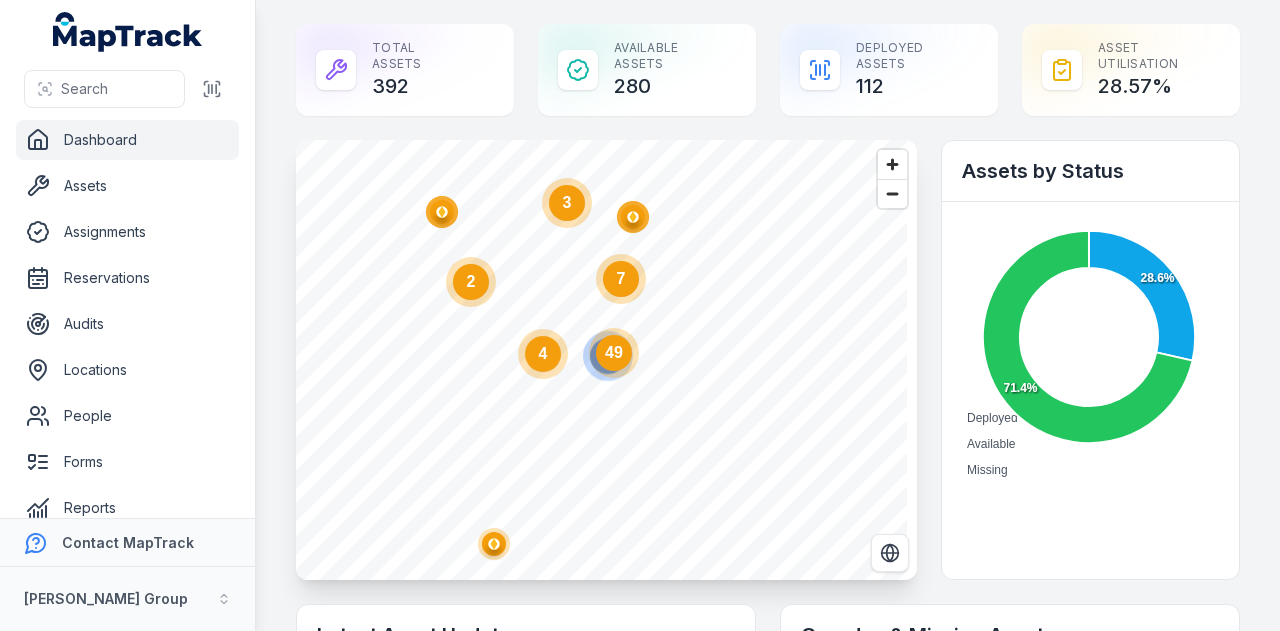 click 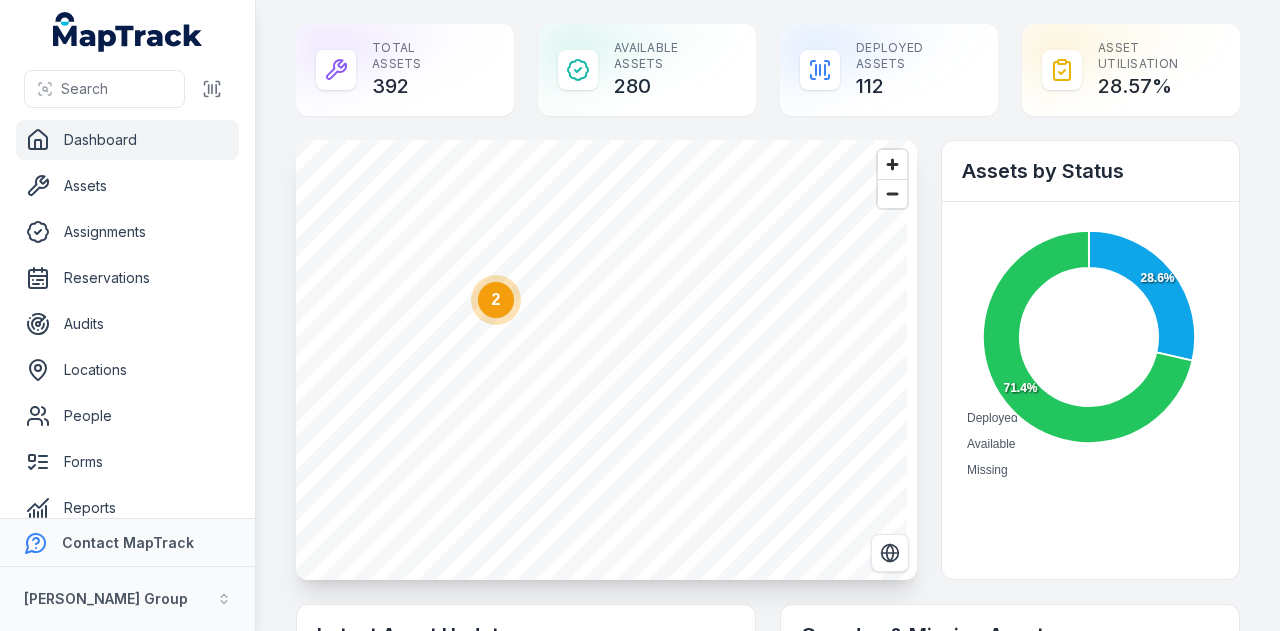 click 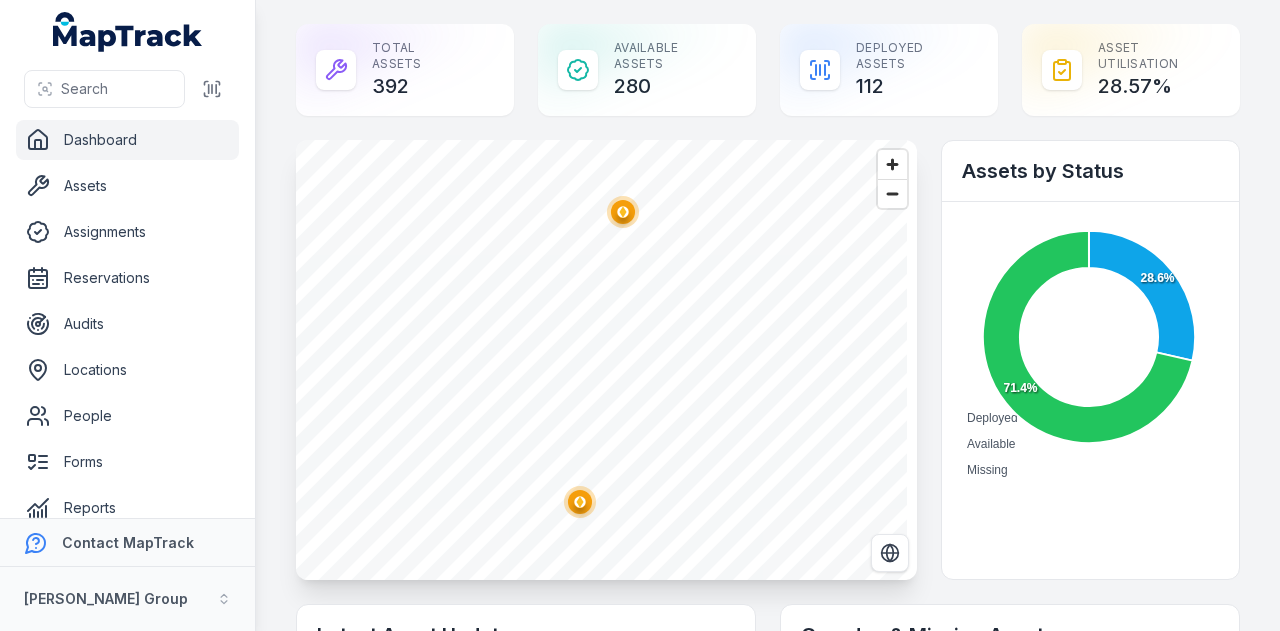 click 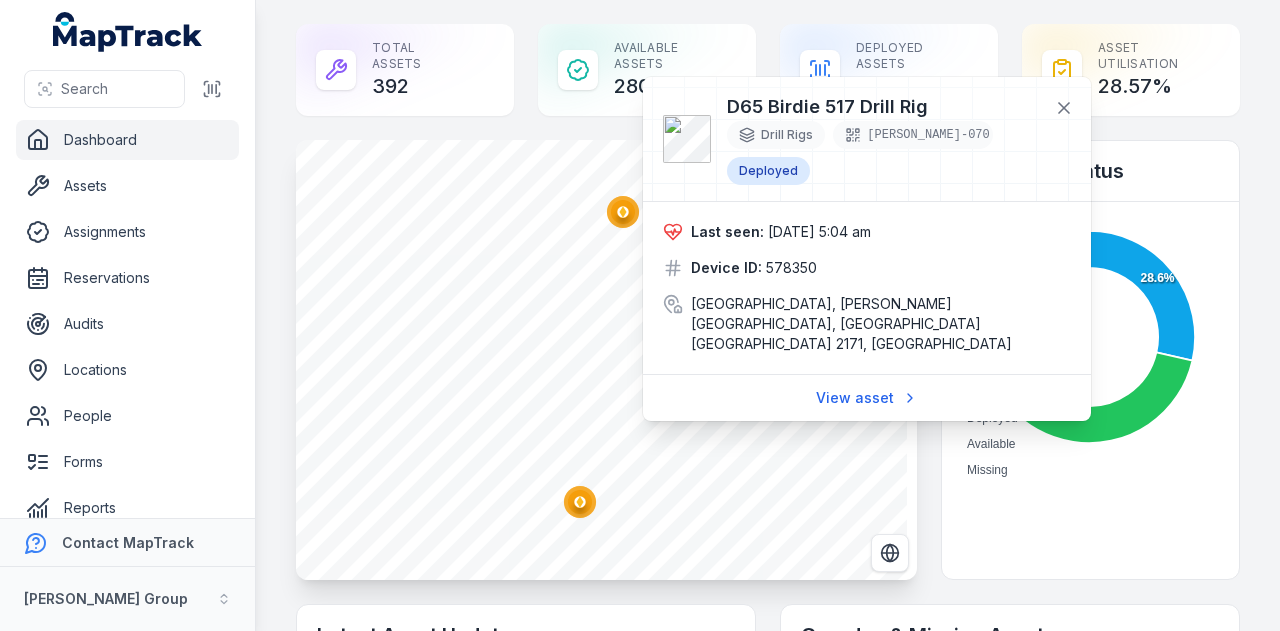 click 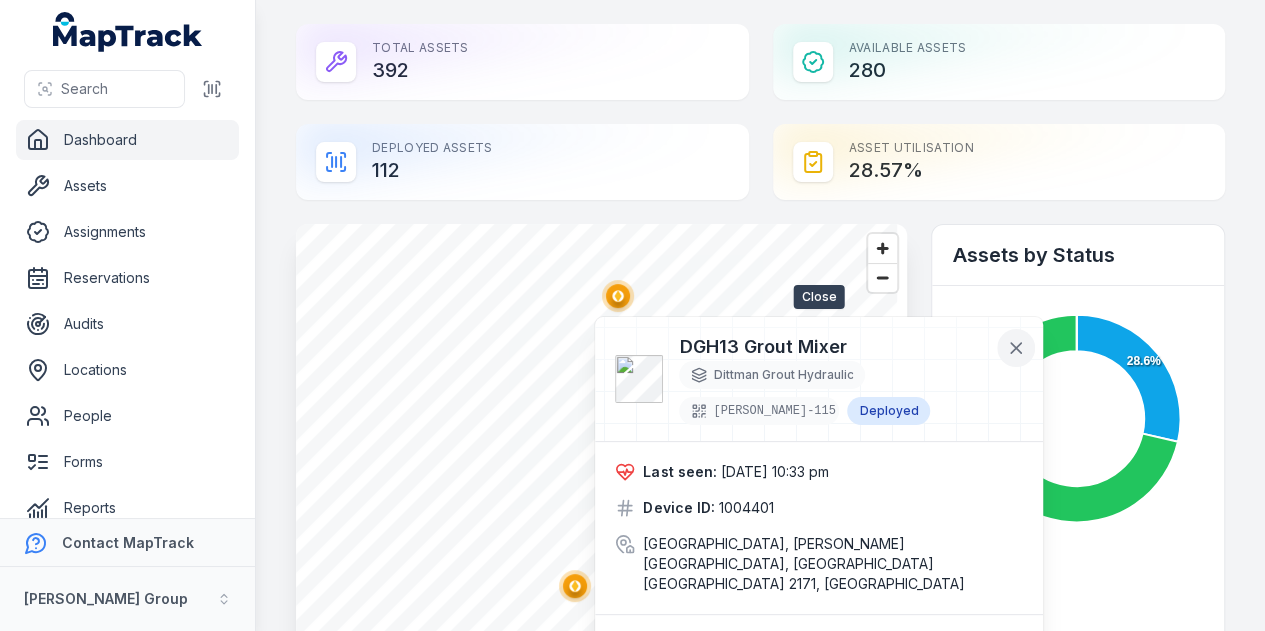 click 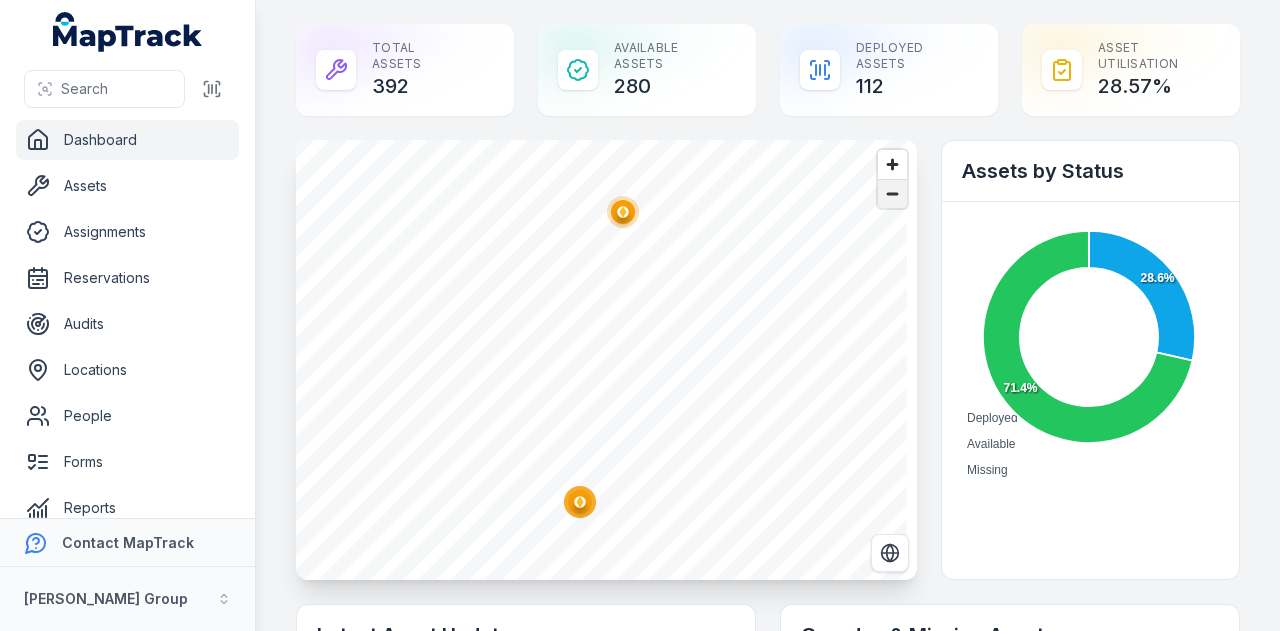 click at bounding box center (892, 194) 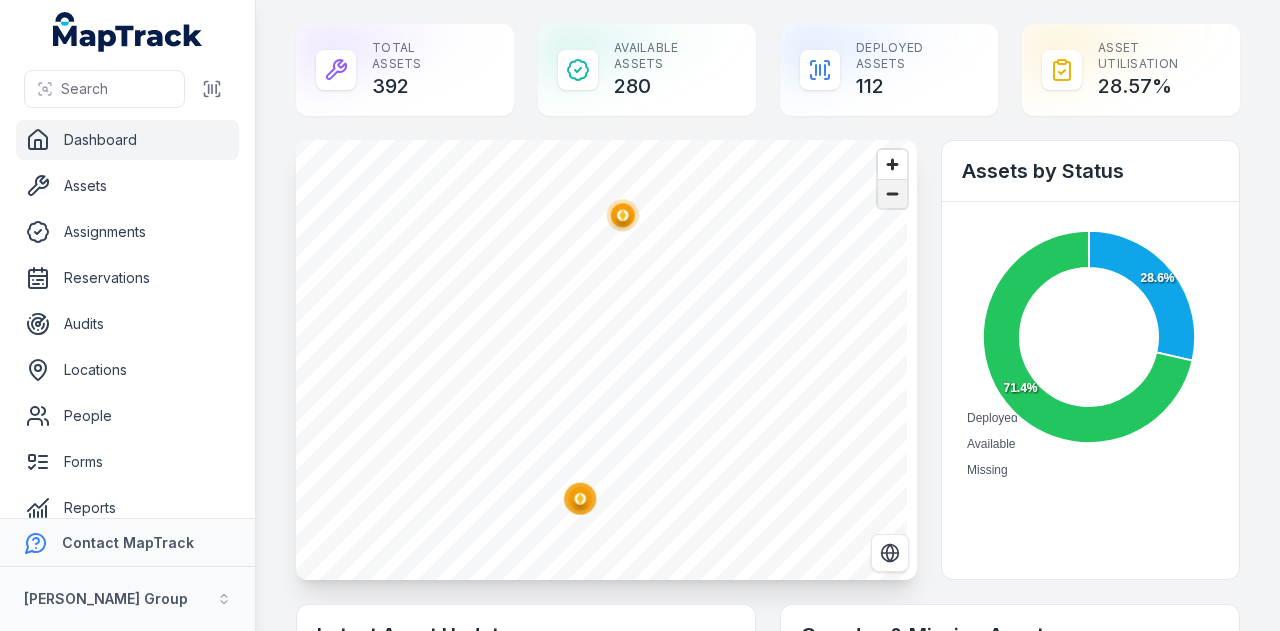 click at bounding box center [892, 194] 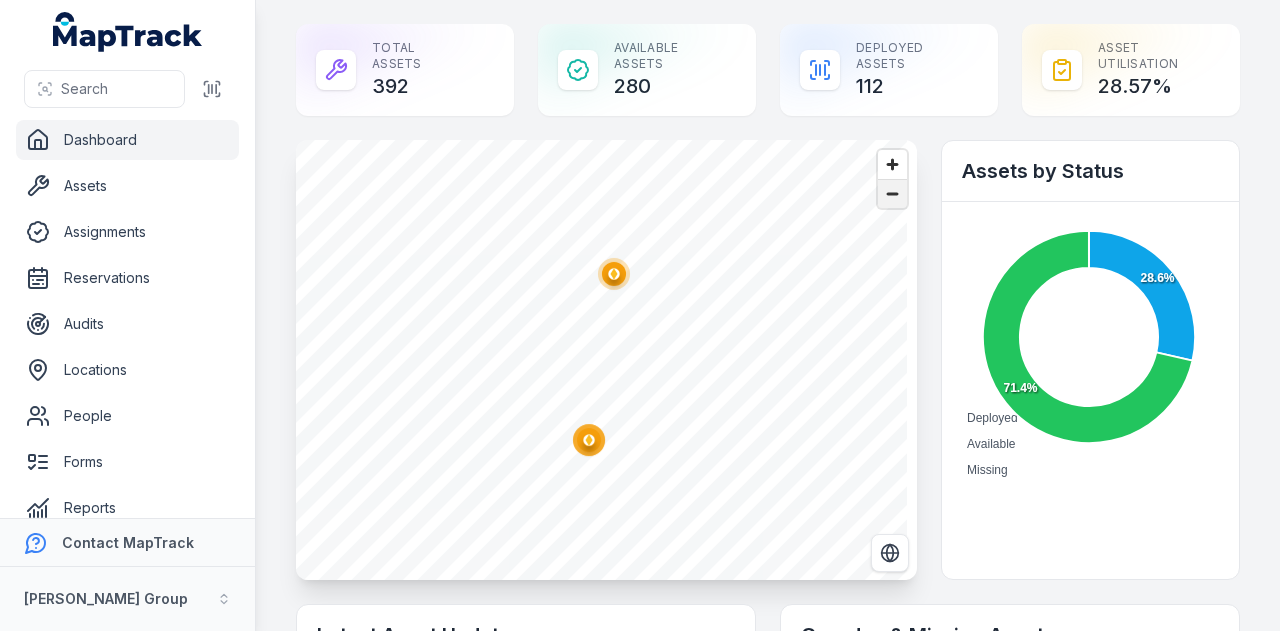 click at bounding box center (892, 194) 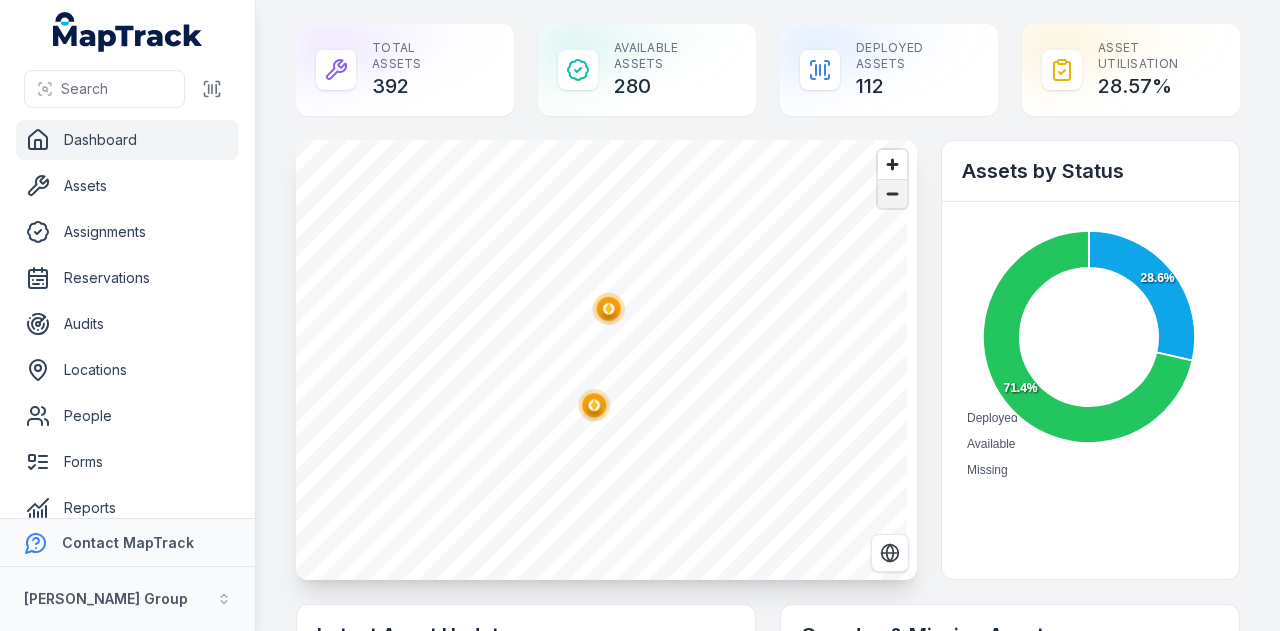 click at bounding box center [892, 194] 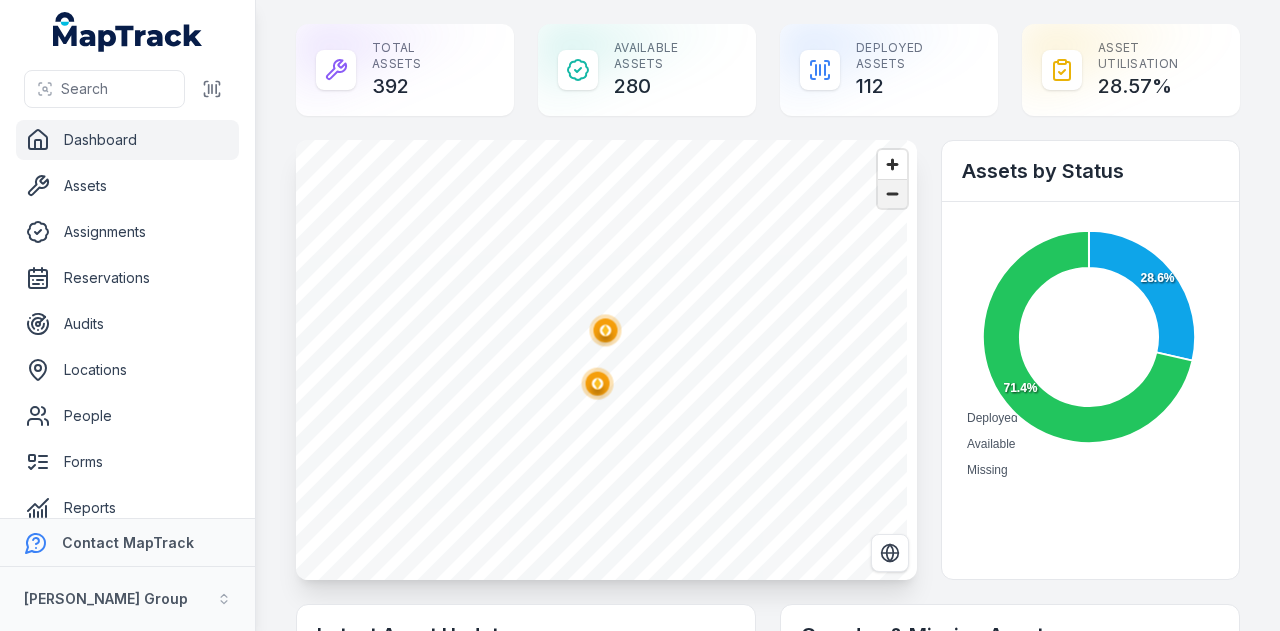 click at bounding box center [892, 194] 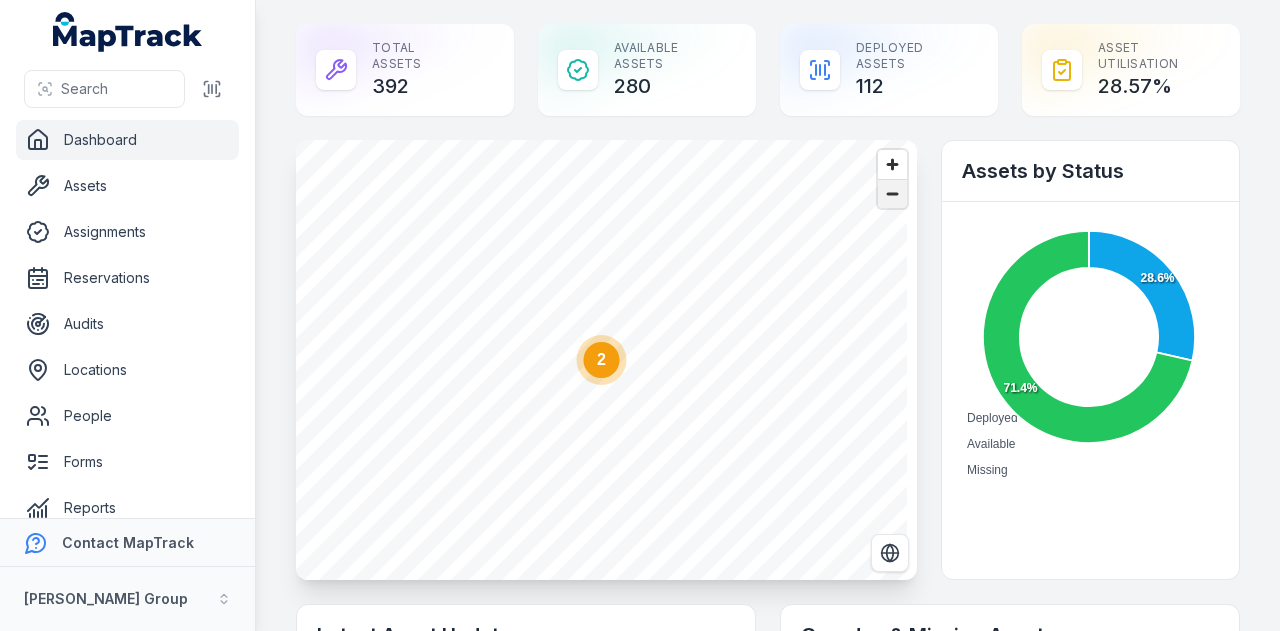 click at bounding box center [892, 194] 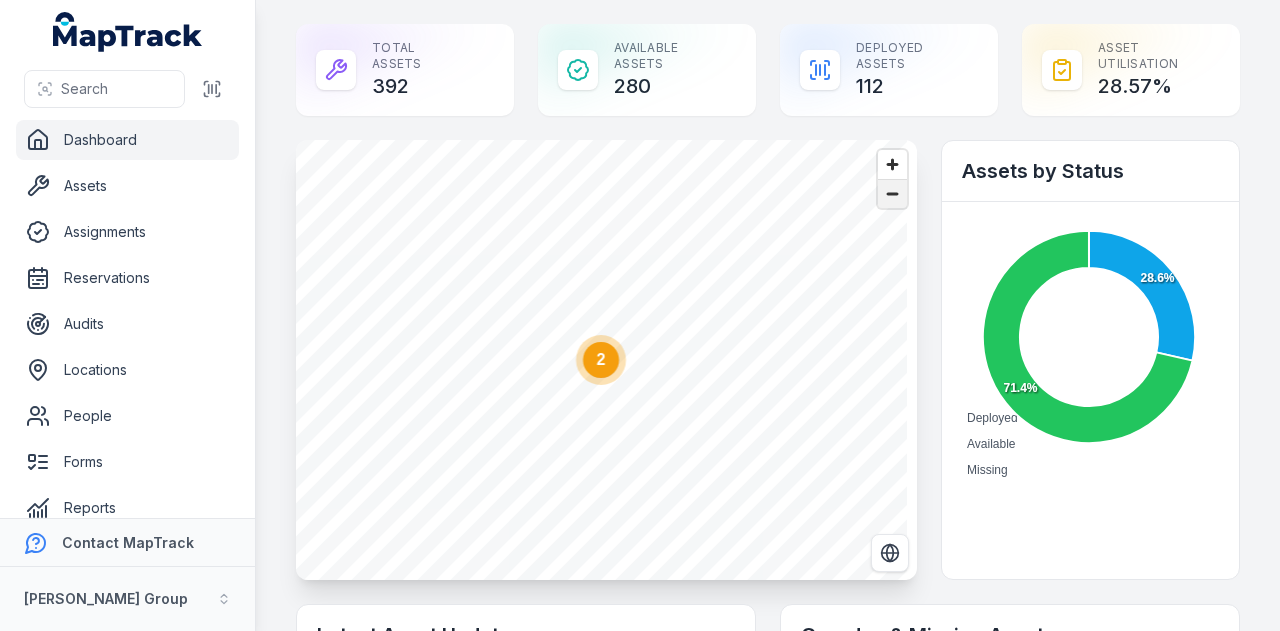 click at bounding box center [892, 194] 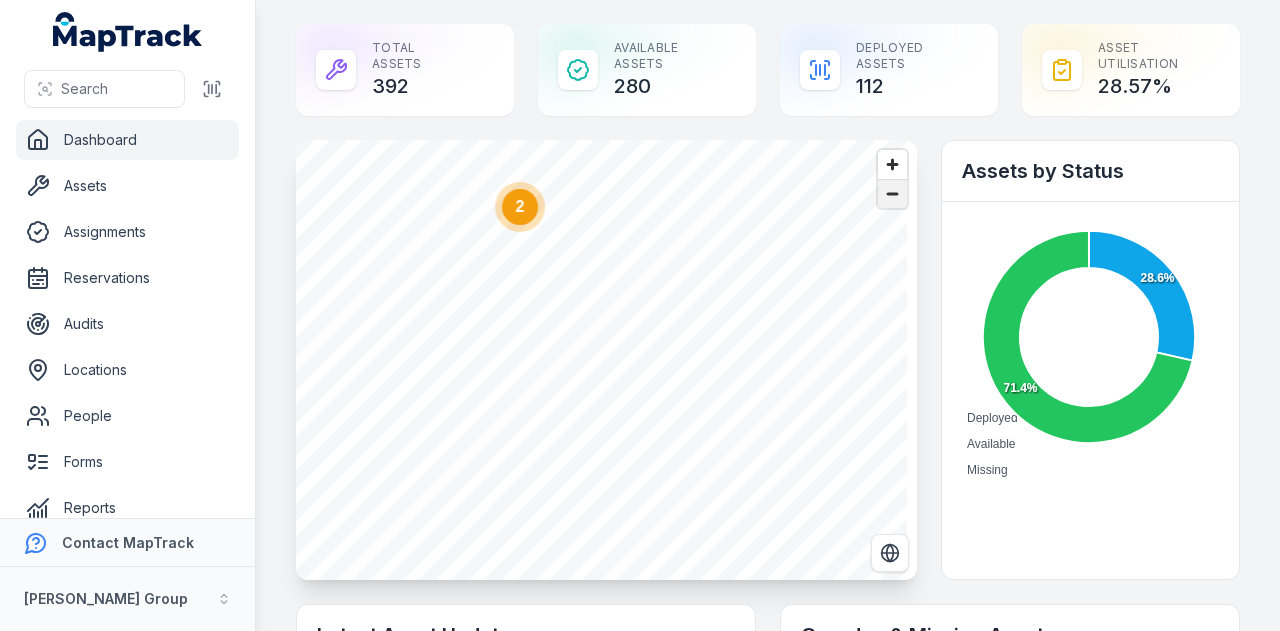 click at bounding box center (892, 194) 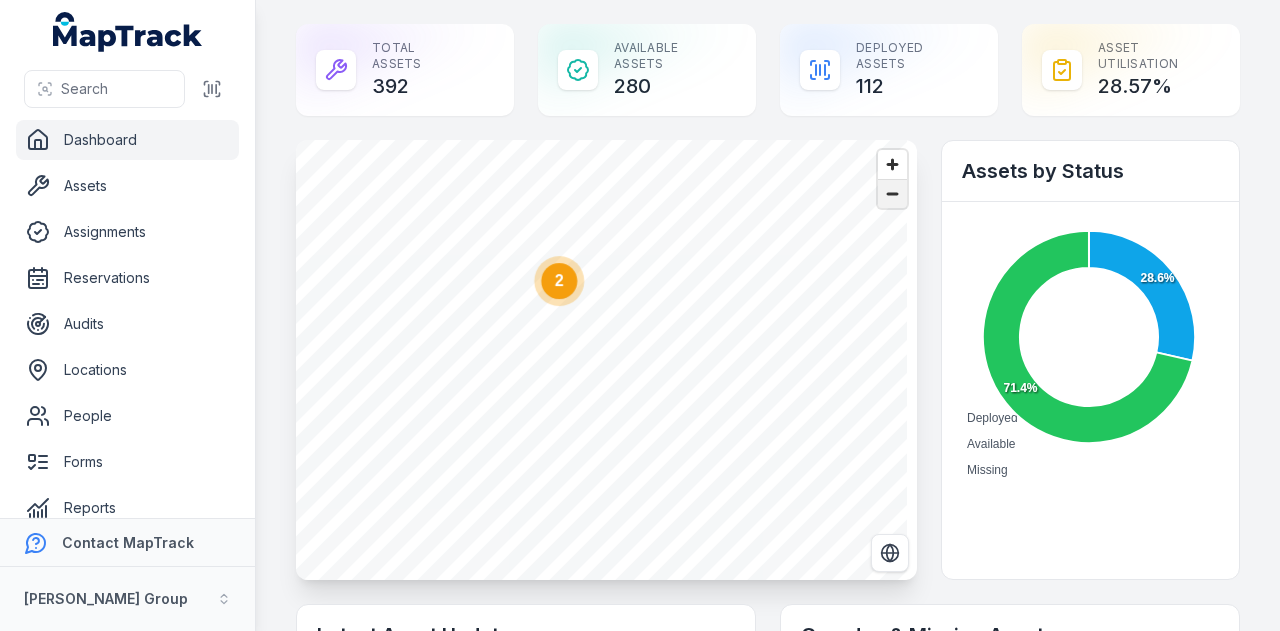 click at bounding box center (892, 194) 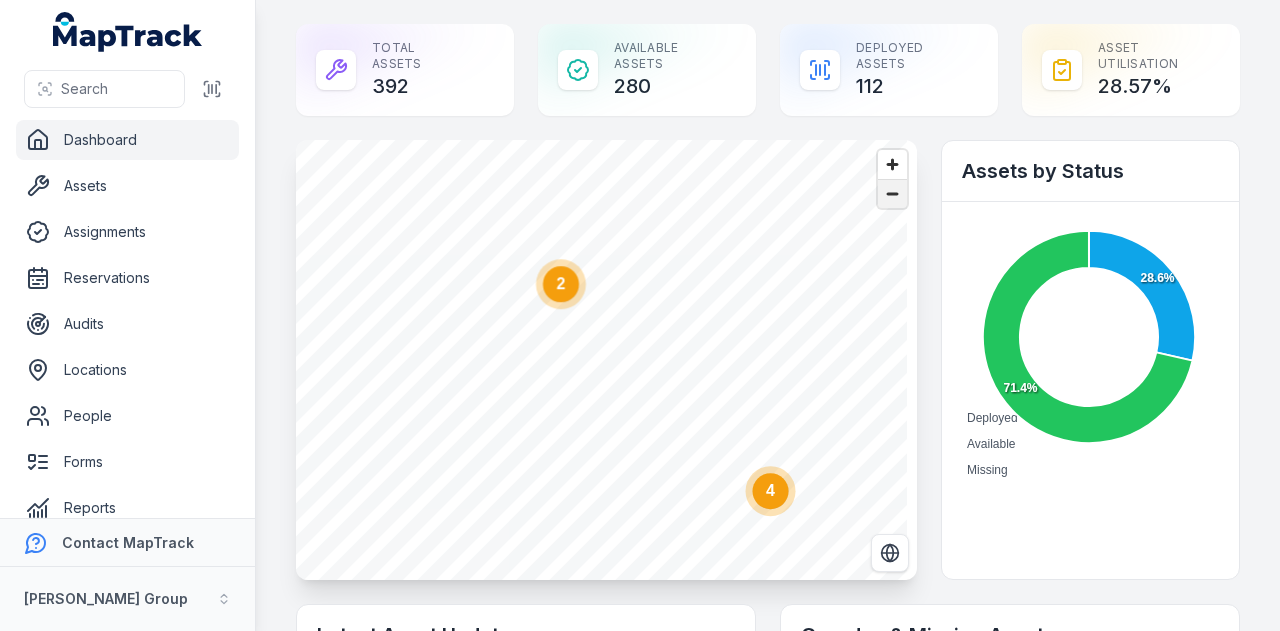 click at bounding box center (892, 194) 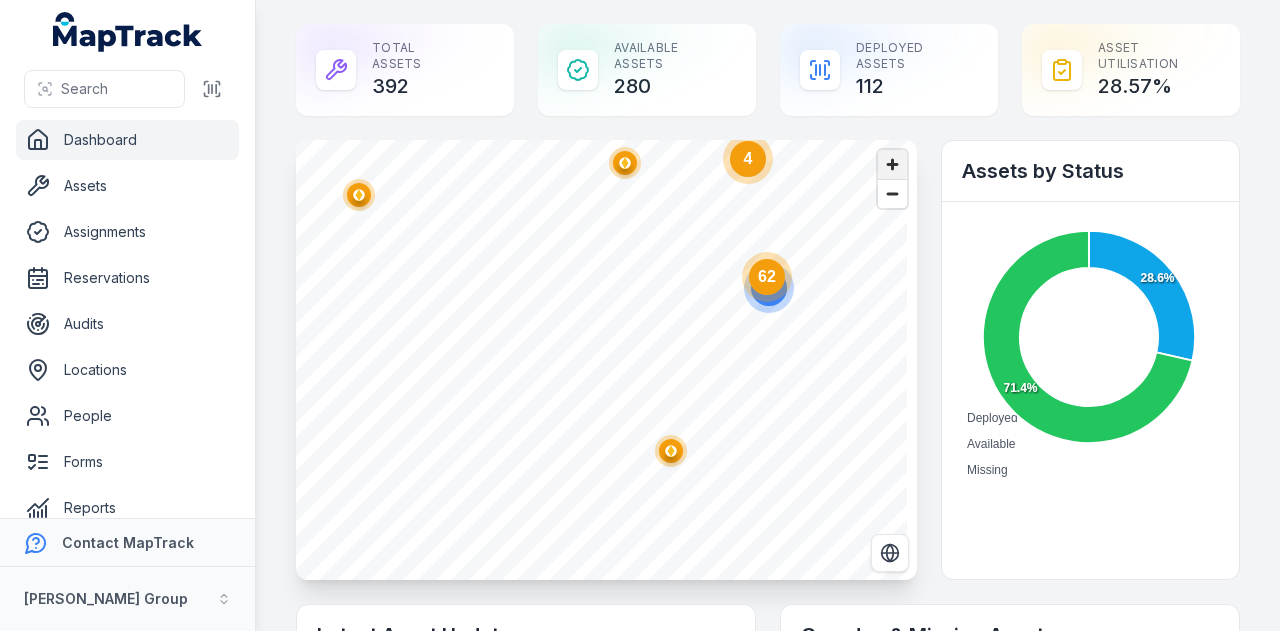 click at bounding box center (892, 164) 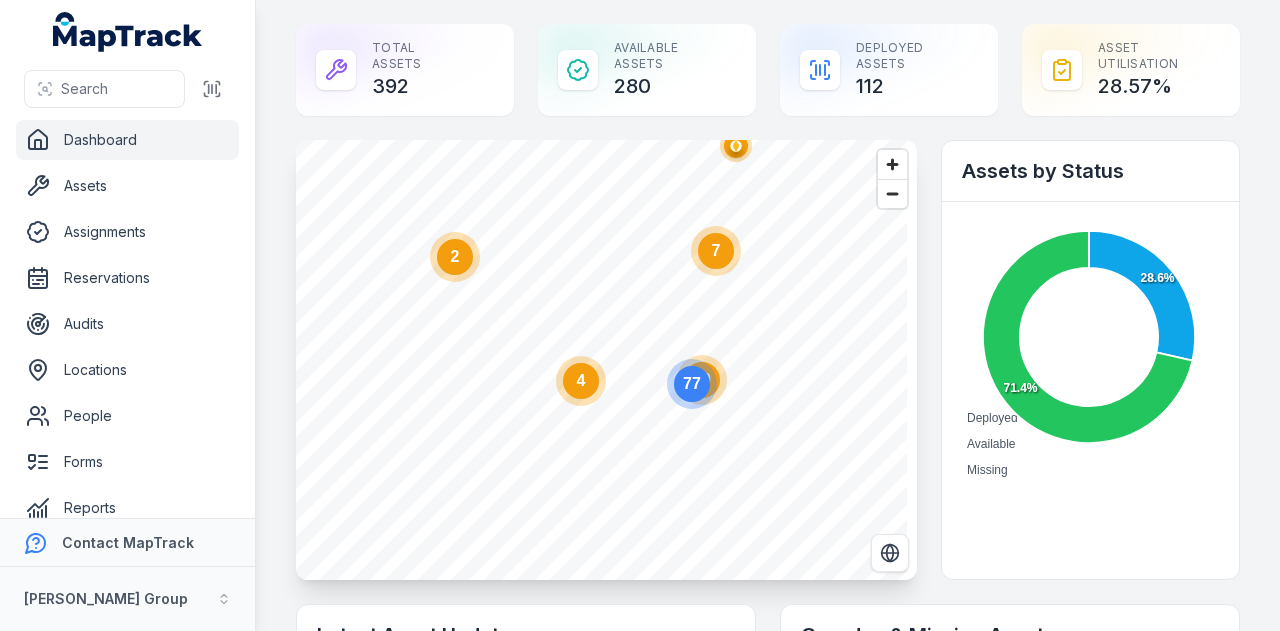 click 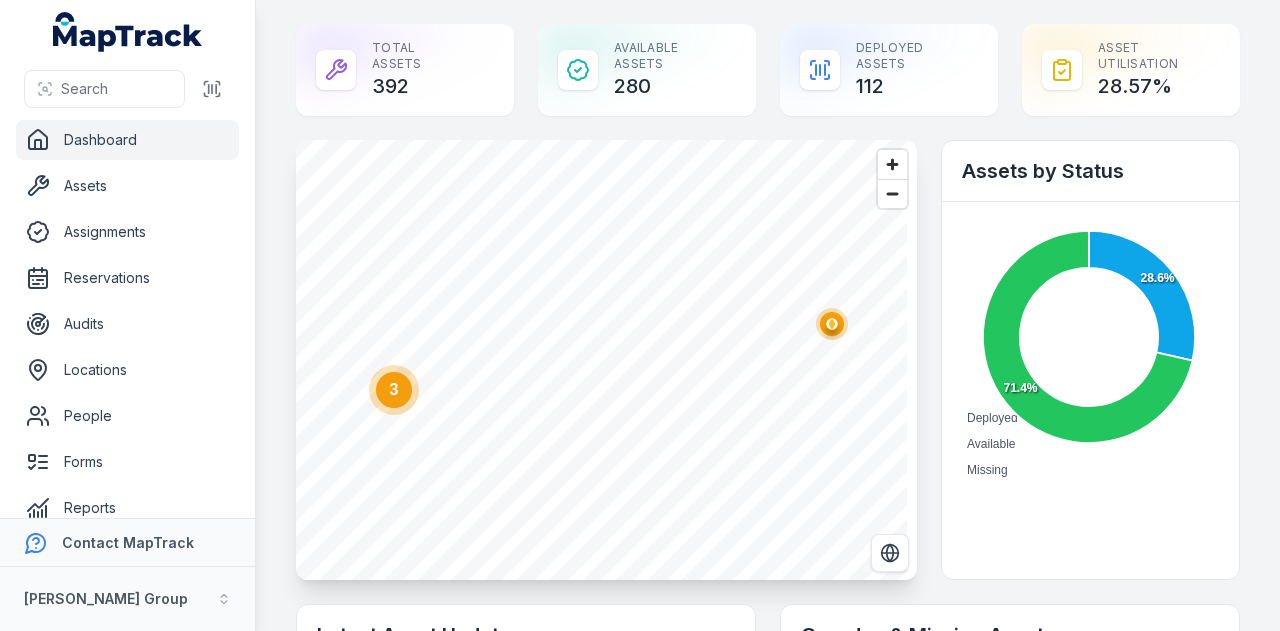 click 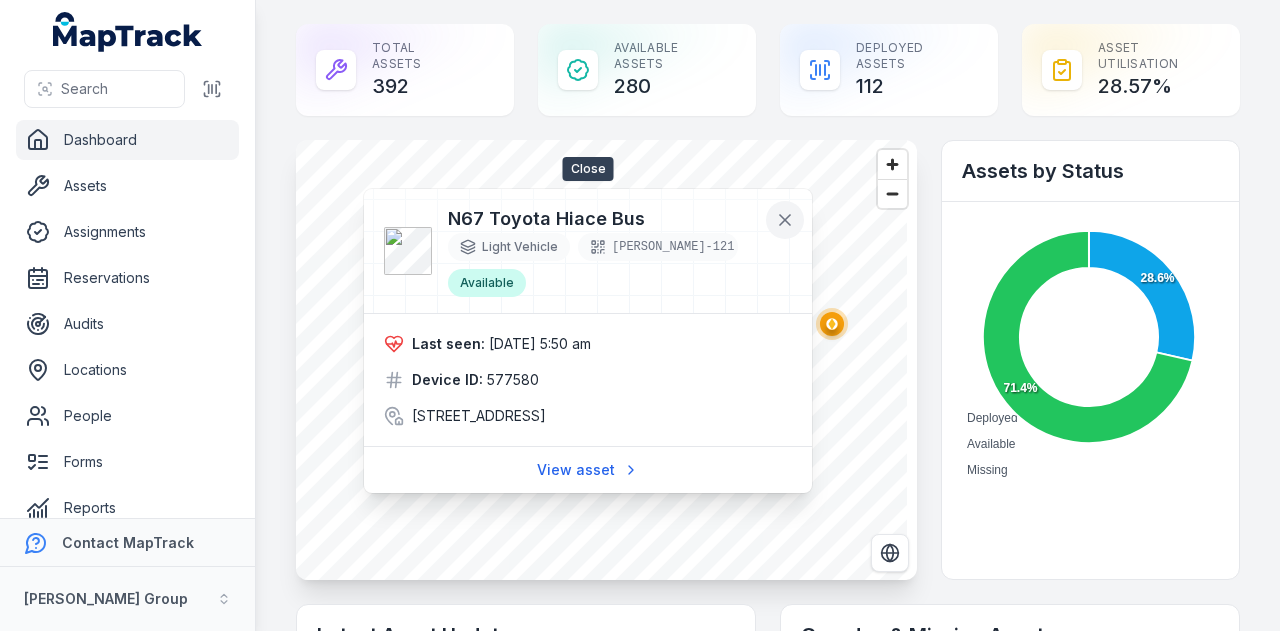 click 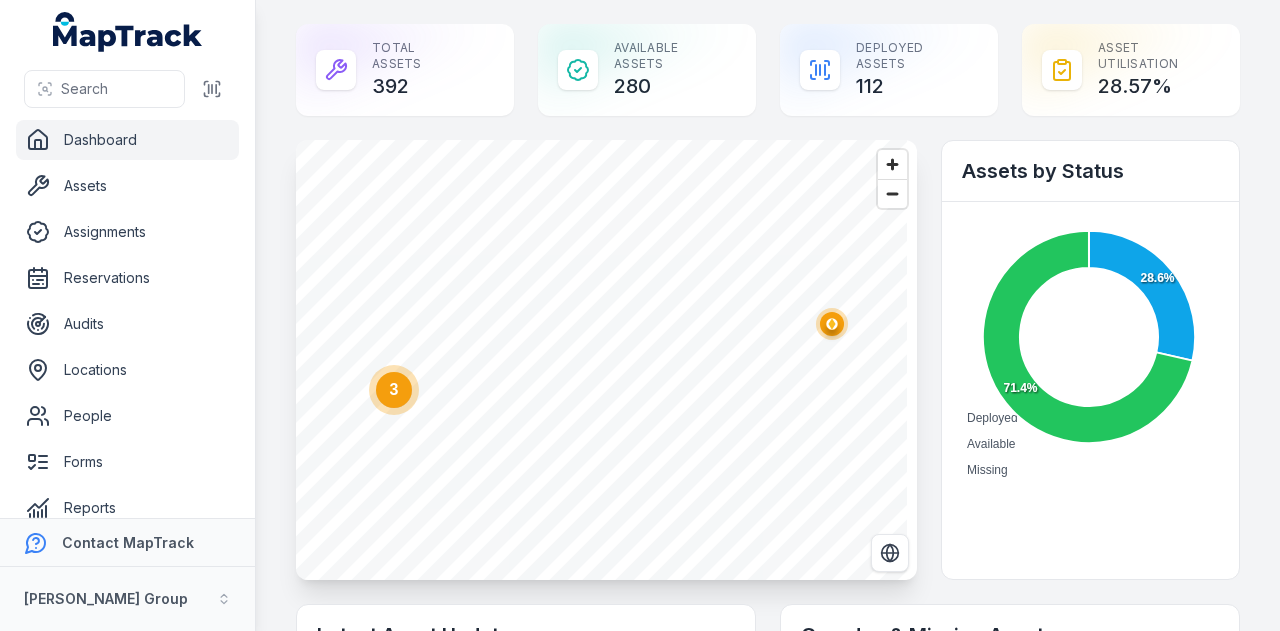 click on "3" 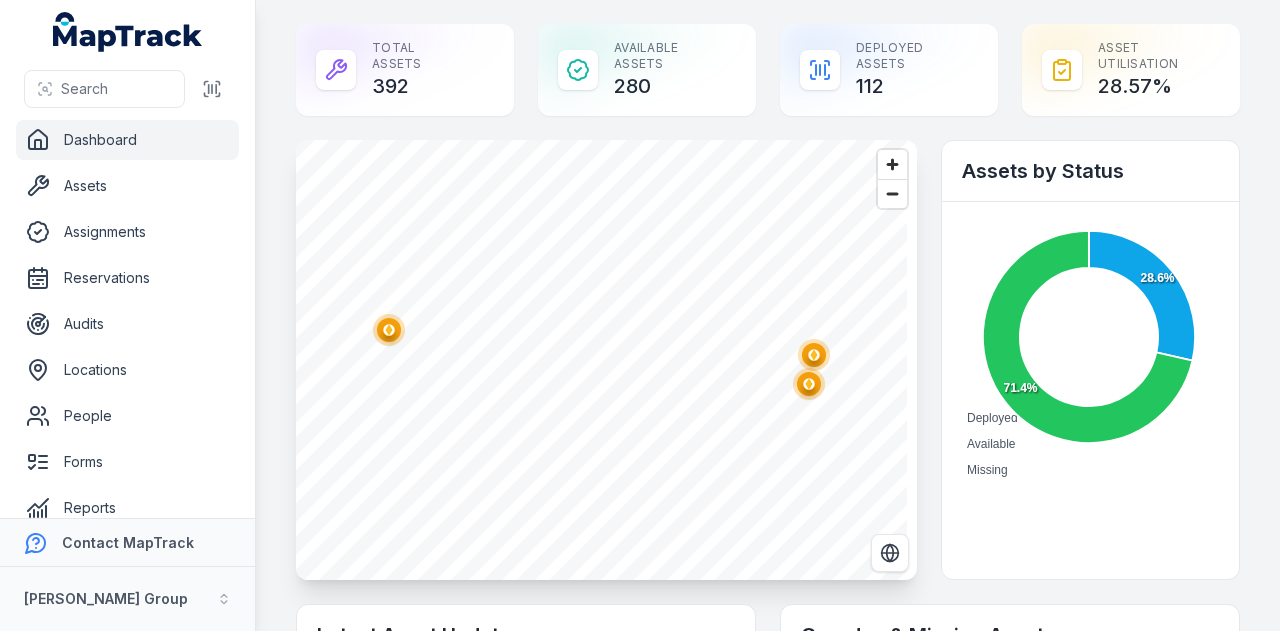 click 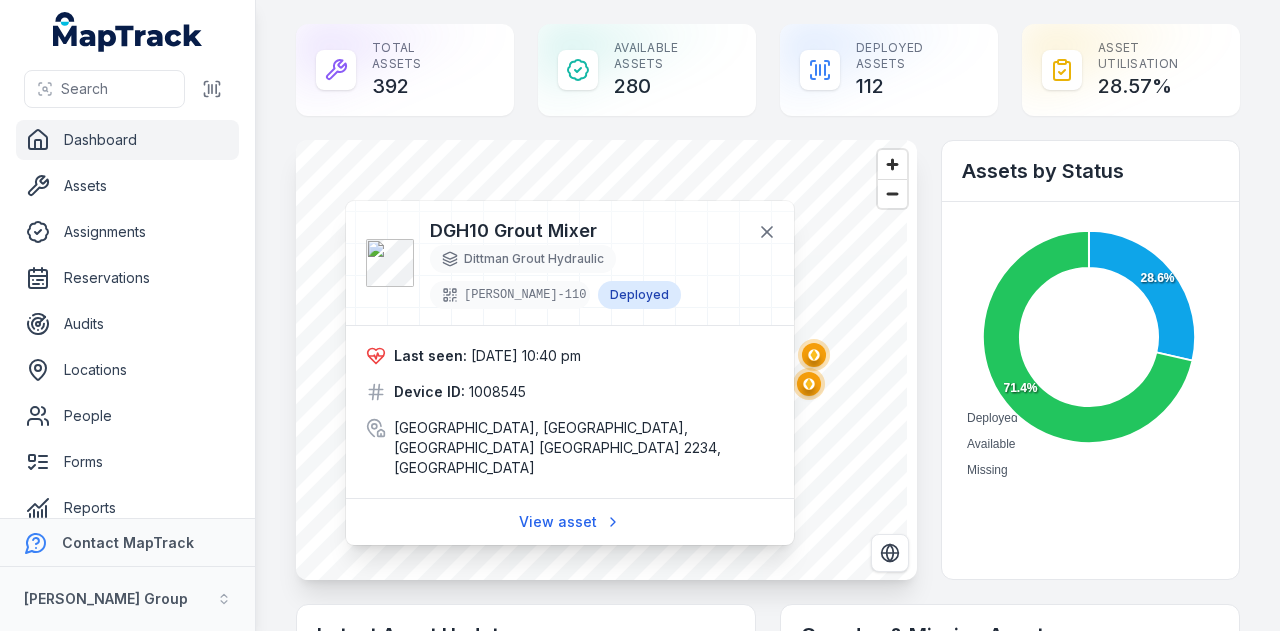 click 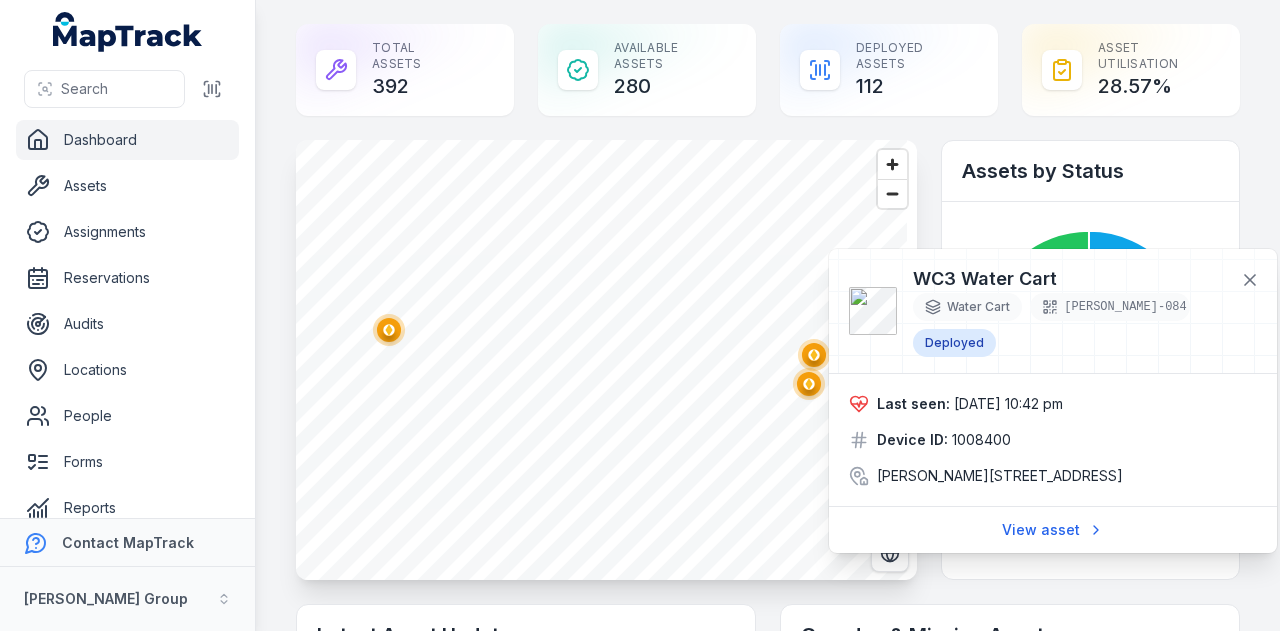 click 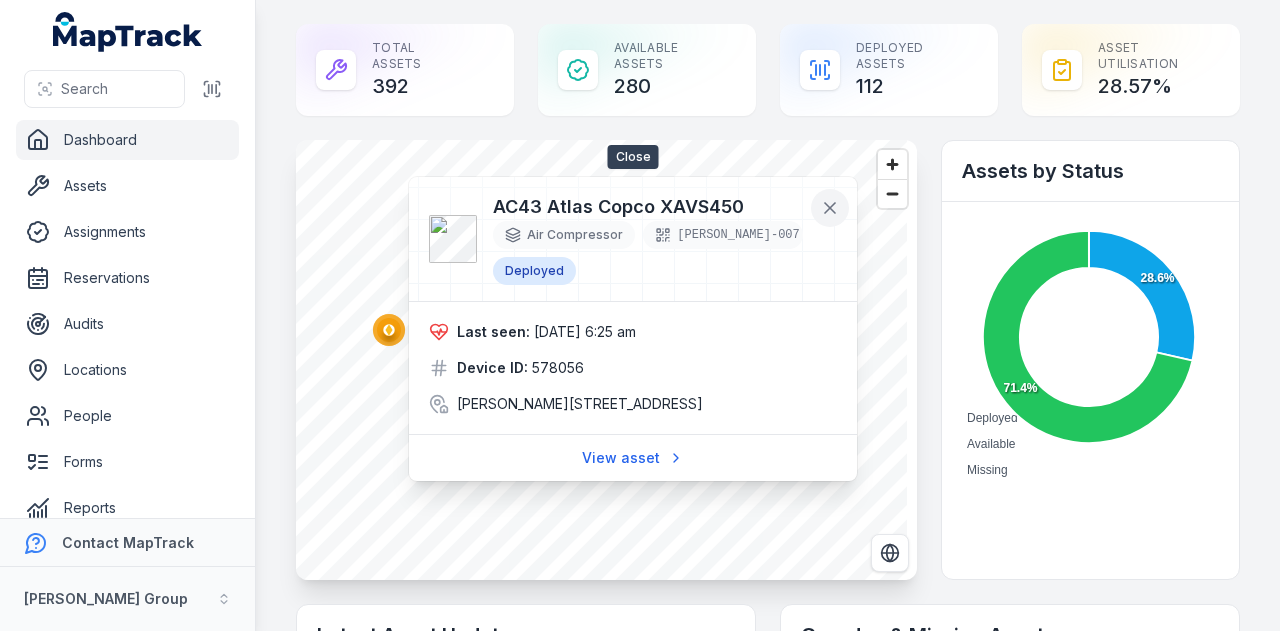 click 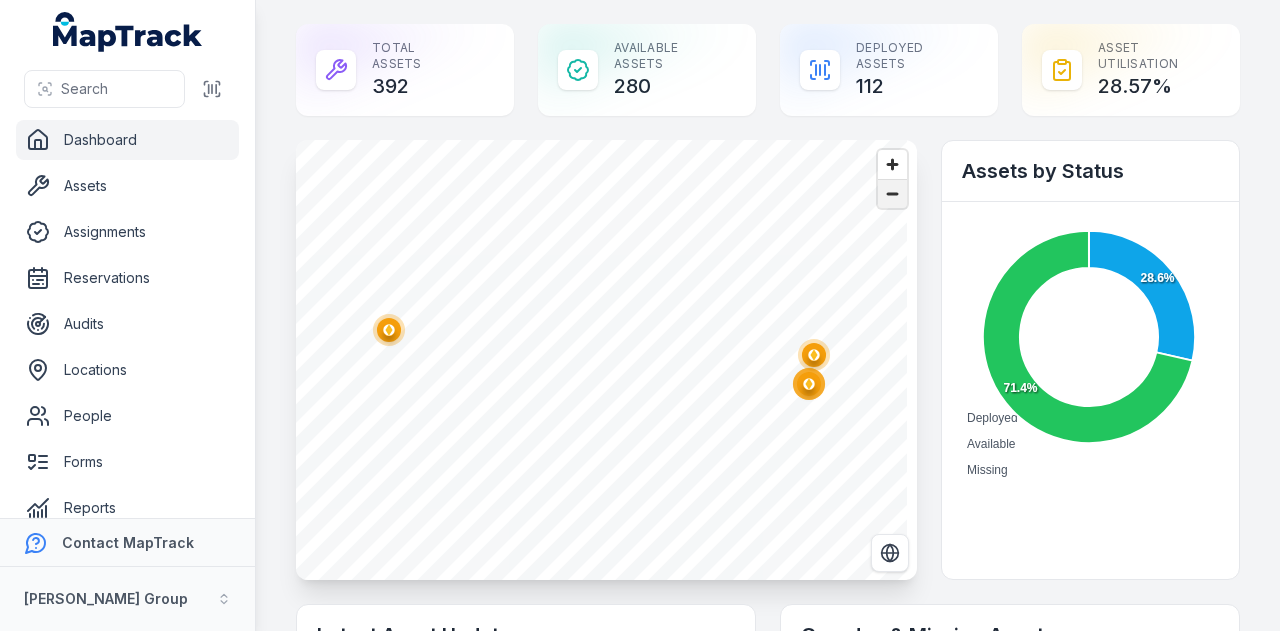 click at bounding box center (892, 194) 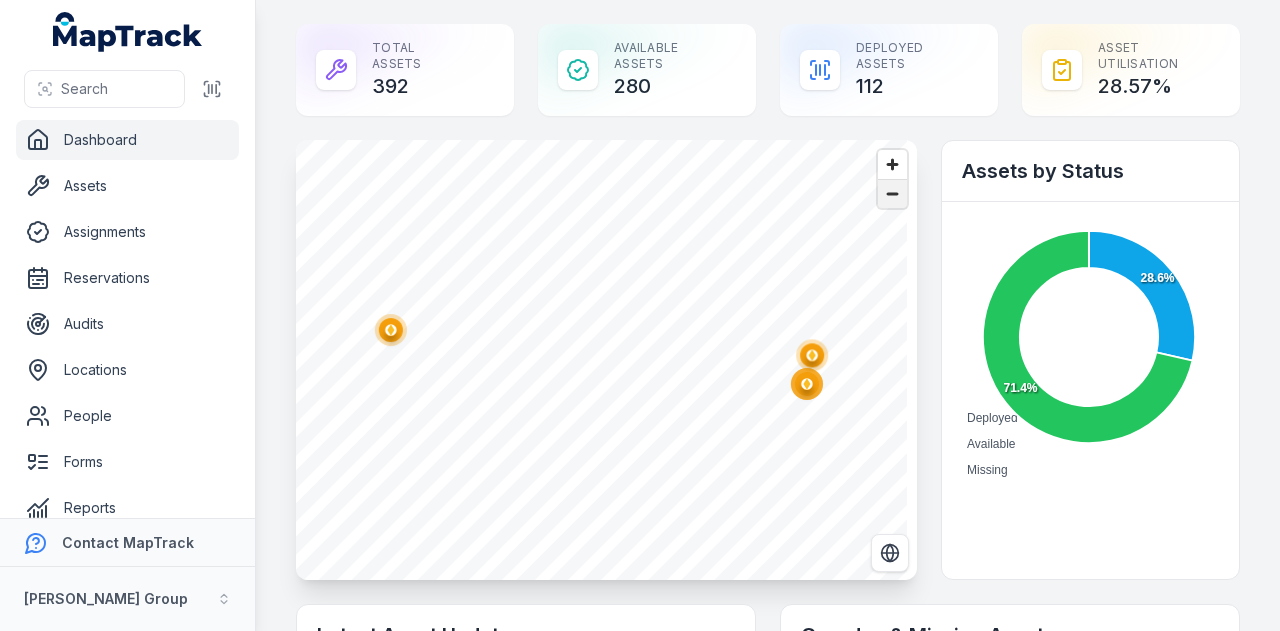 click at bounding box center (892, 194) 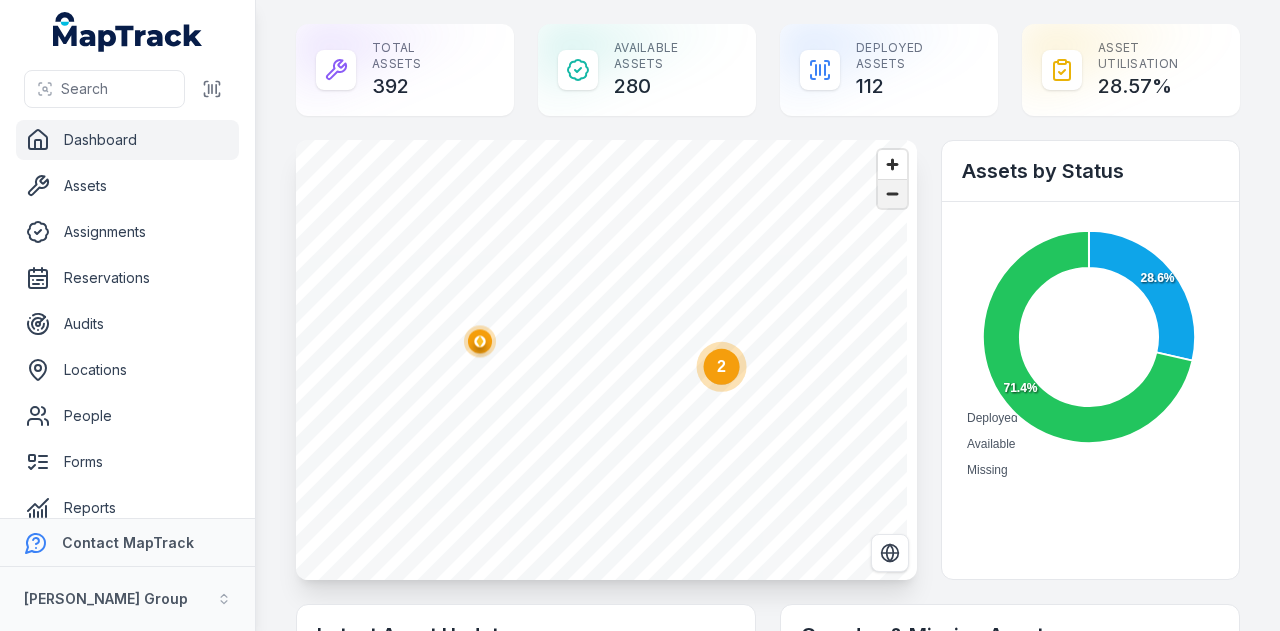 click at bounding box center [892, 194] 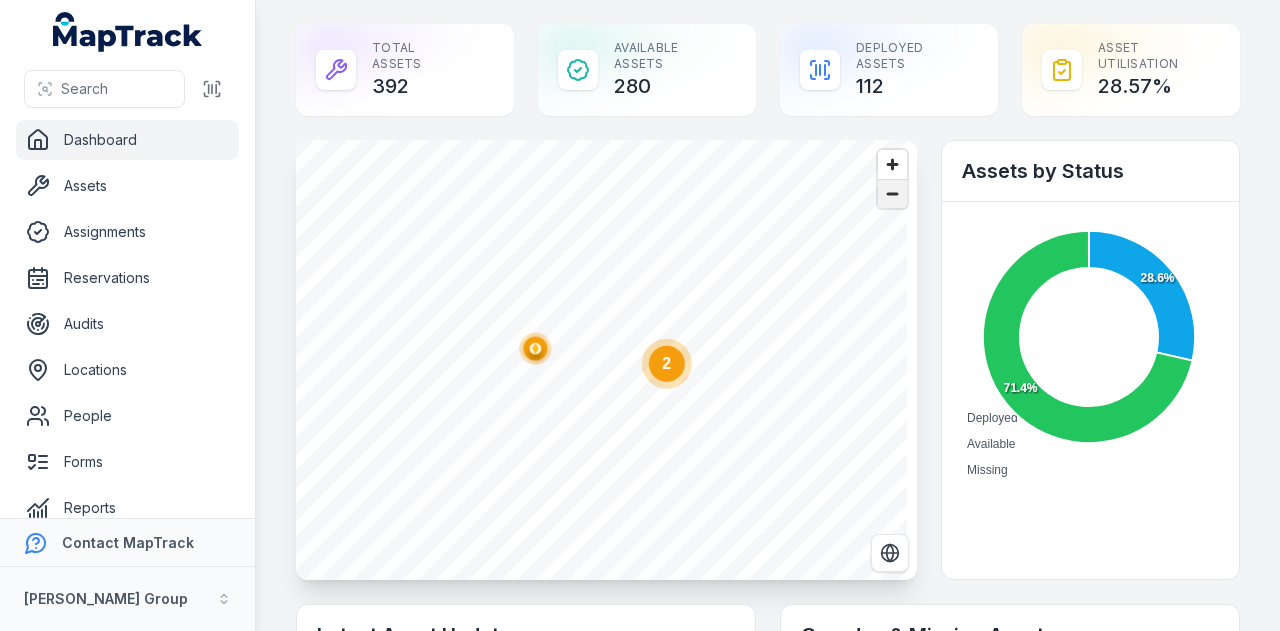 click at bounding box center (892, 194) 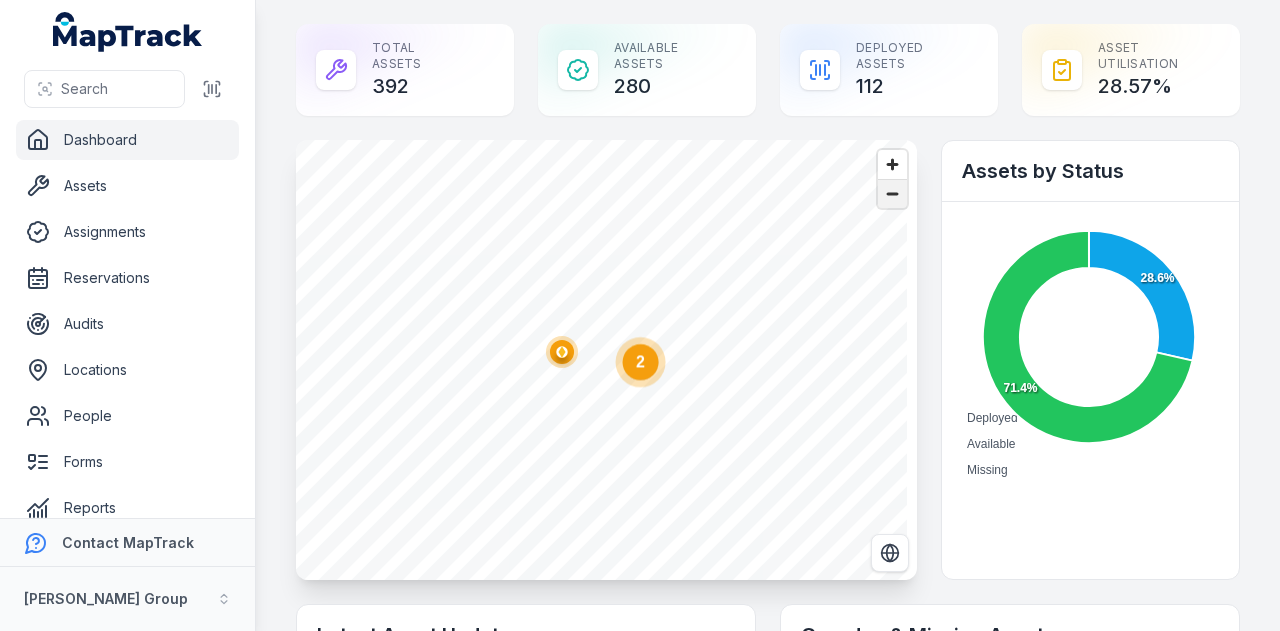 click at bounding box center [892, 194] 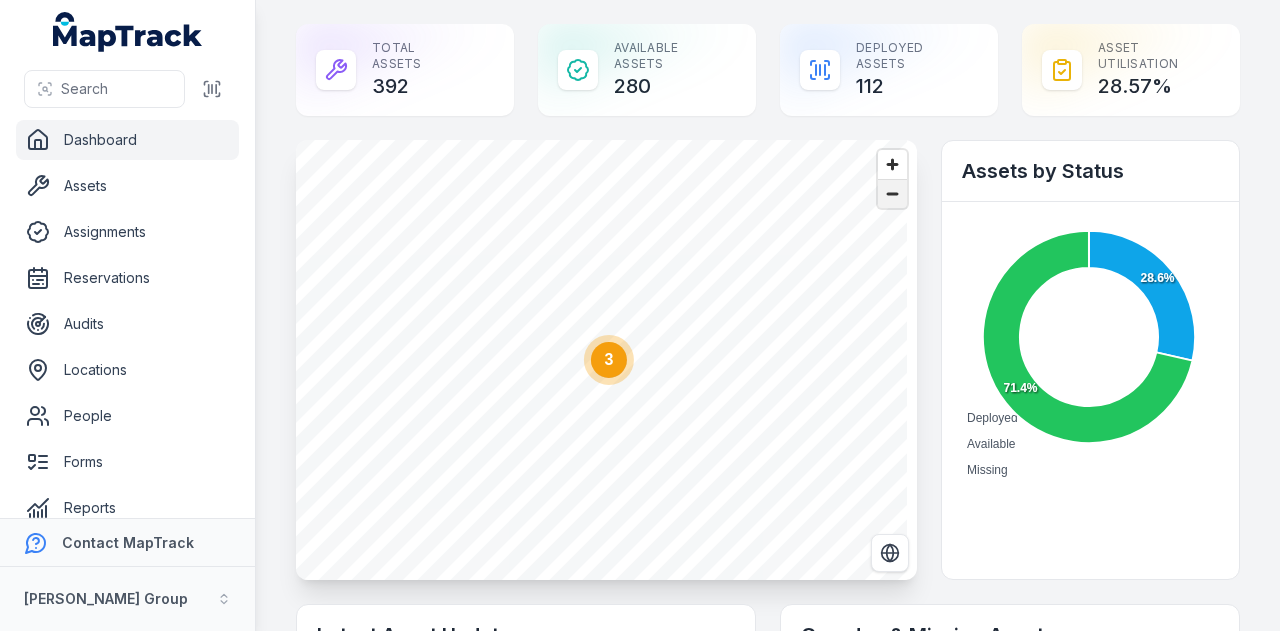 click at bounding box center (892, 194) 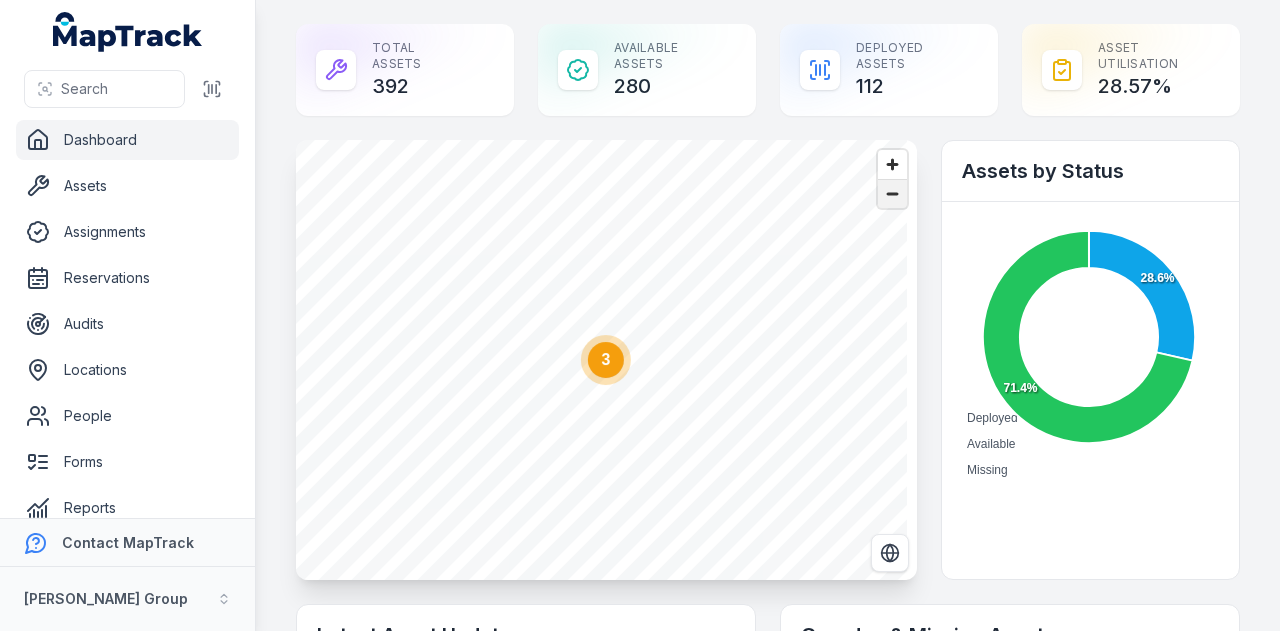 click at bounding box center [892, 194] 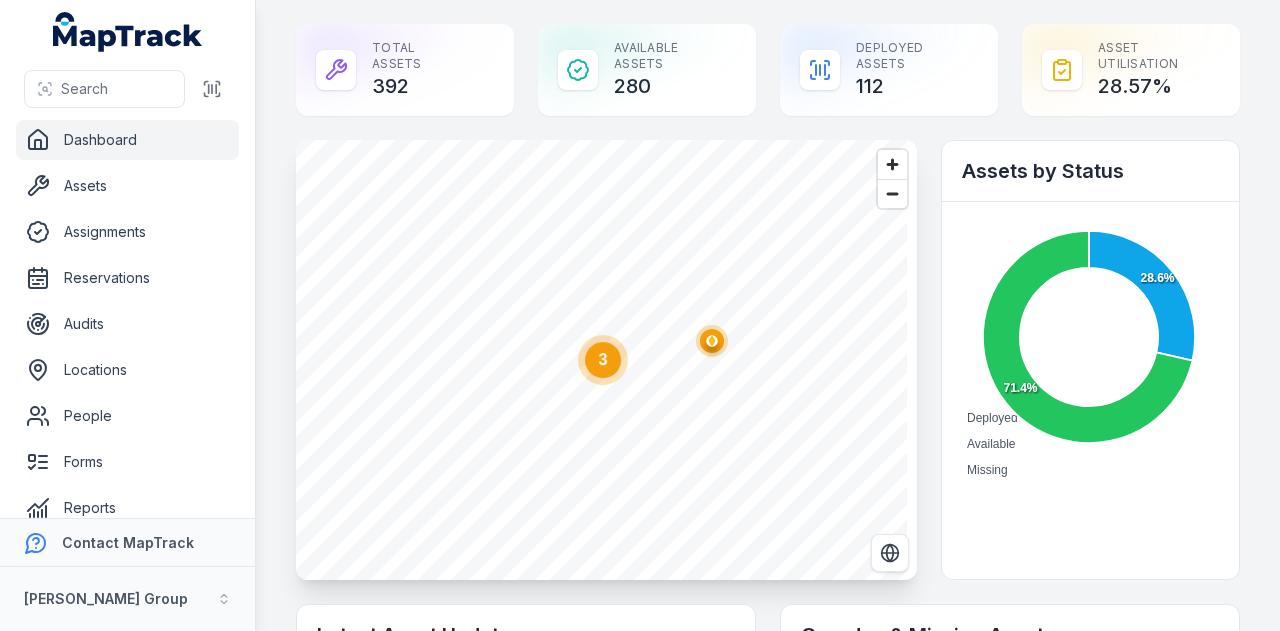 click 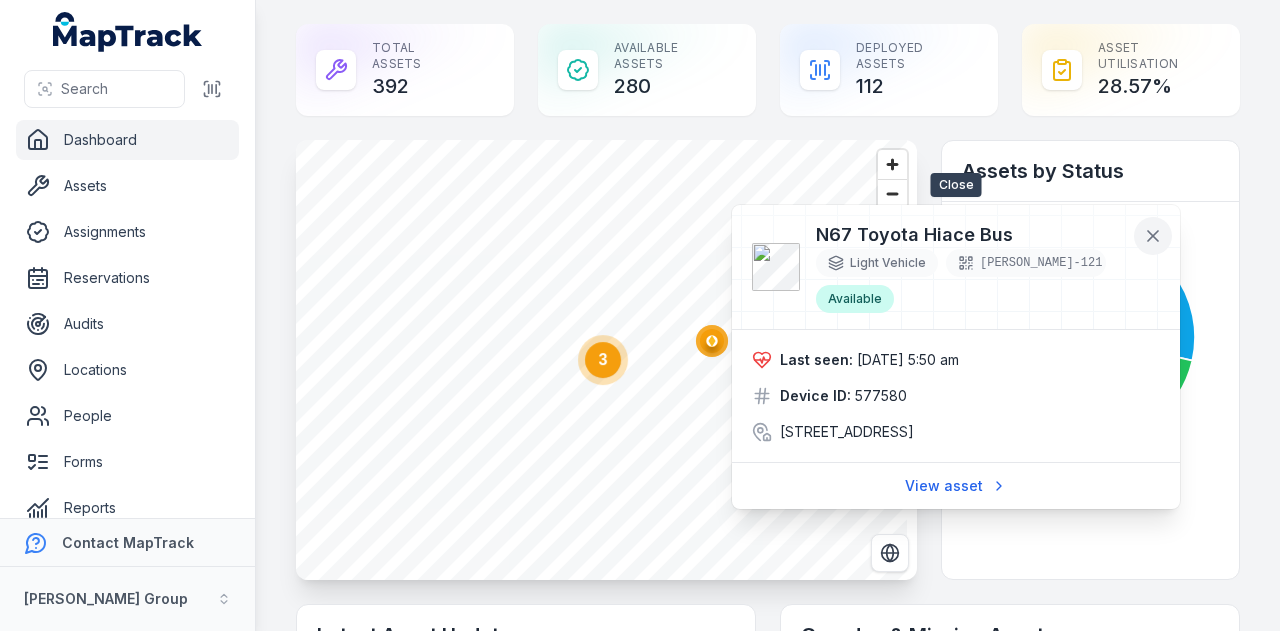 click 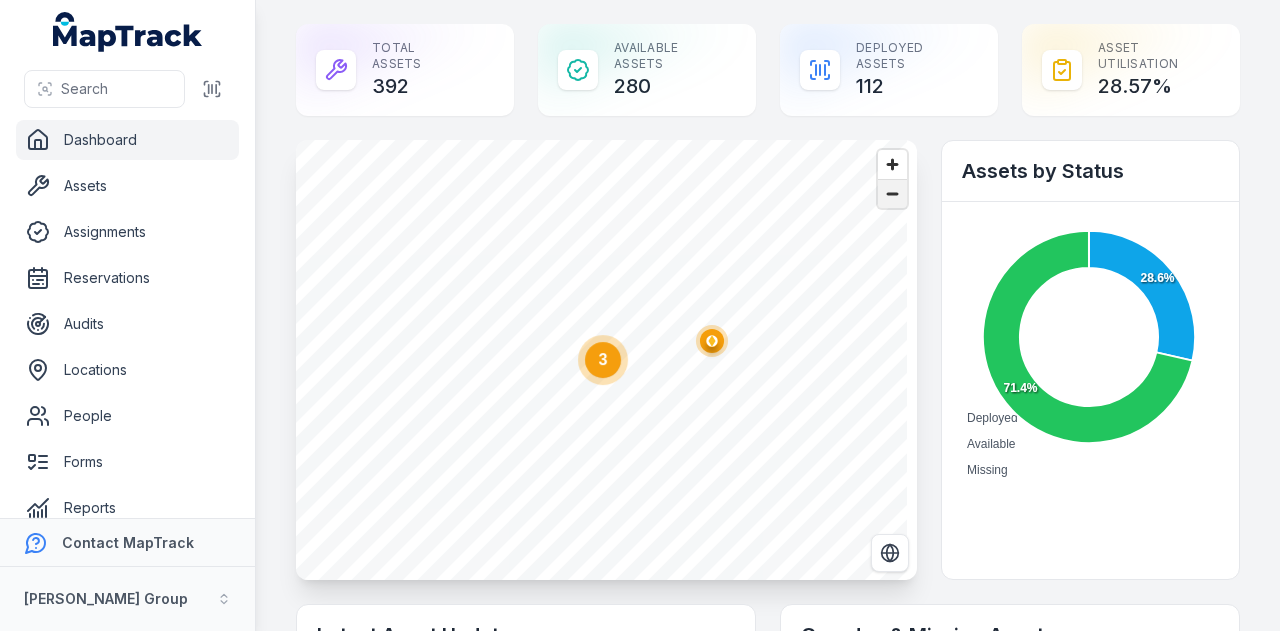 click at bounding box center (892, 194) 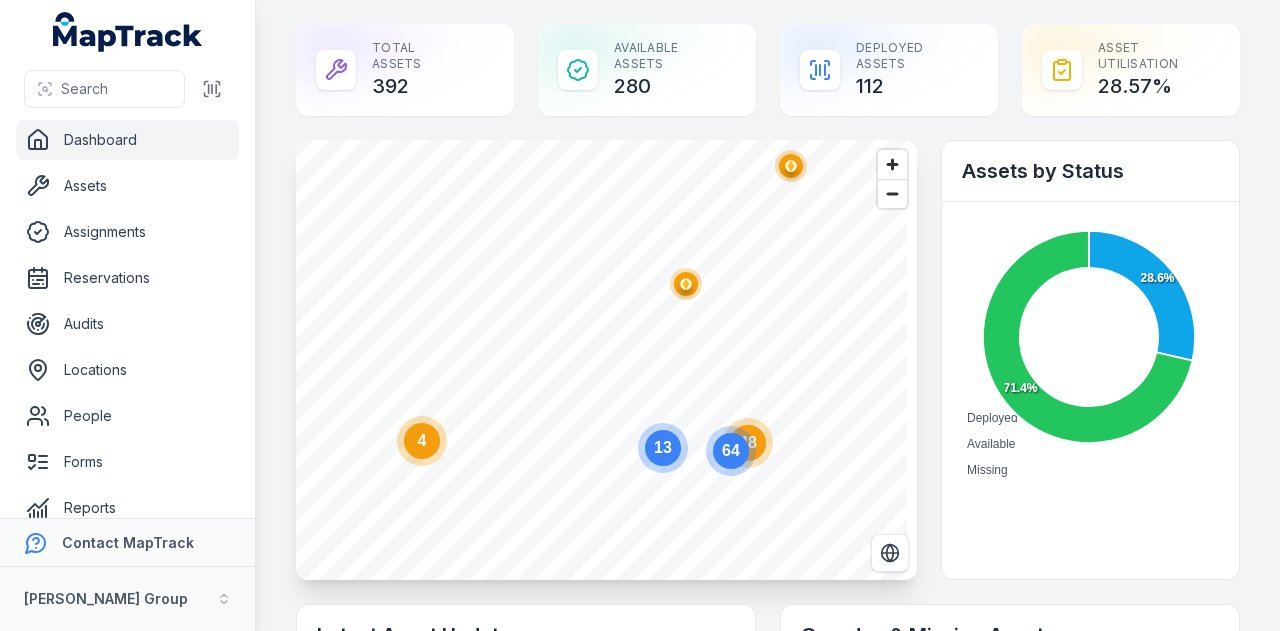 click 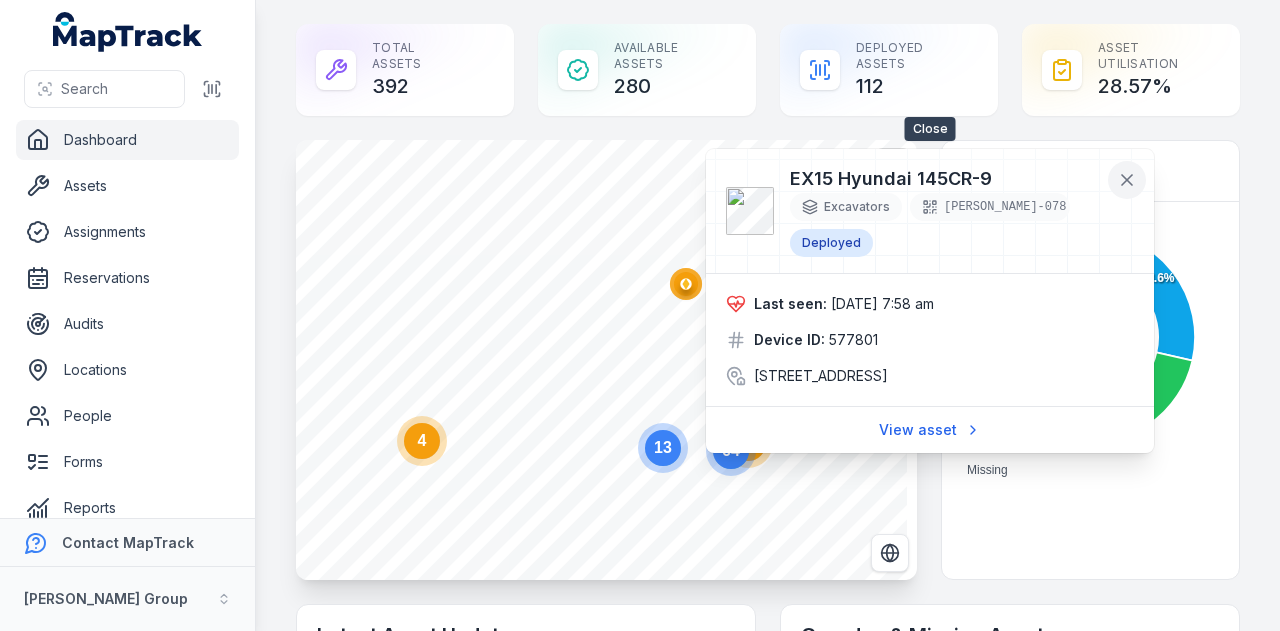 click at bounding box center [1127, 180] 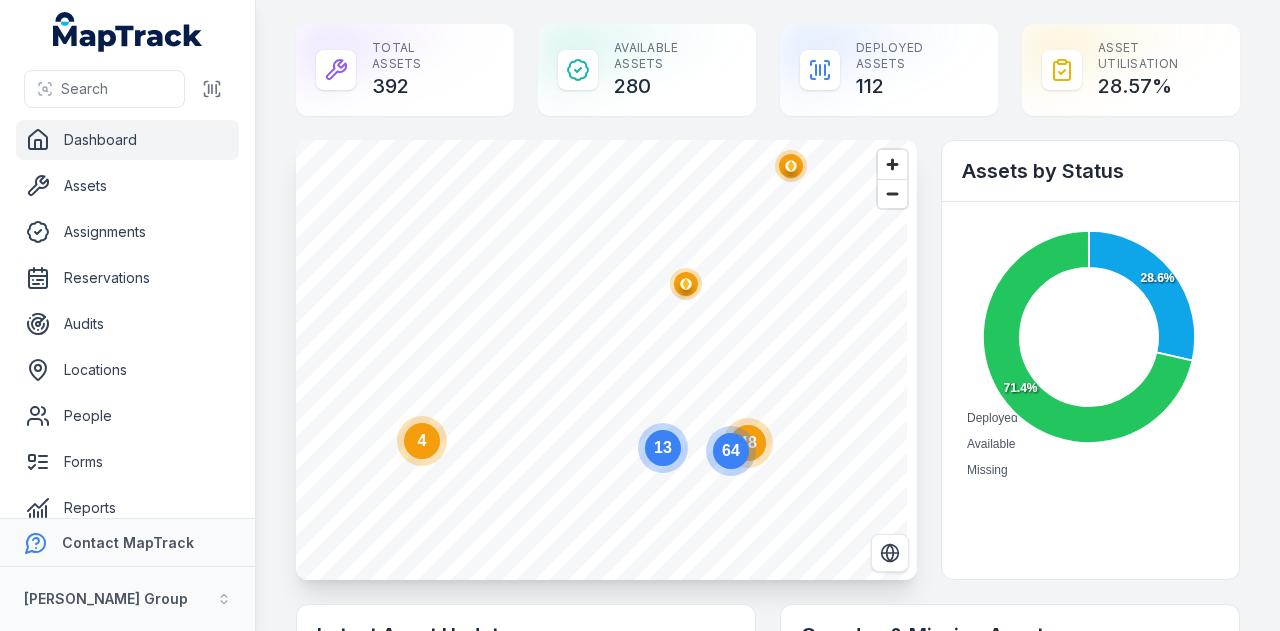 click 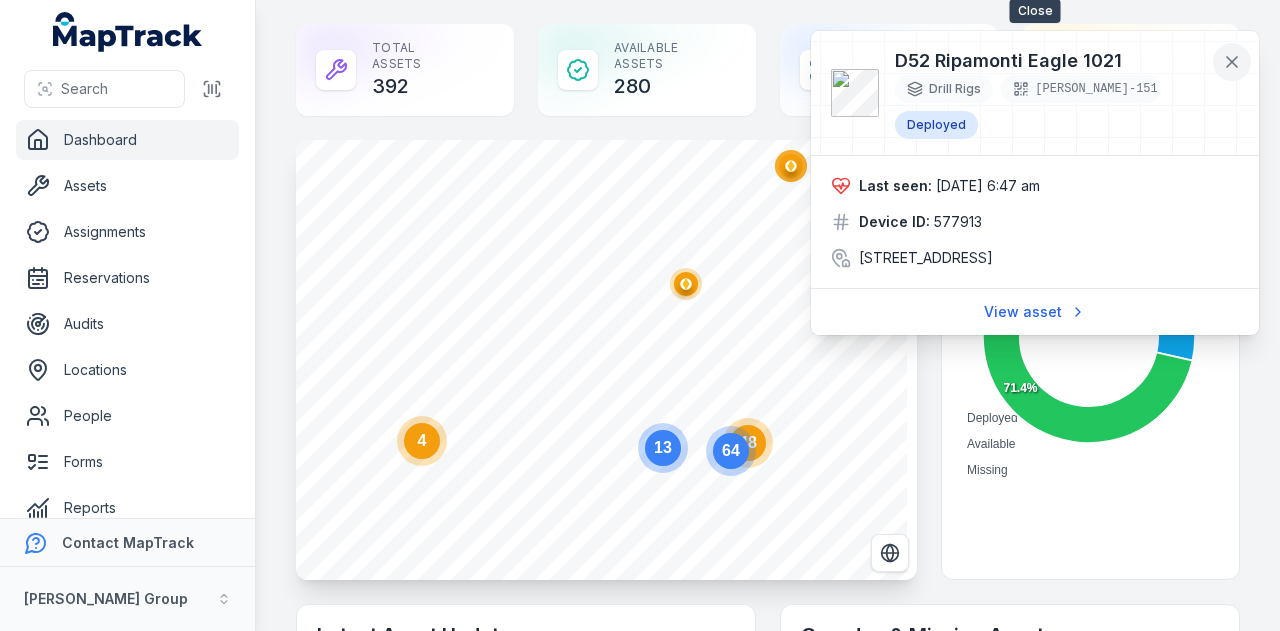 click at bounding box center [1232, 62] 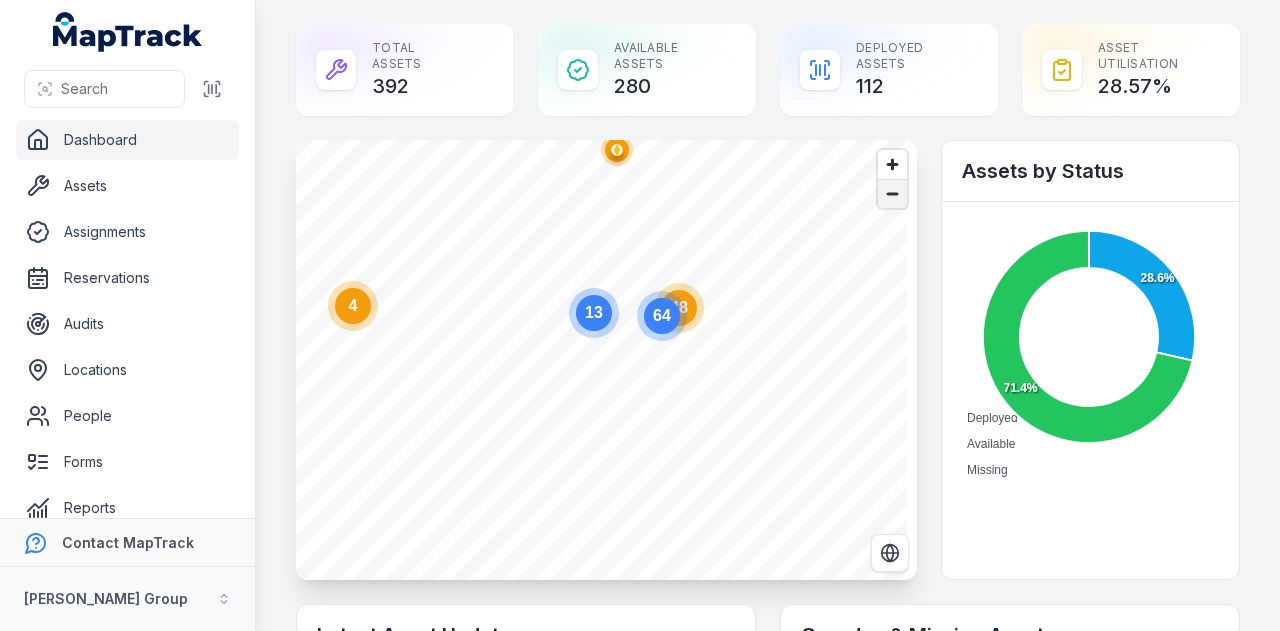 click at bounding box center [892, 194] 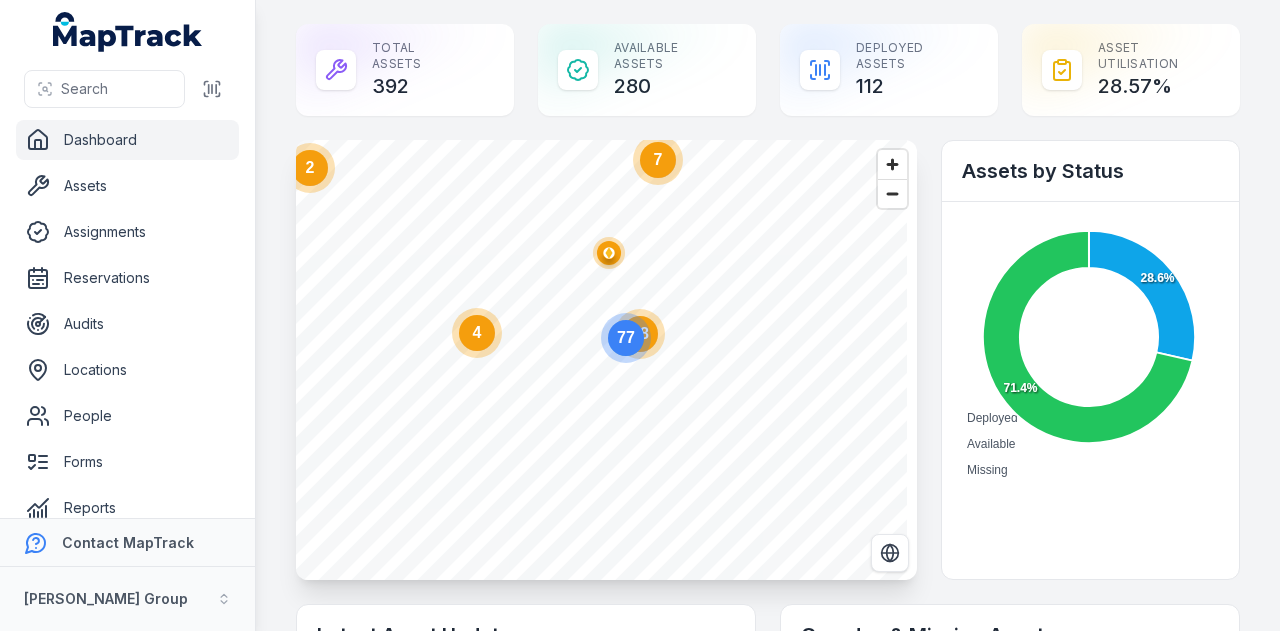 click on "77" 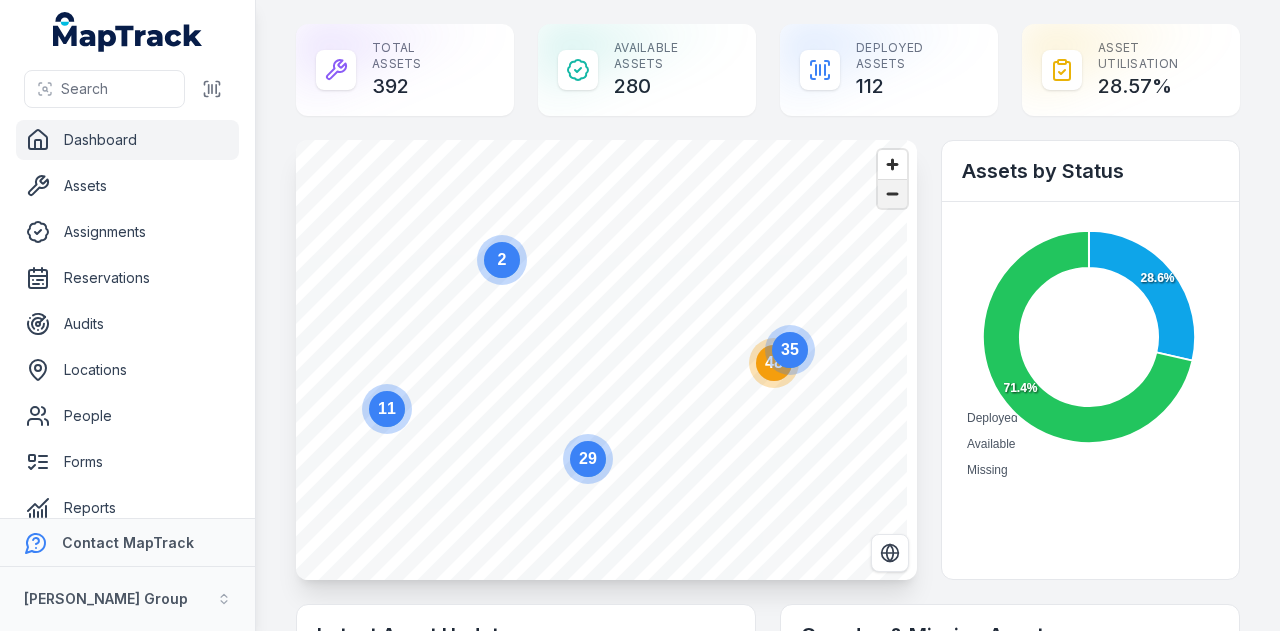 click at bounding box center (892, 194) 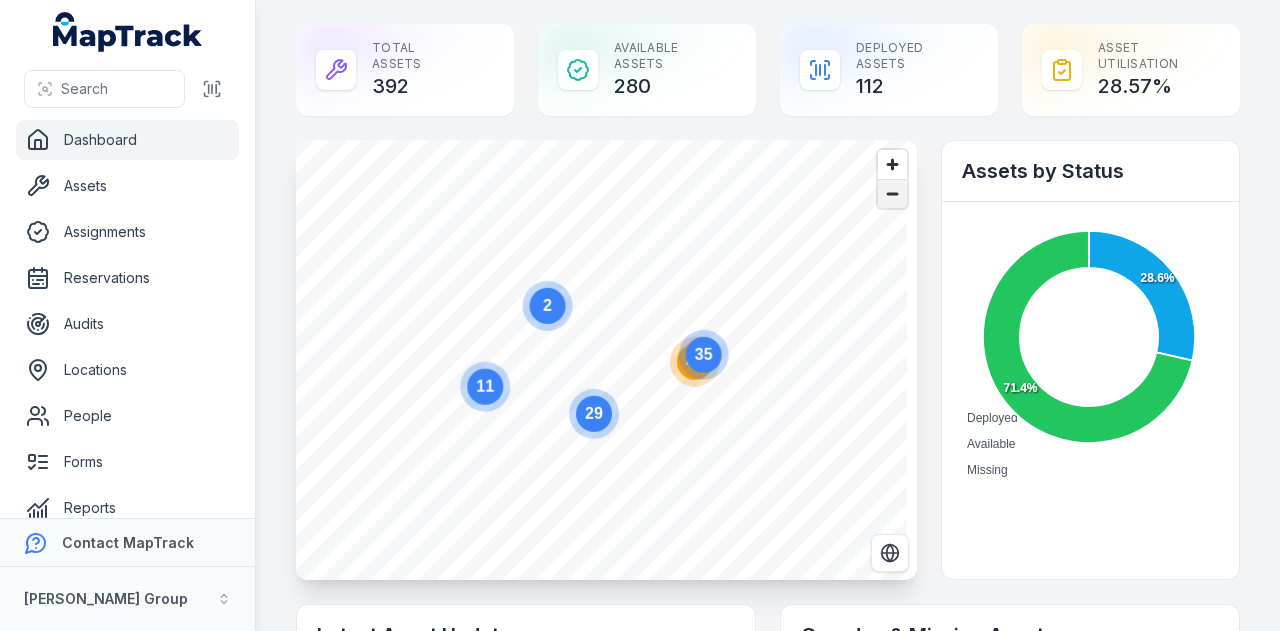 click at bounding box center (892, 194) 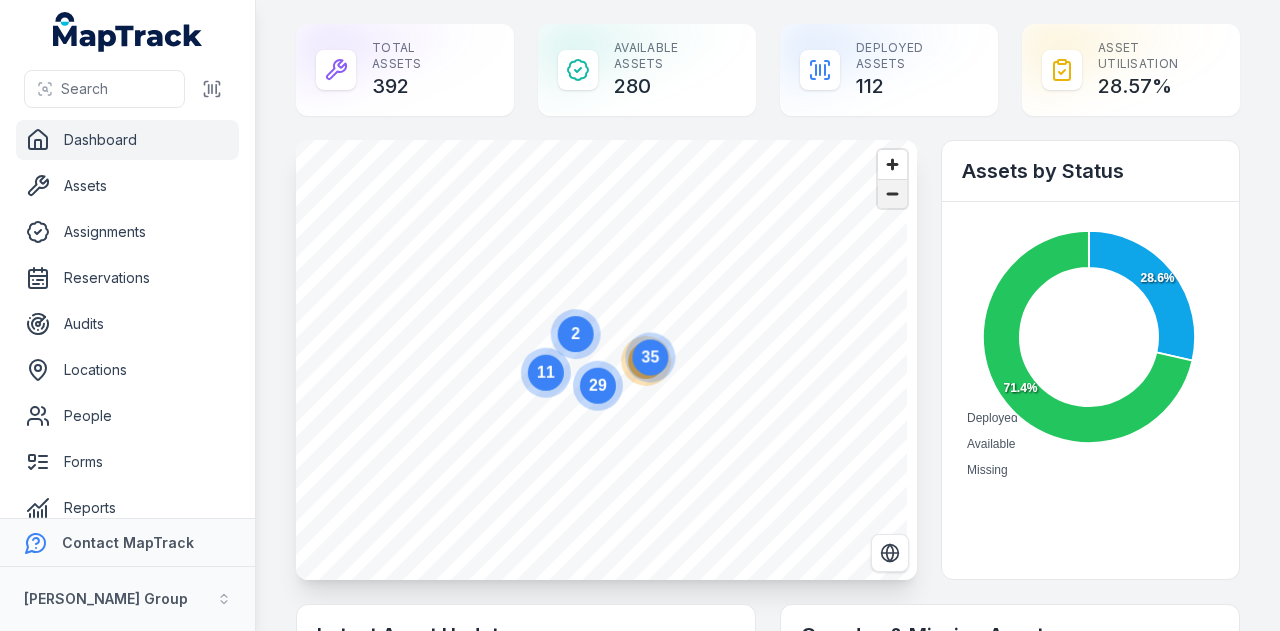 click at bounding box center (892, 194) 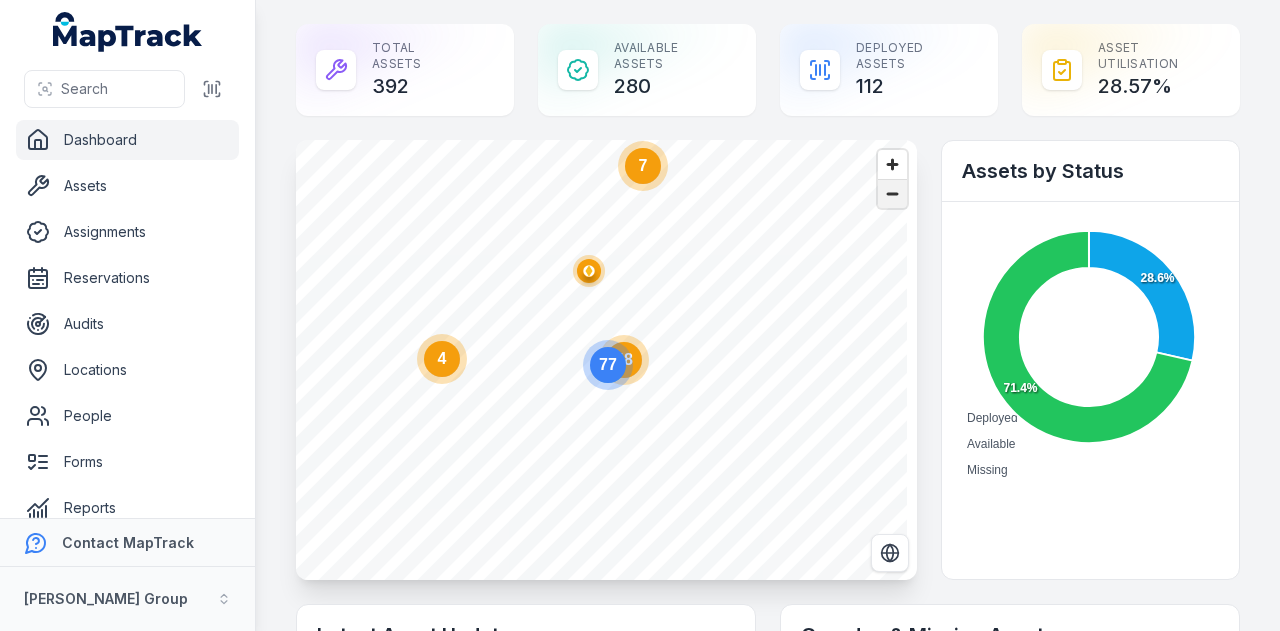 click at bounding box center (892, 194) 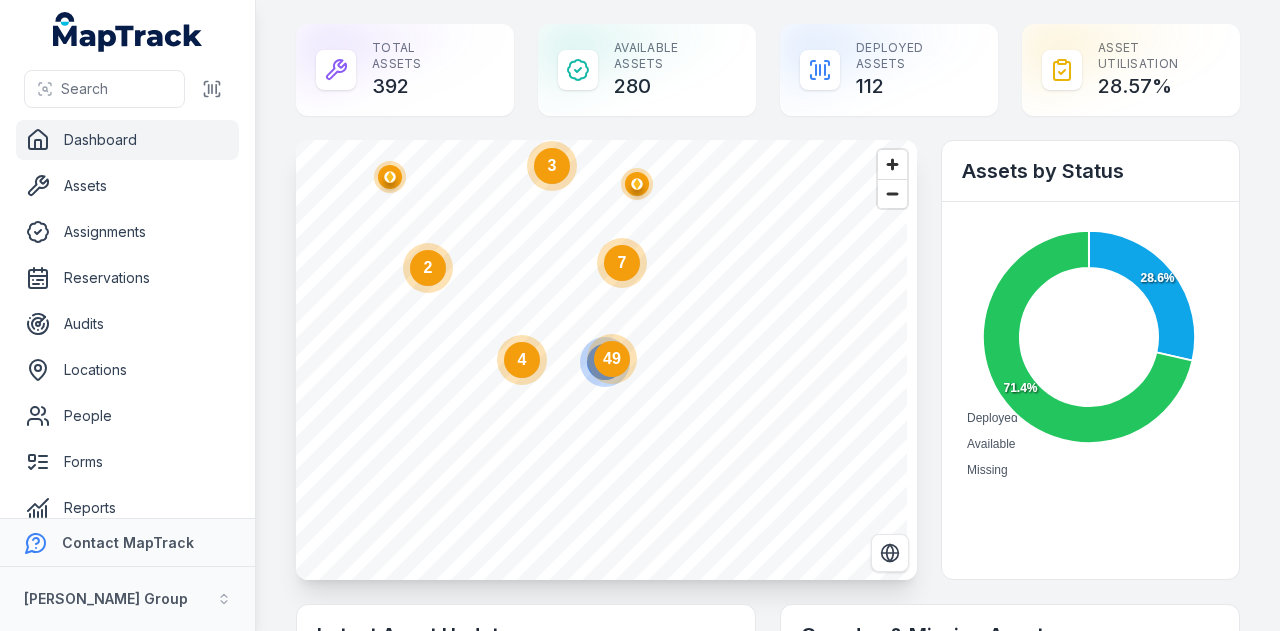 click on "7" 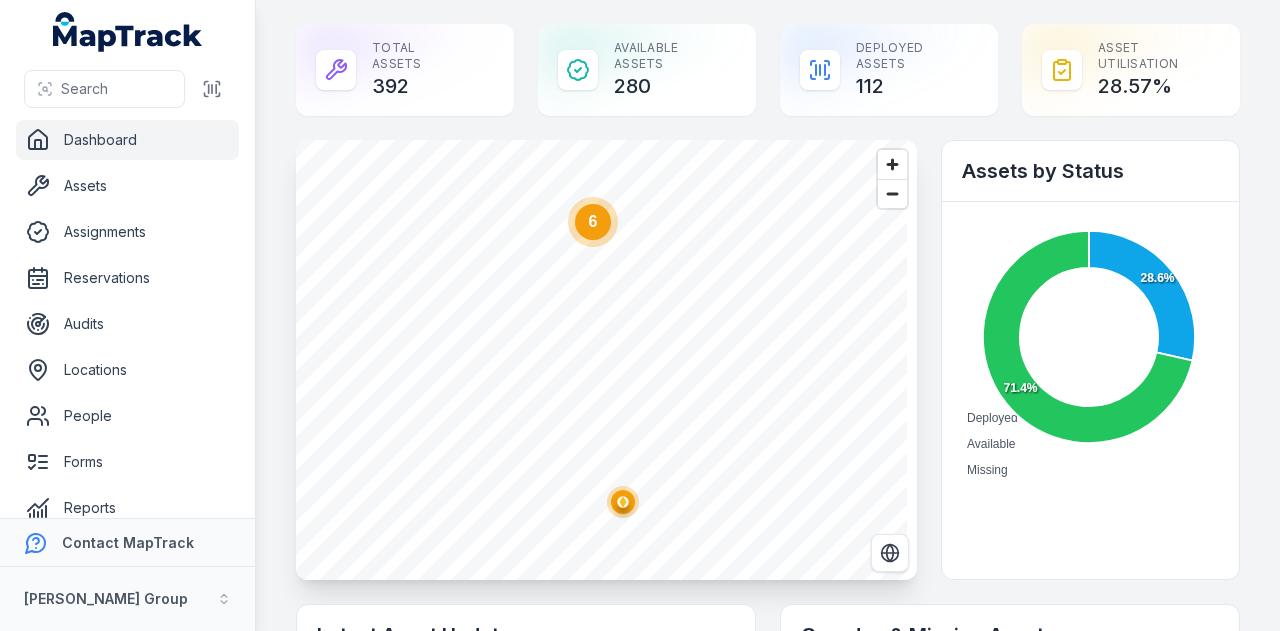 click 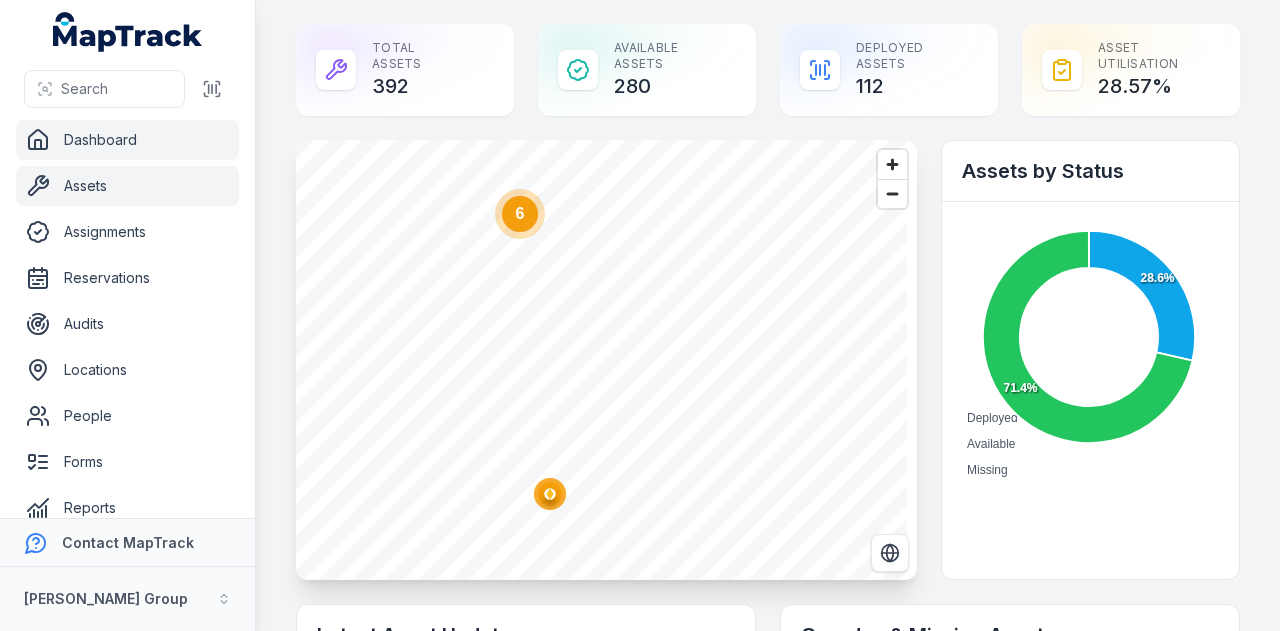 click on "Assets" at bounding box center [127, 186] 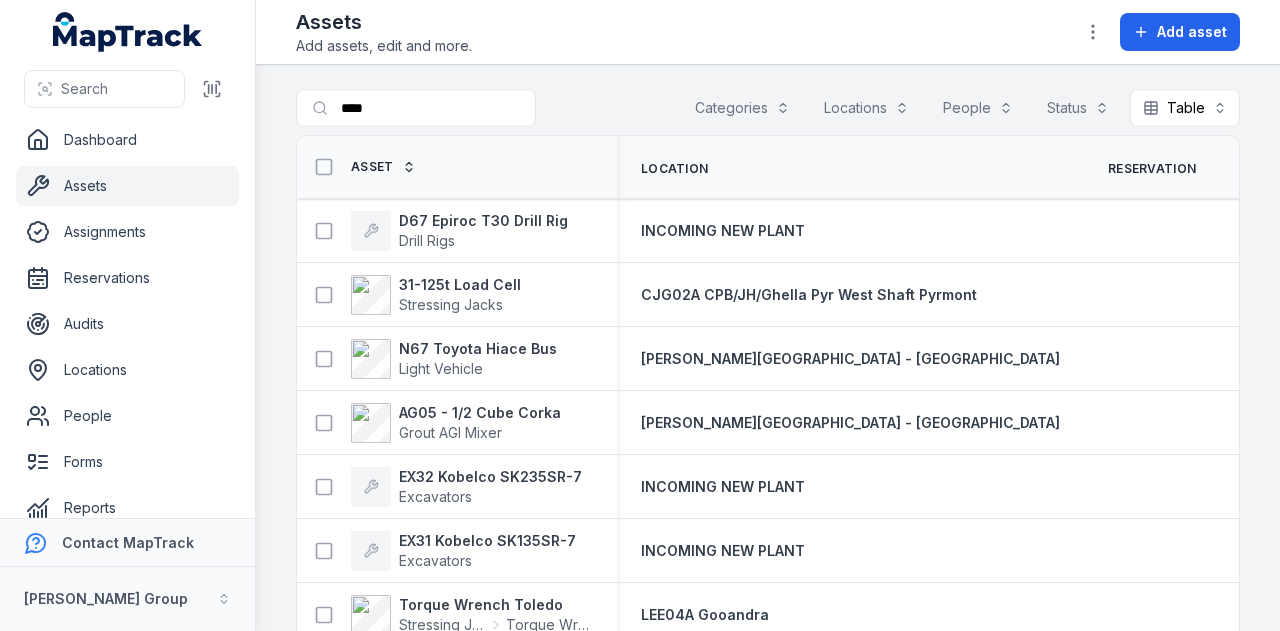 scroll, scrollTop: 0, scrollLeft: 0, axis: both 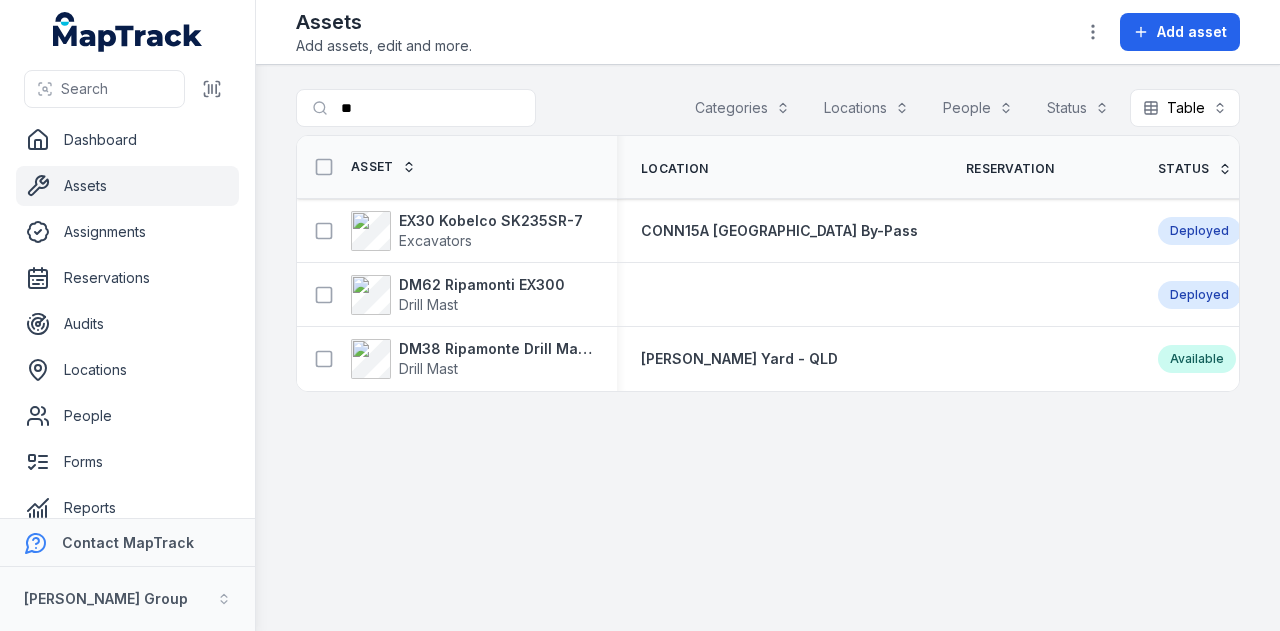 type on "*" 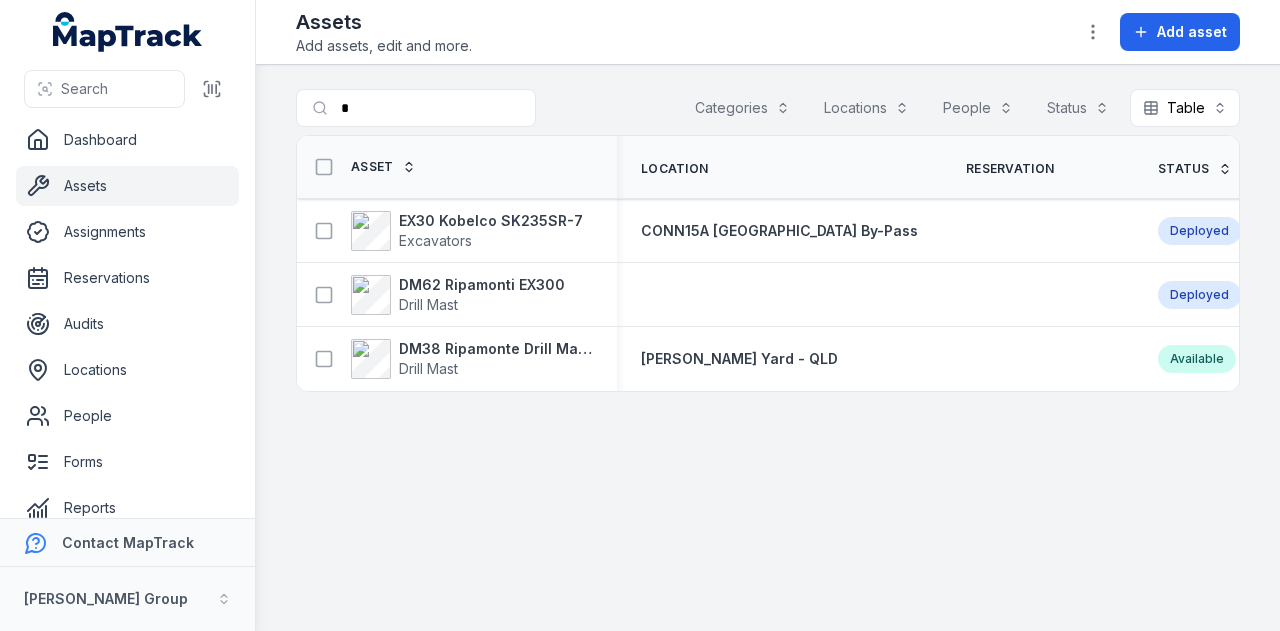 type 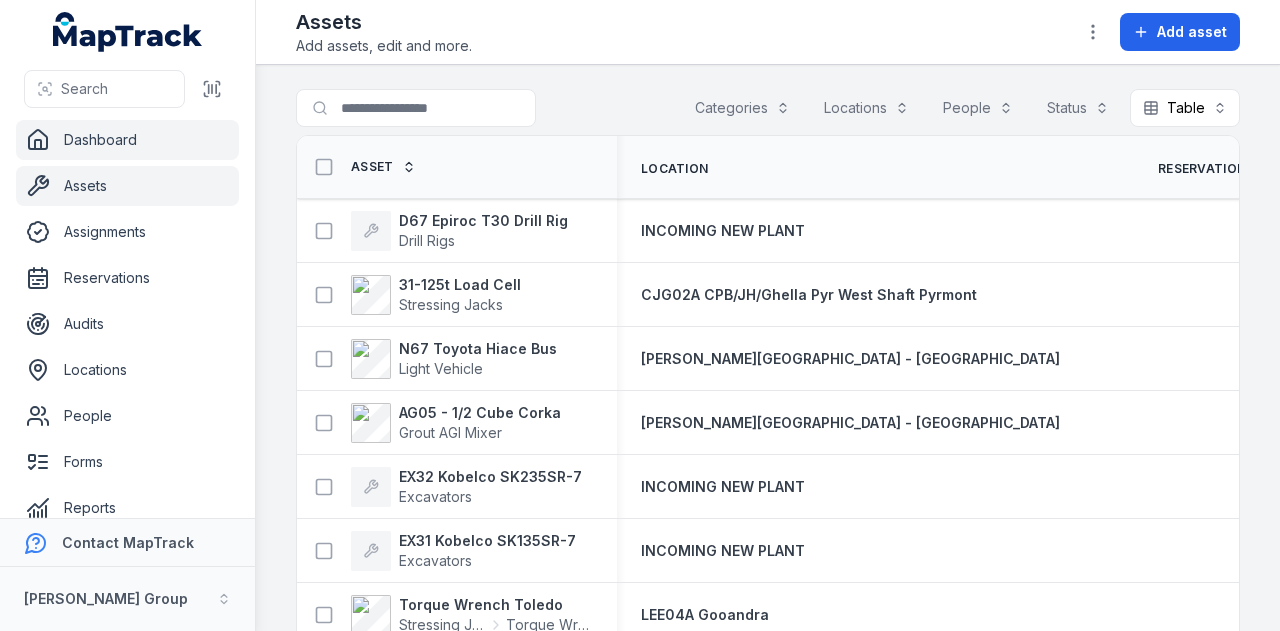 click on "Dashboard" at bounding box center [127, 140] 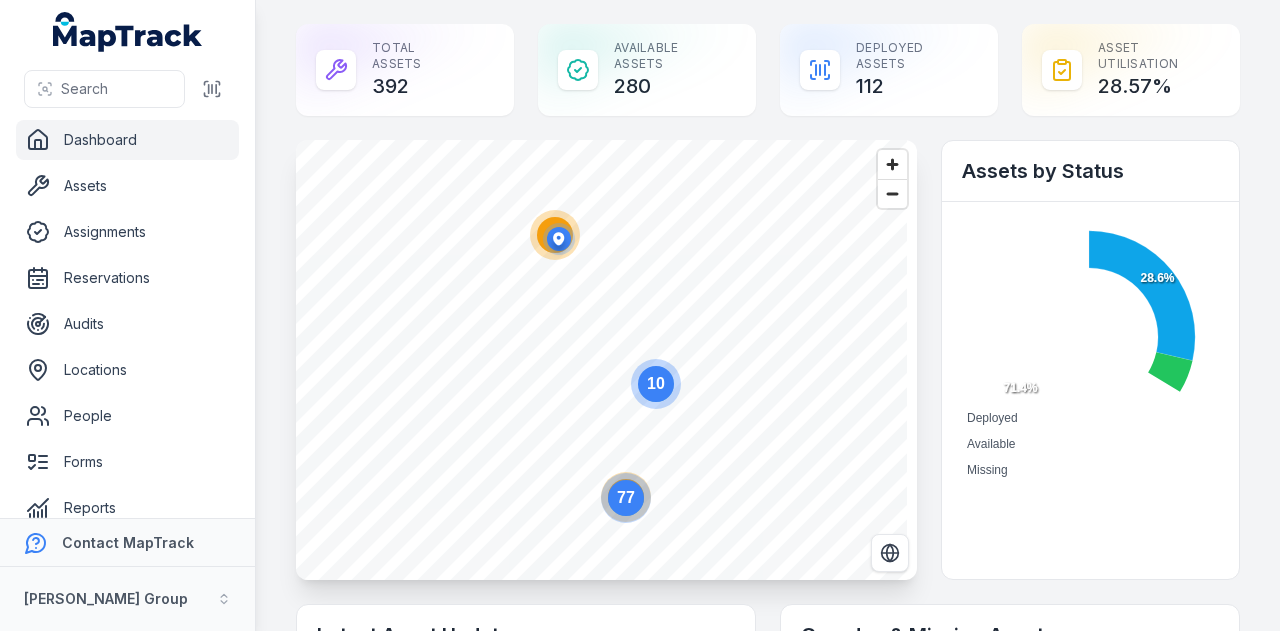 scroll, scrollTop: 0, scrollLeft: 0, axis: both 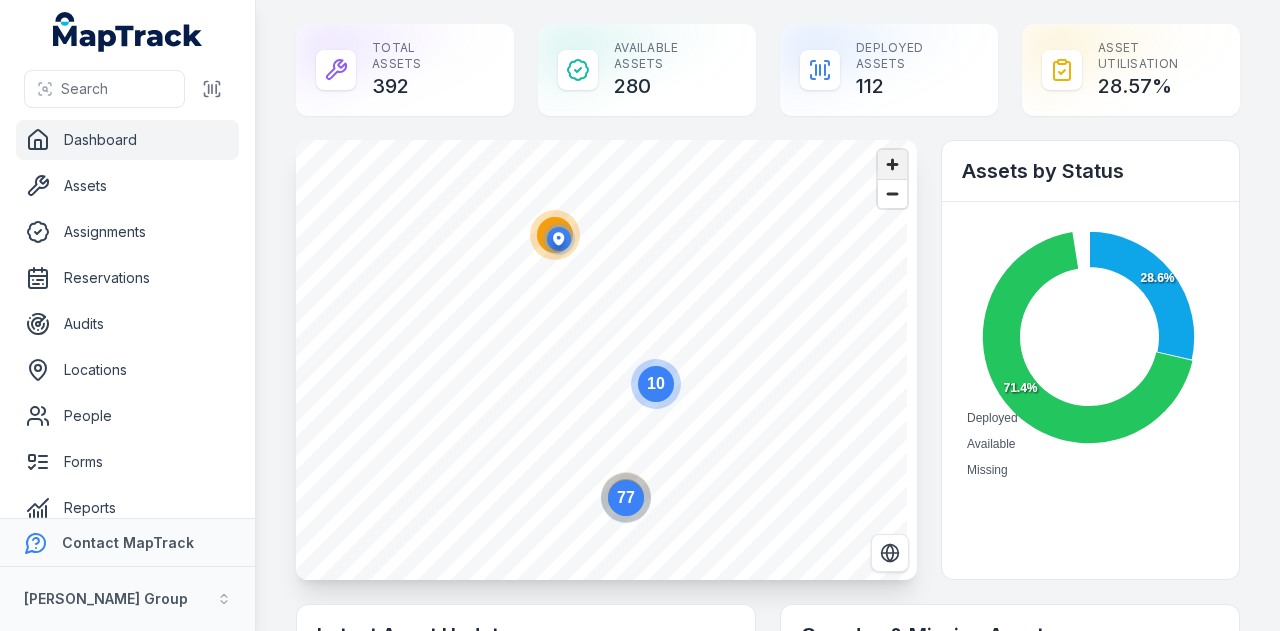 click at bounding box center (892, 164) 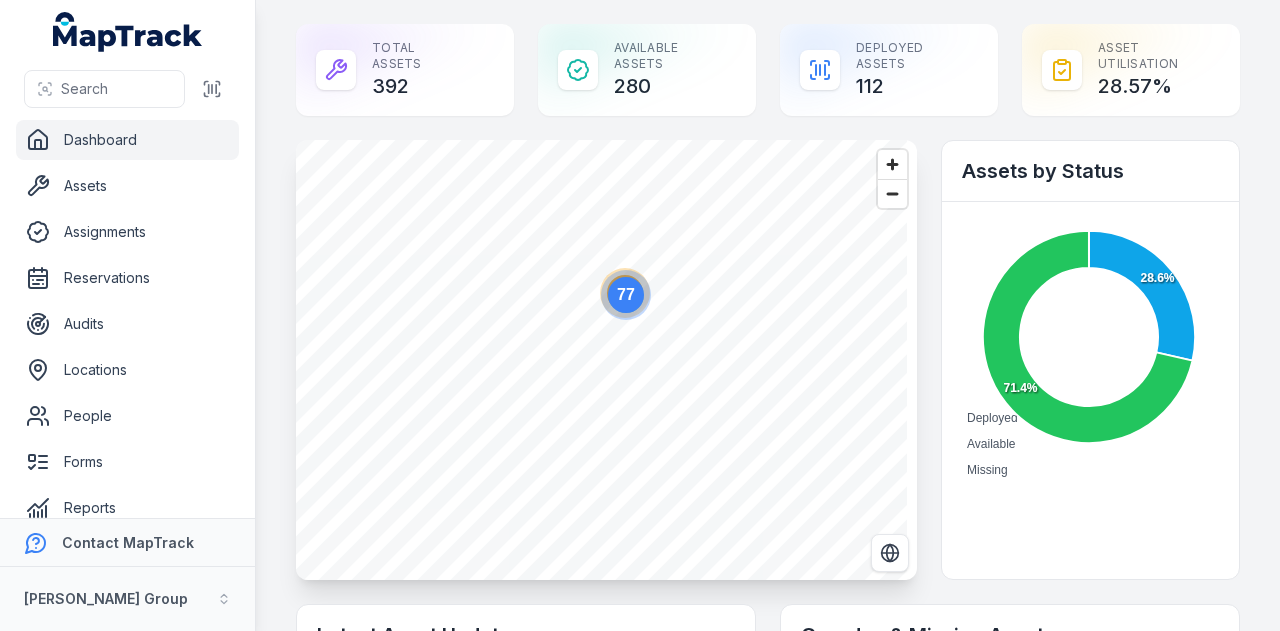click 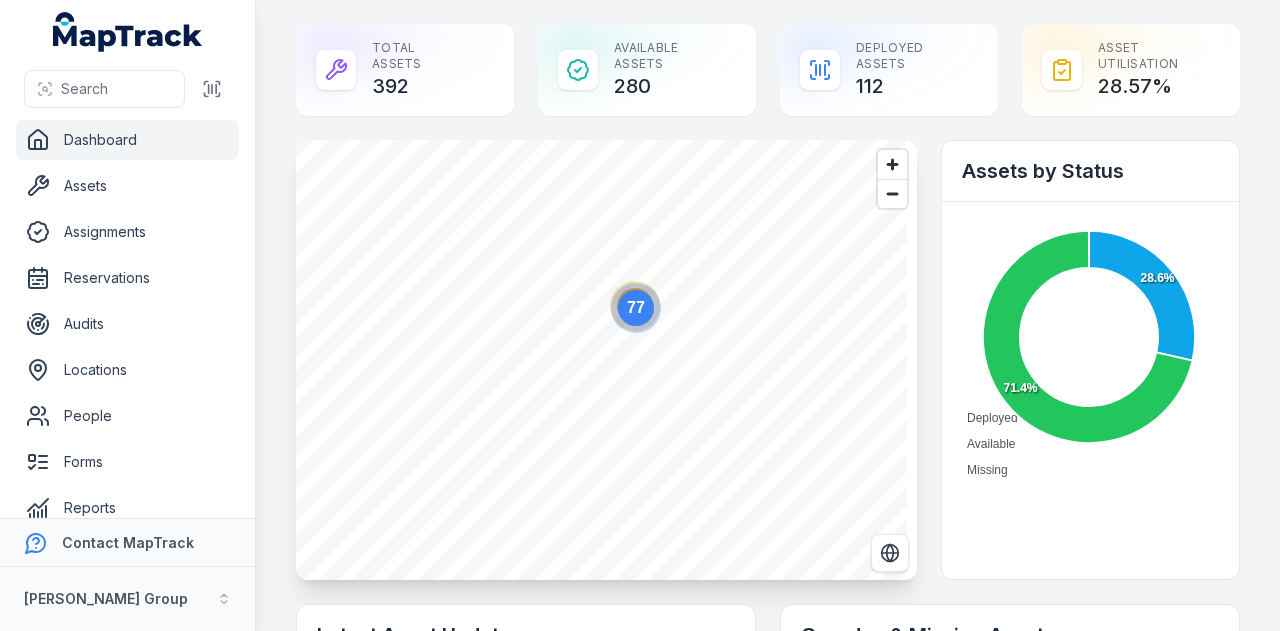 click 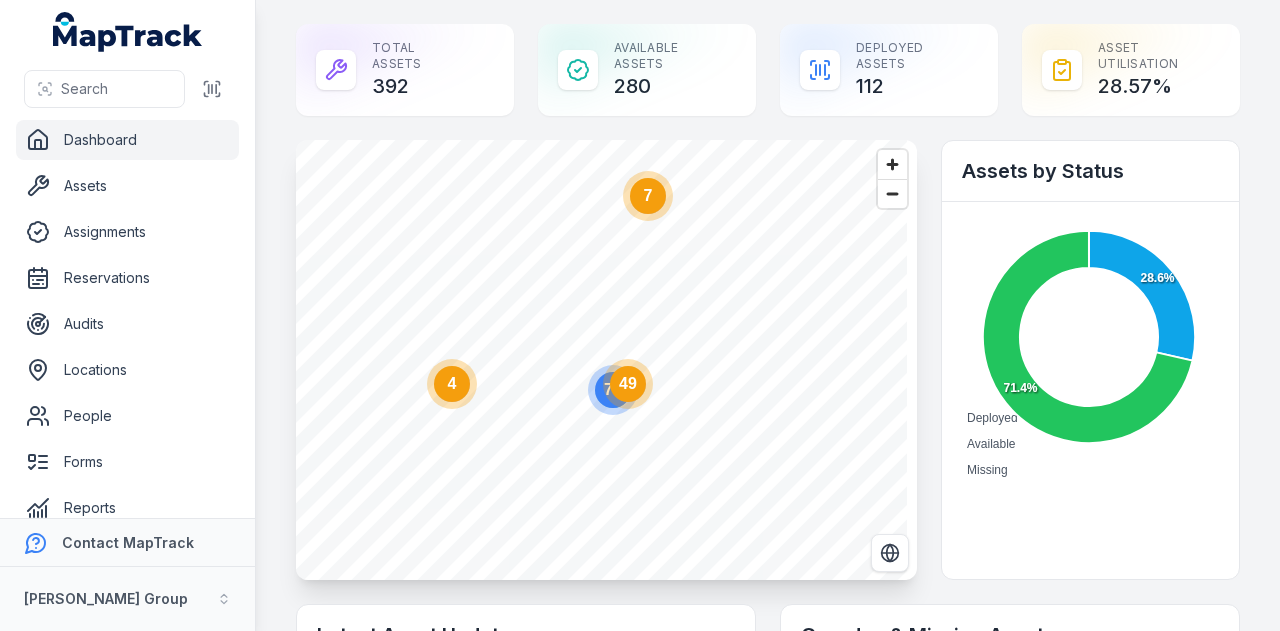 click on "7" 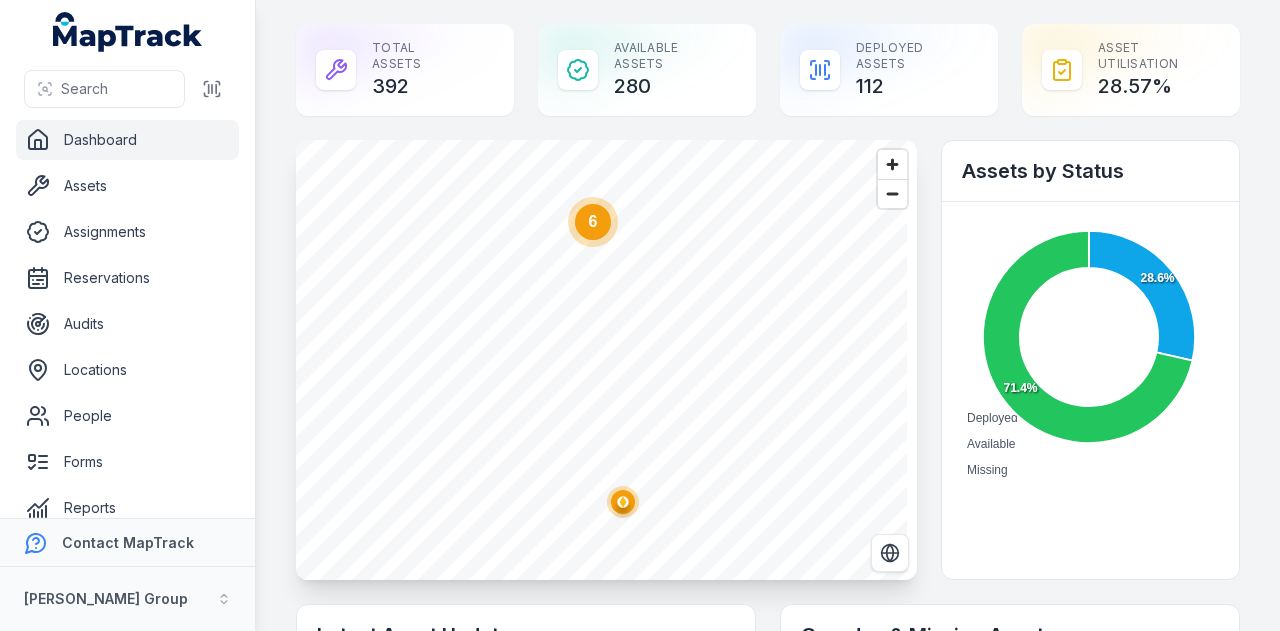 click 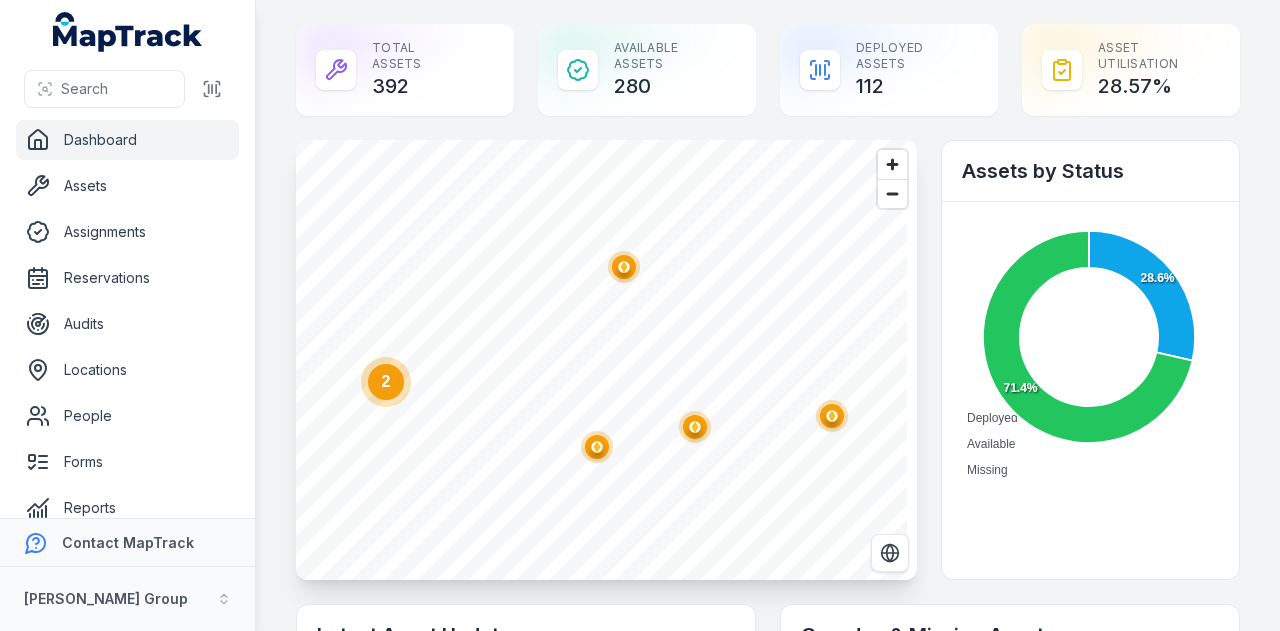 click 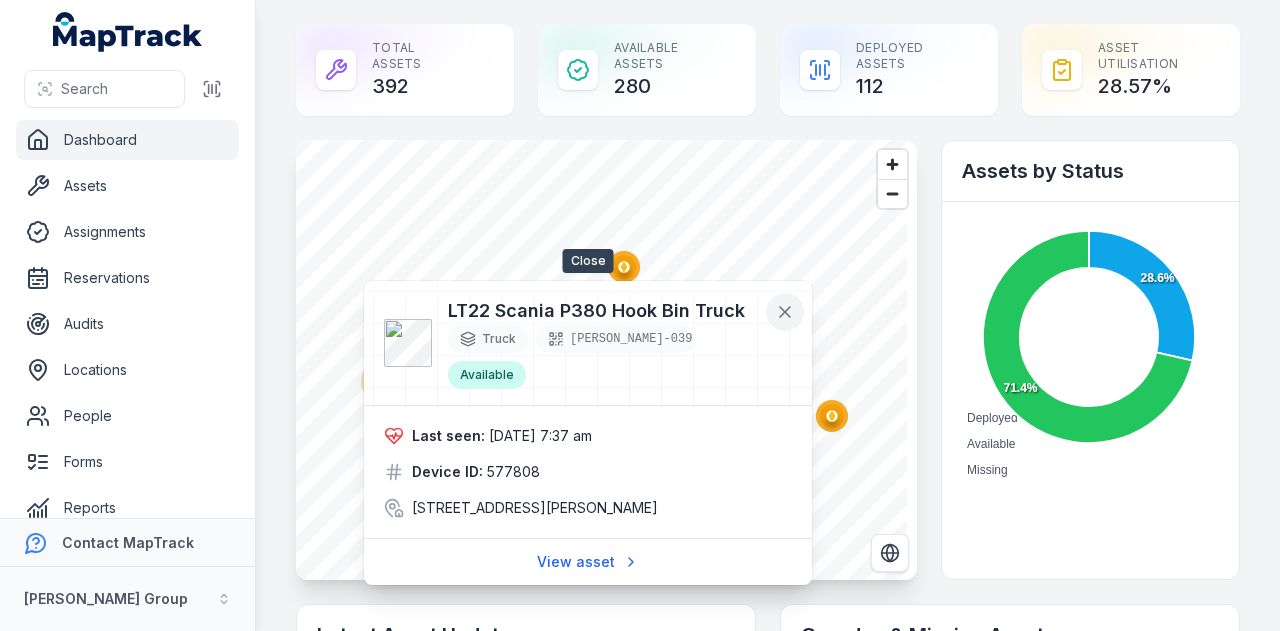 click 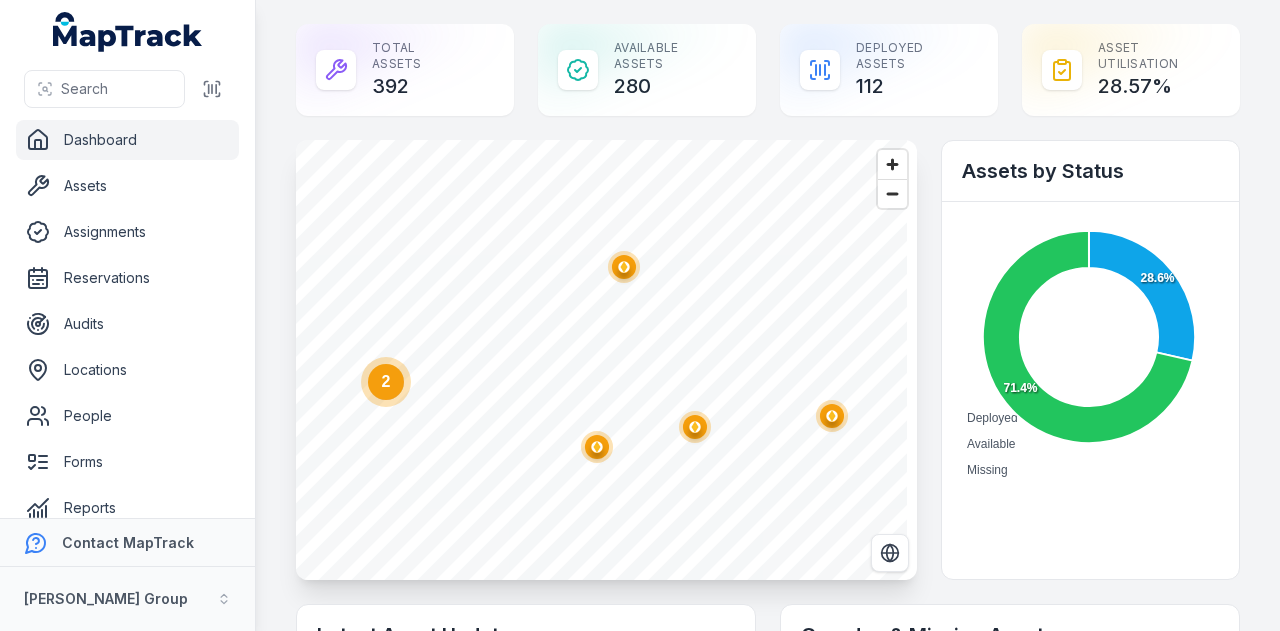 click 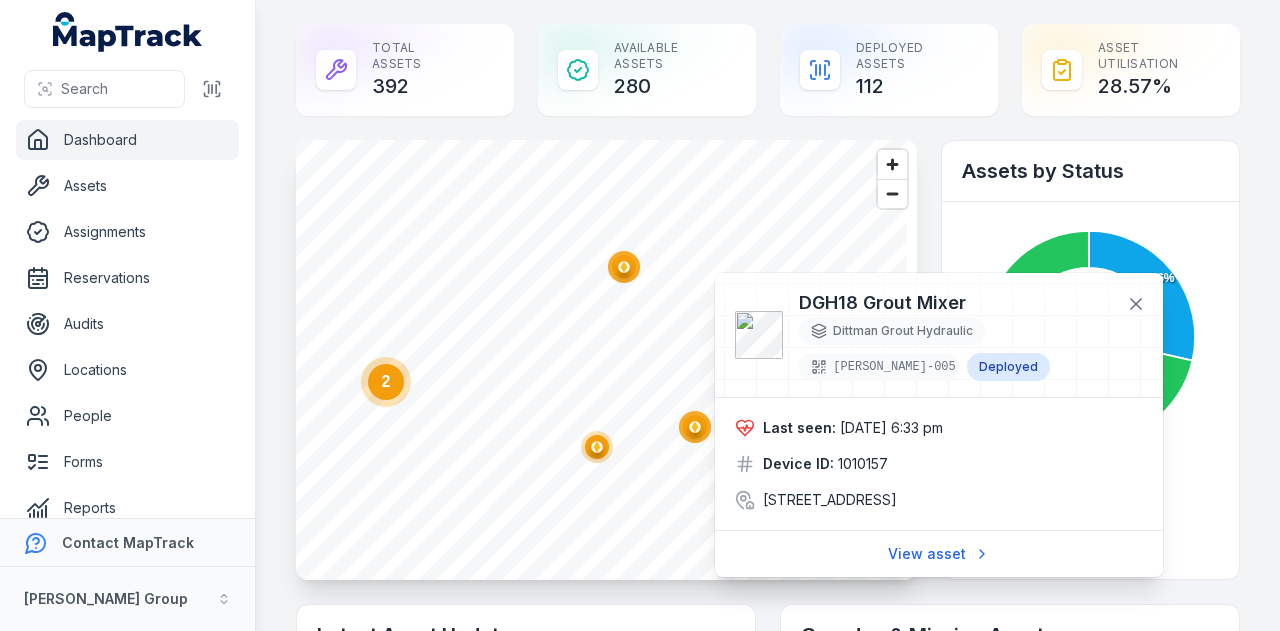 click 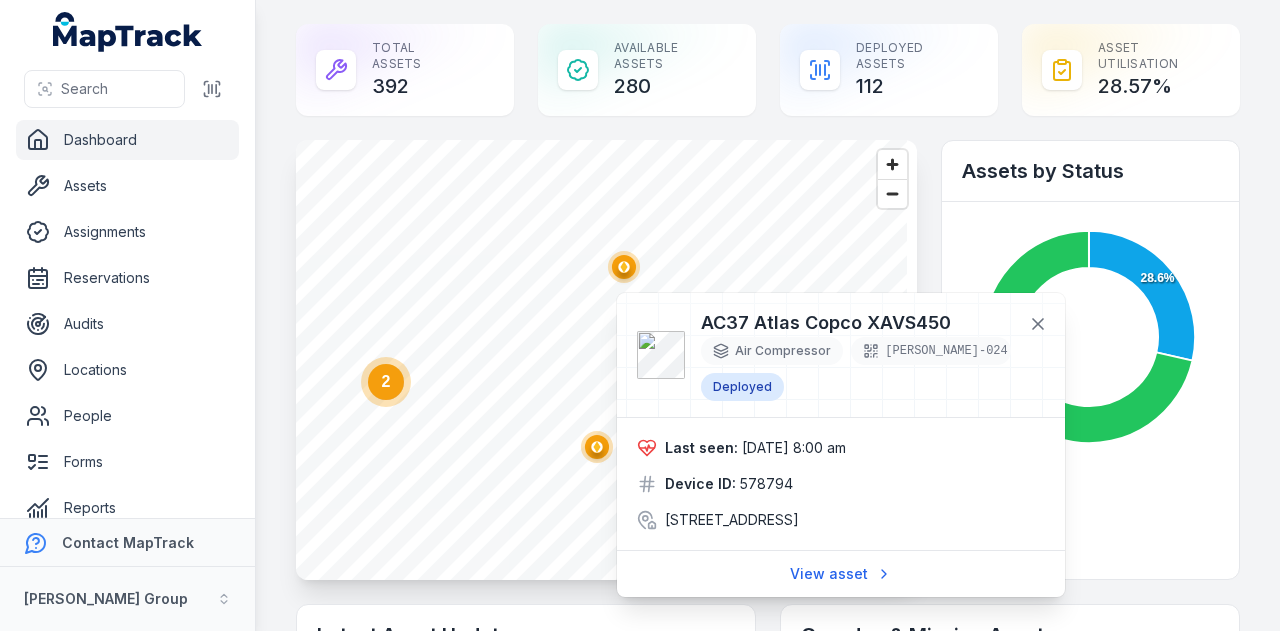 click 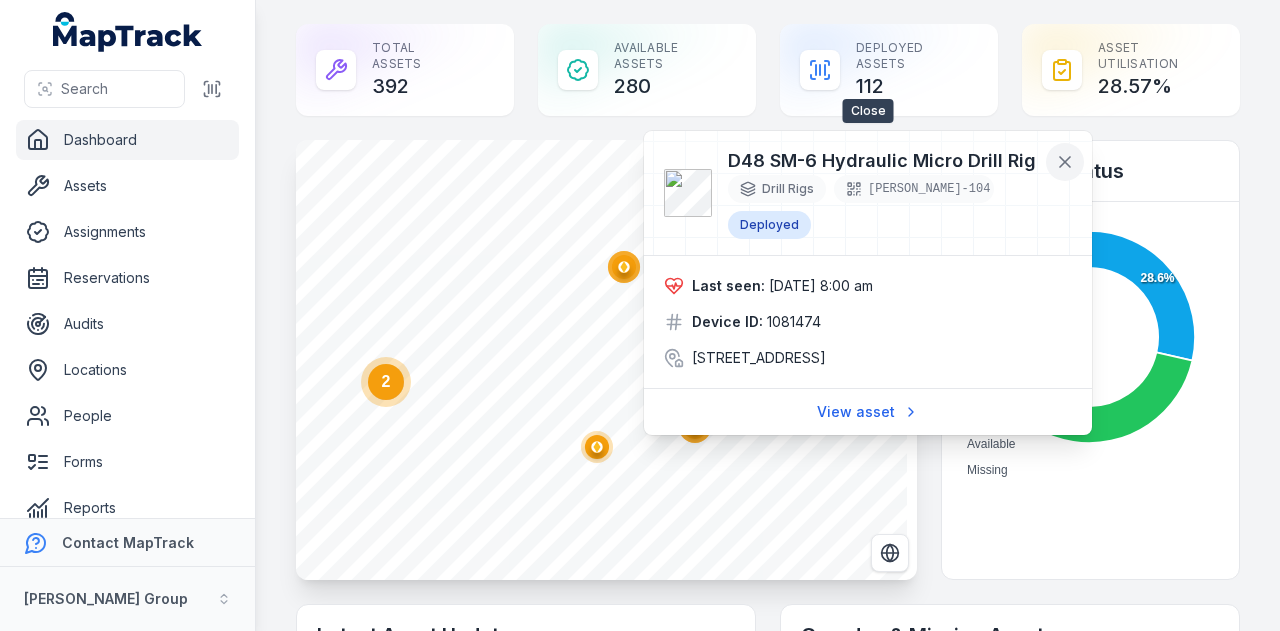 click 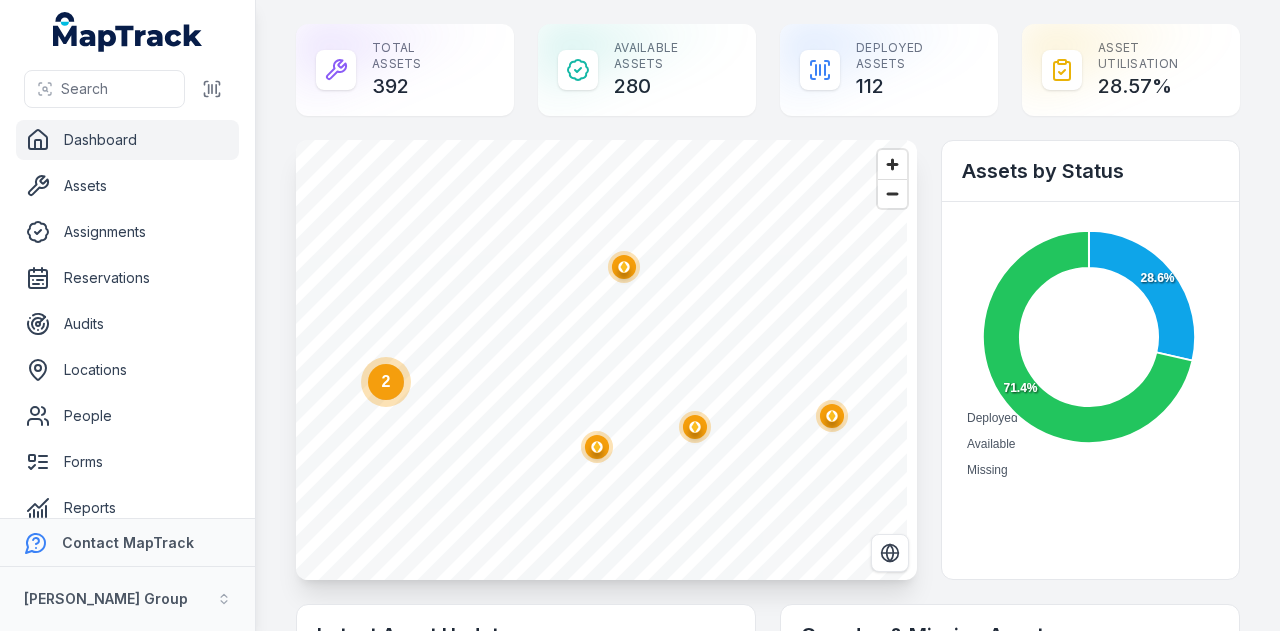 click 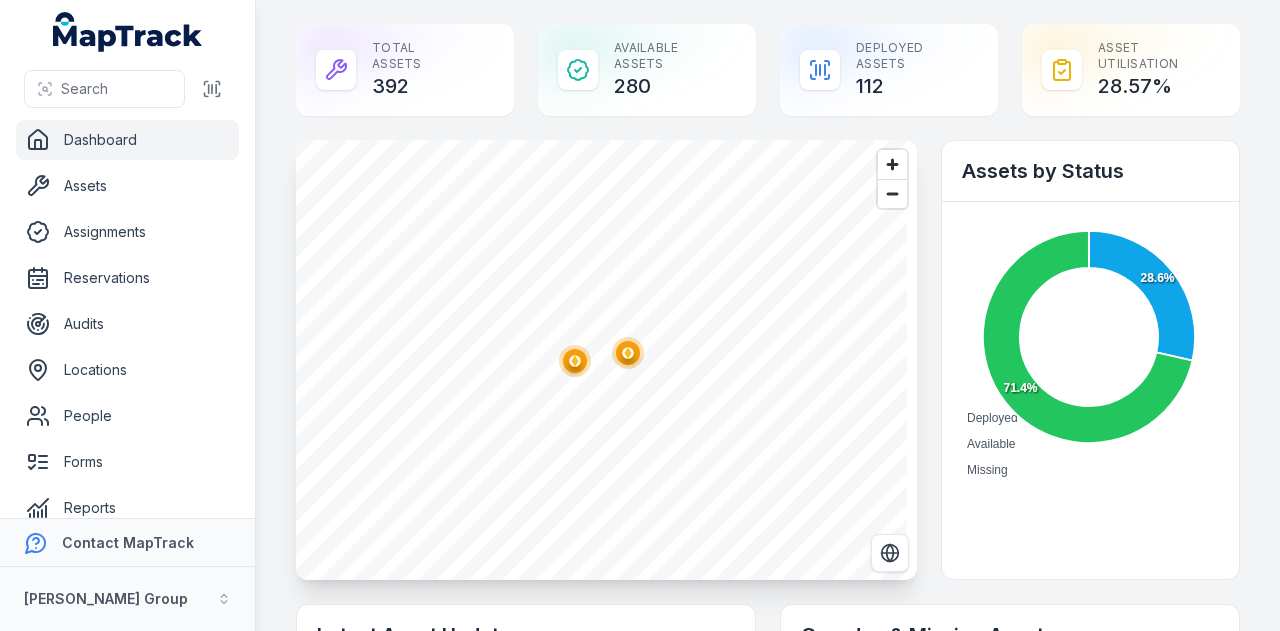 click 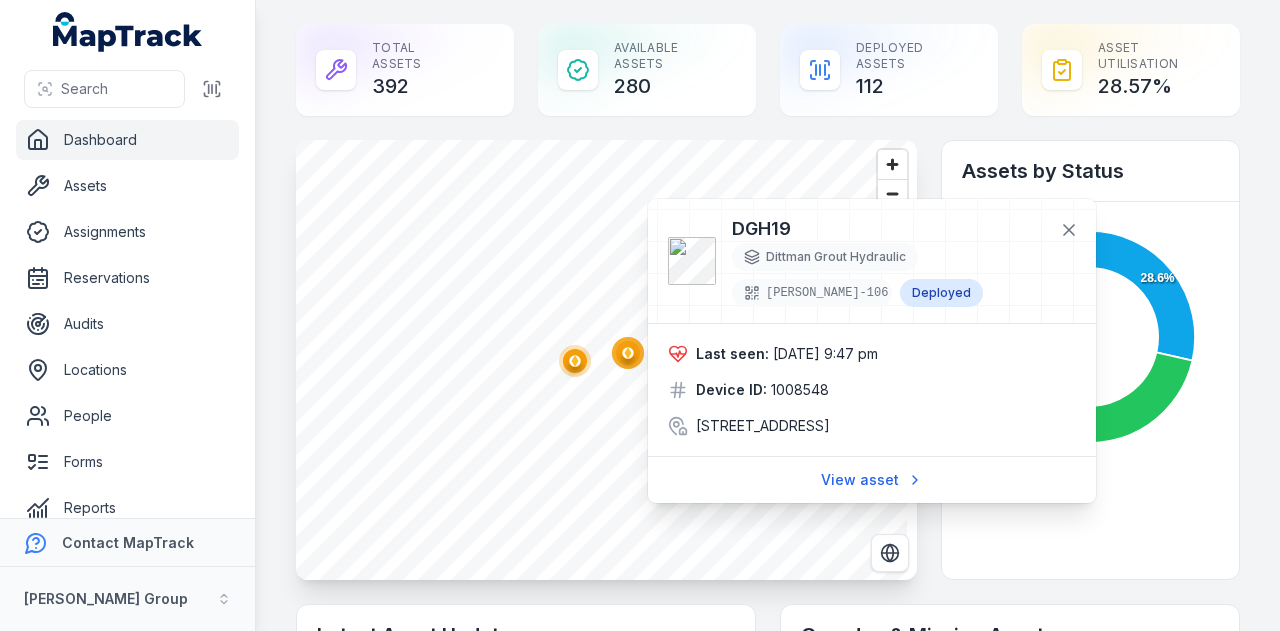 click 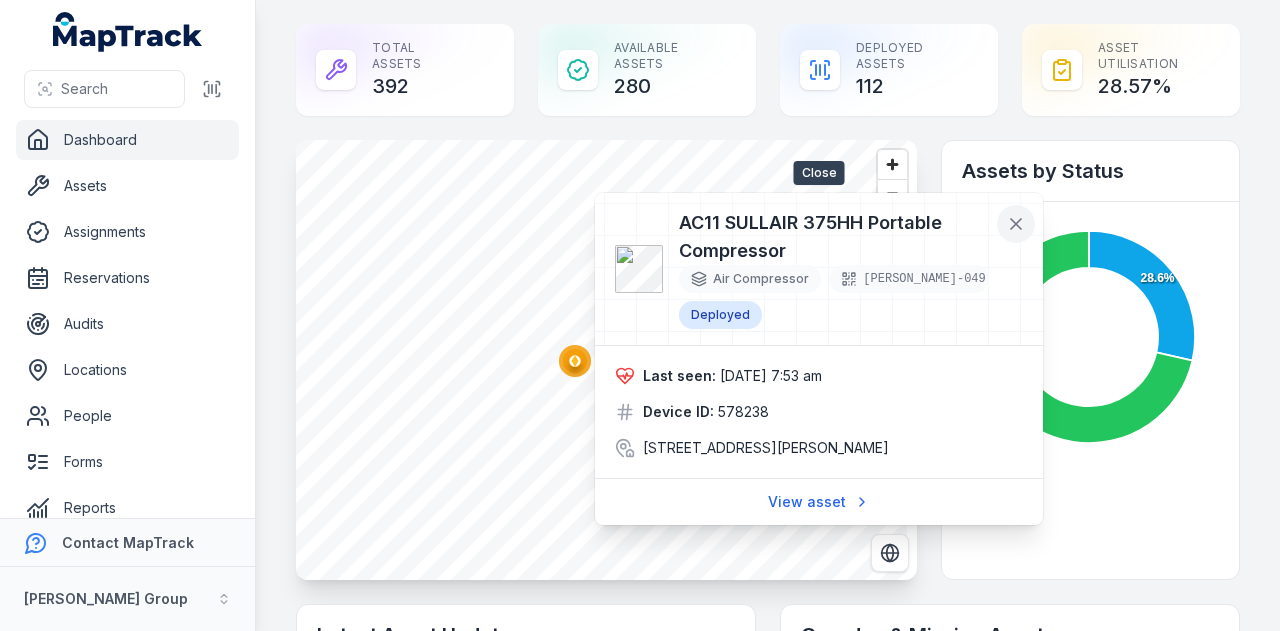 click 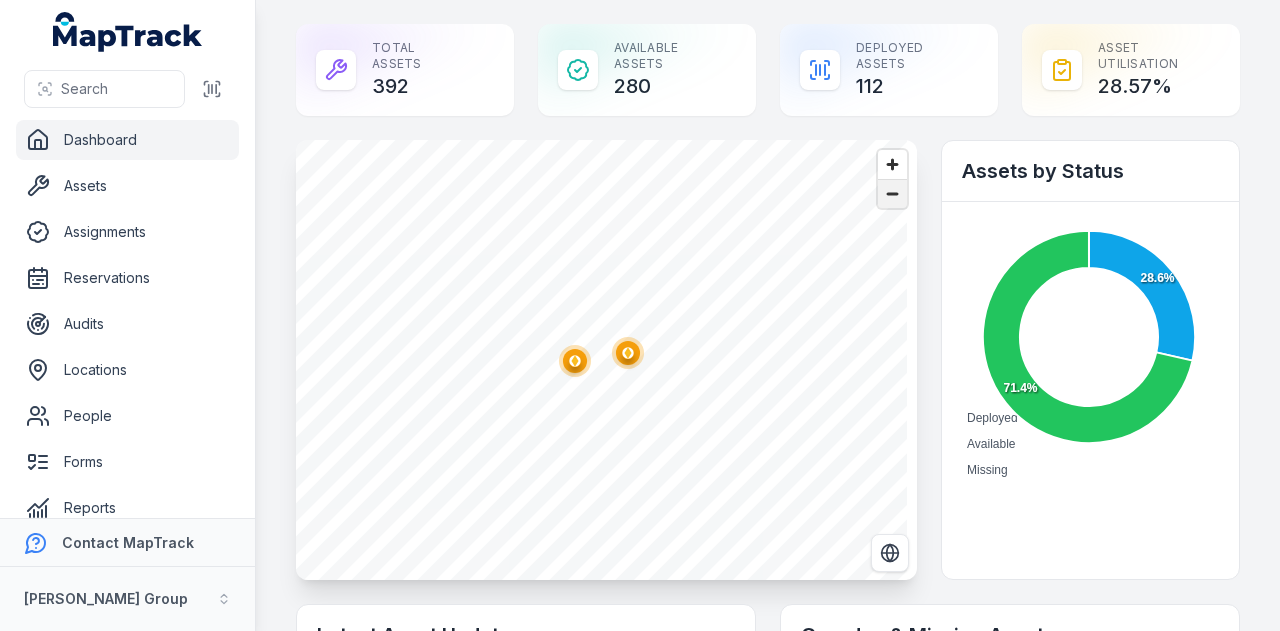 click at bounding box center (892, 194) 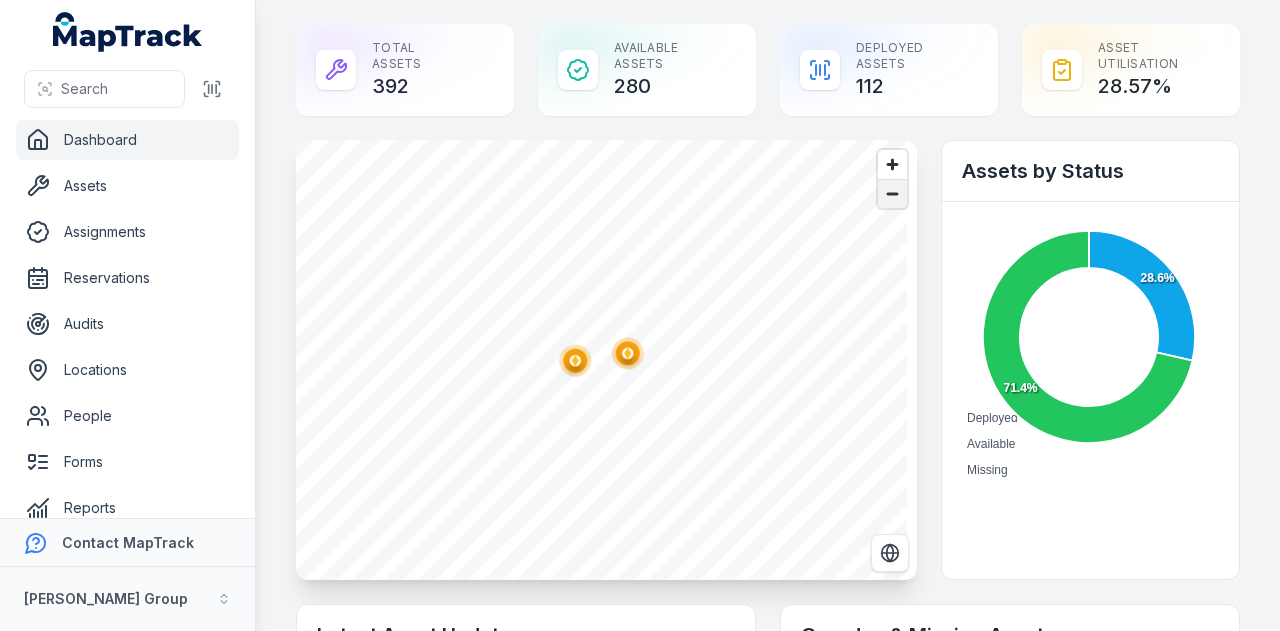 click at bounding box center (892, 194) 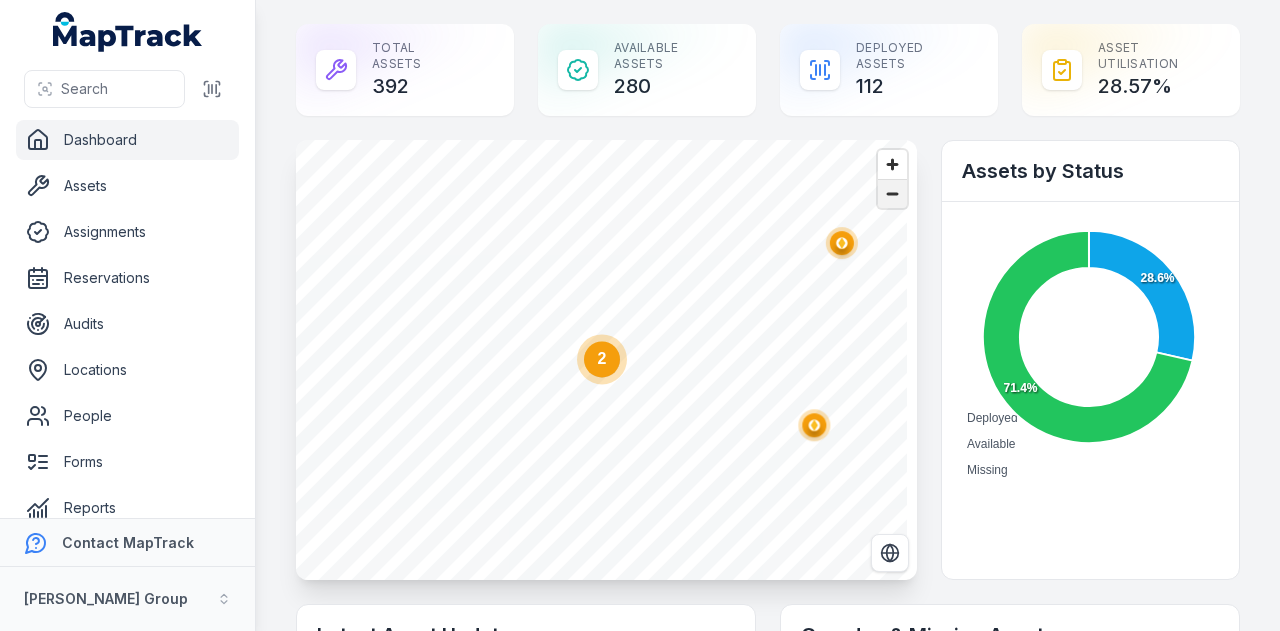 click at bounding box center [892, 194] 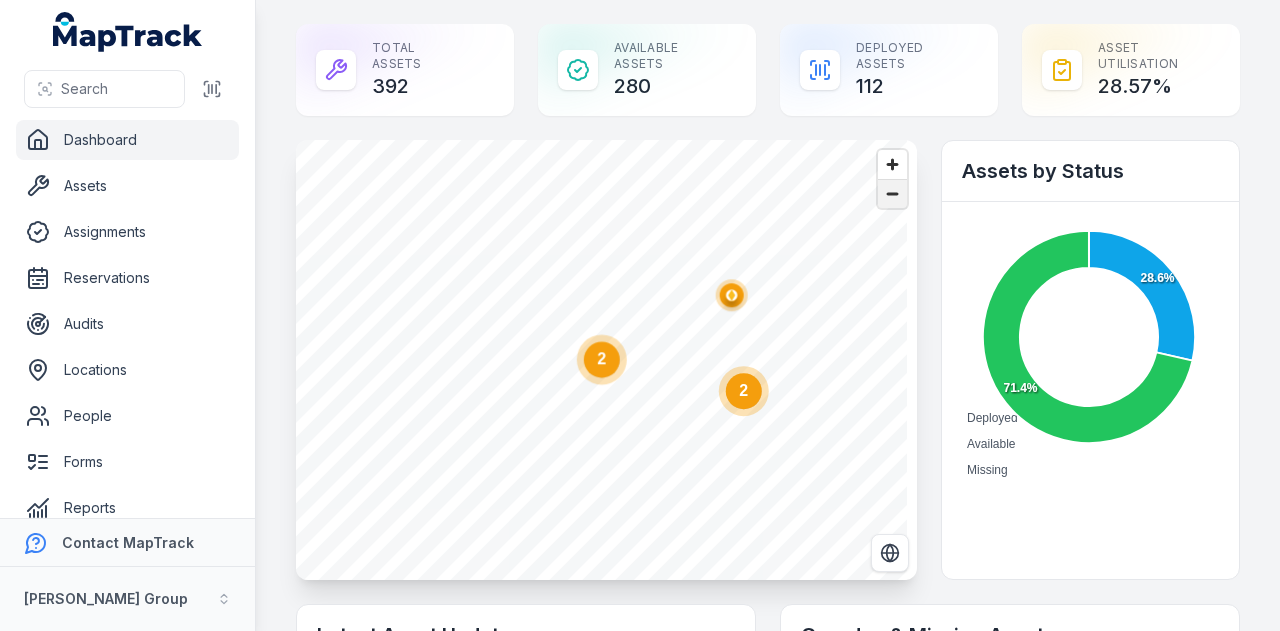 click at bounding box center (892, 194) 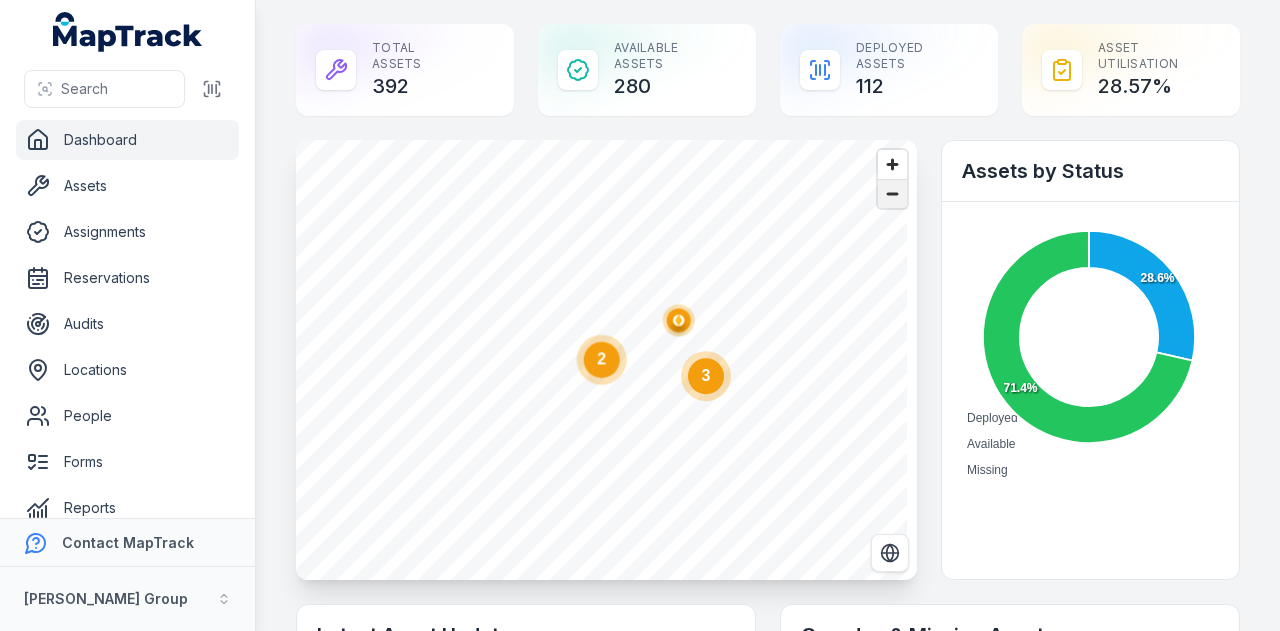click at bounding box center (892, 194) 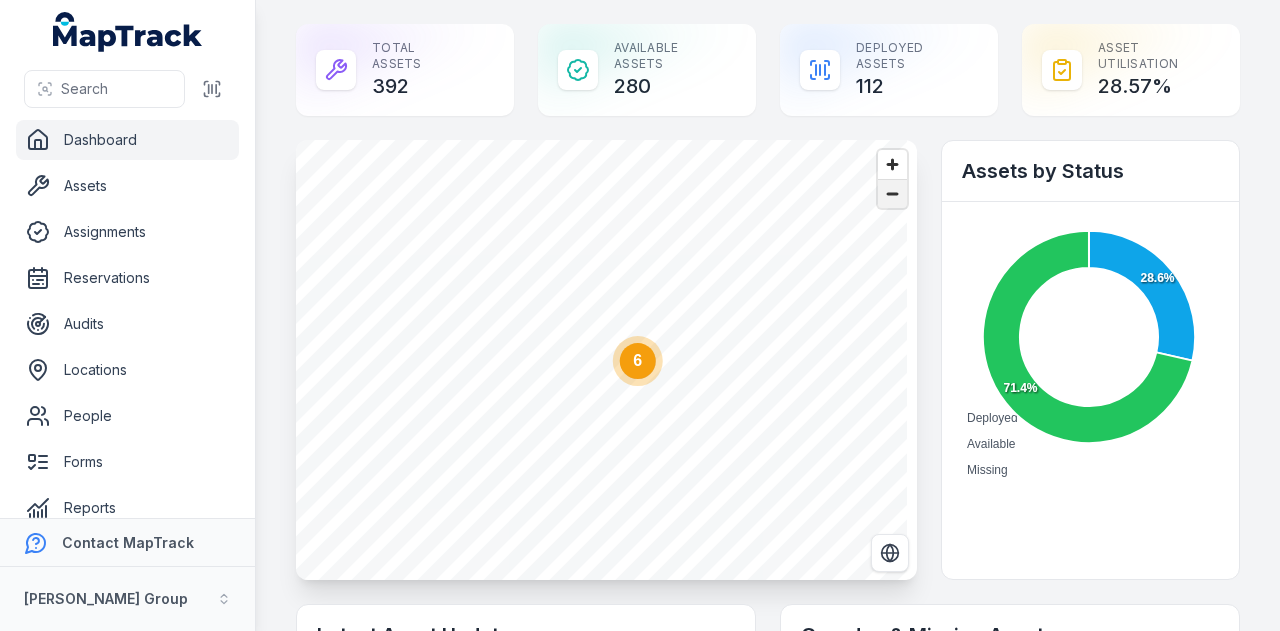 click at bounding box center (892, 194) 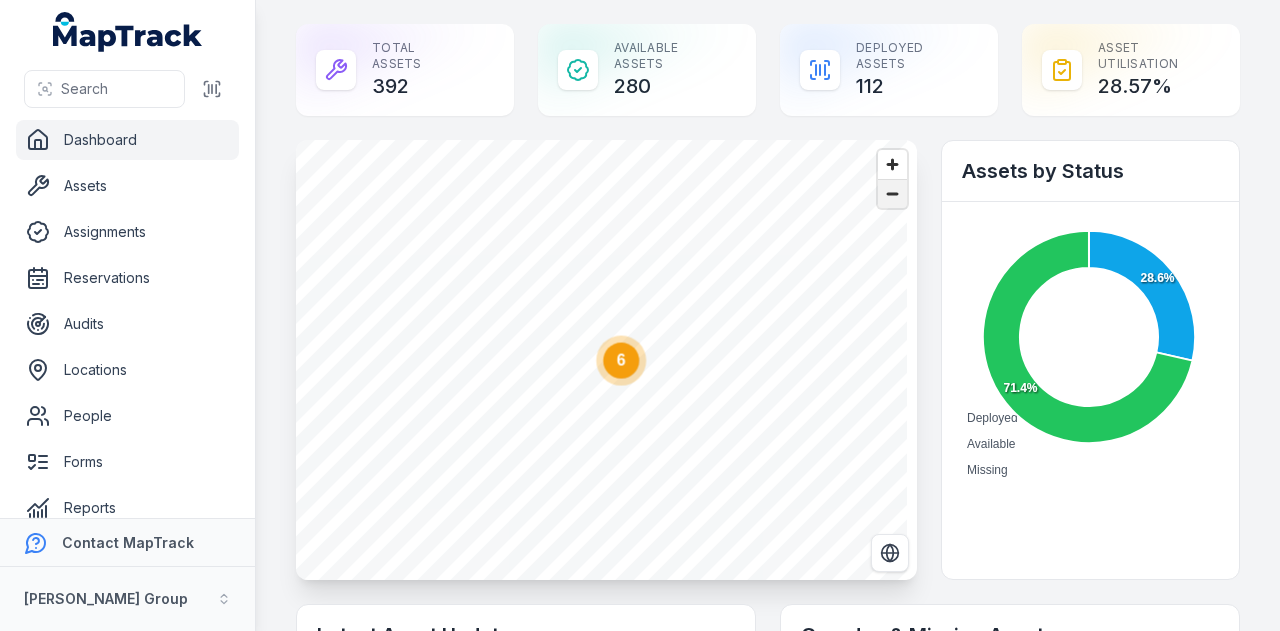 click at bounding box center (892, 194) 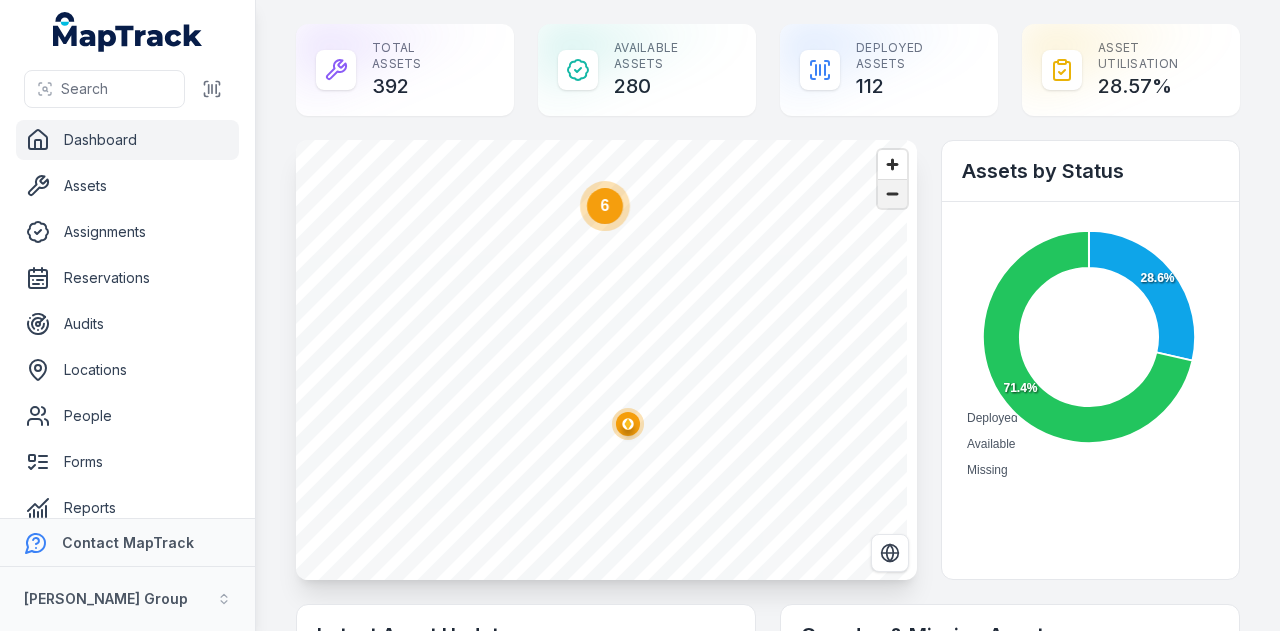 click at bounding box center (892, 194) 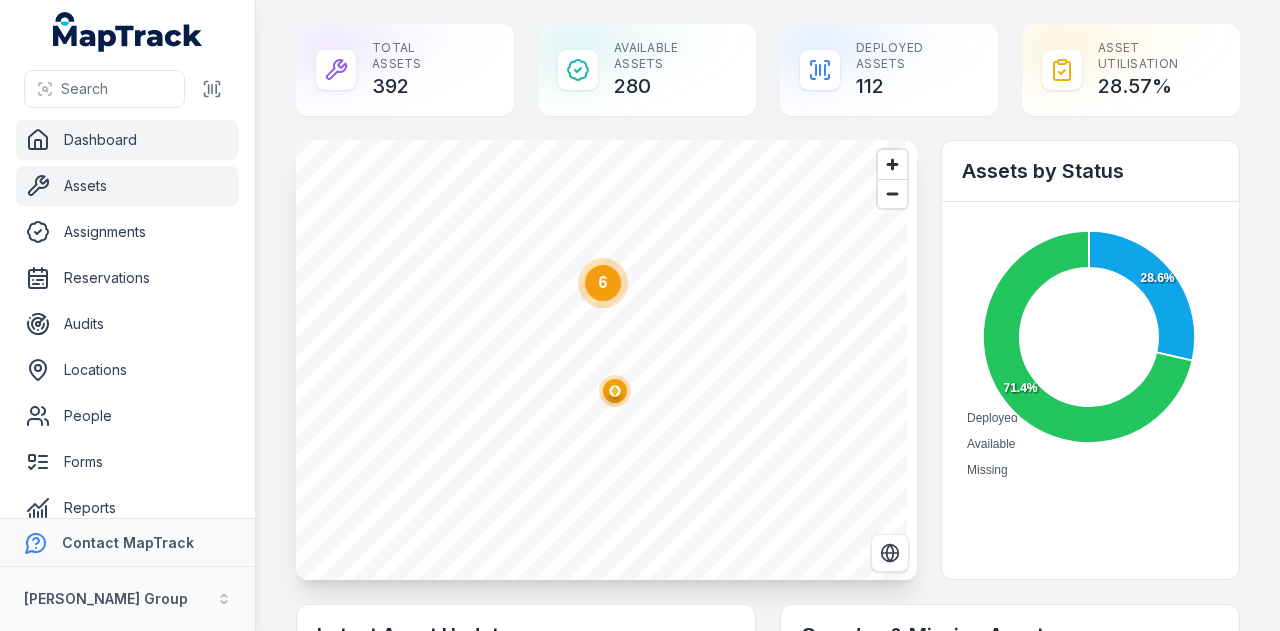 click on "Assets" at bounding box center [127, 186] 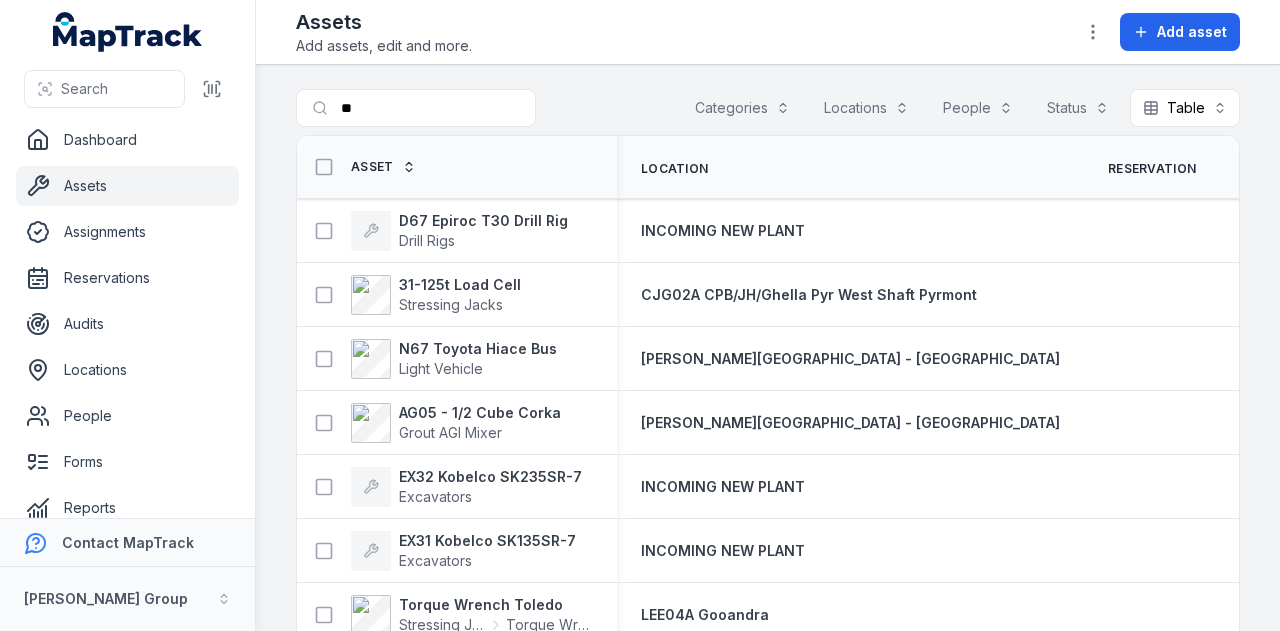 scroll, scrollTop: 0, scrollLeft: 0, axis: both 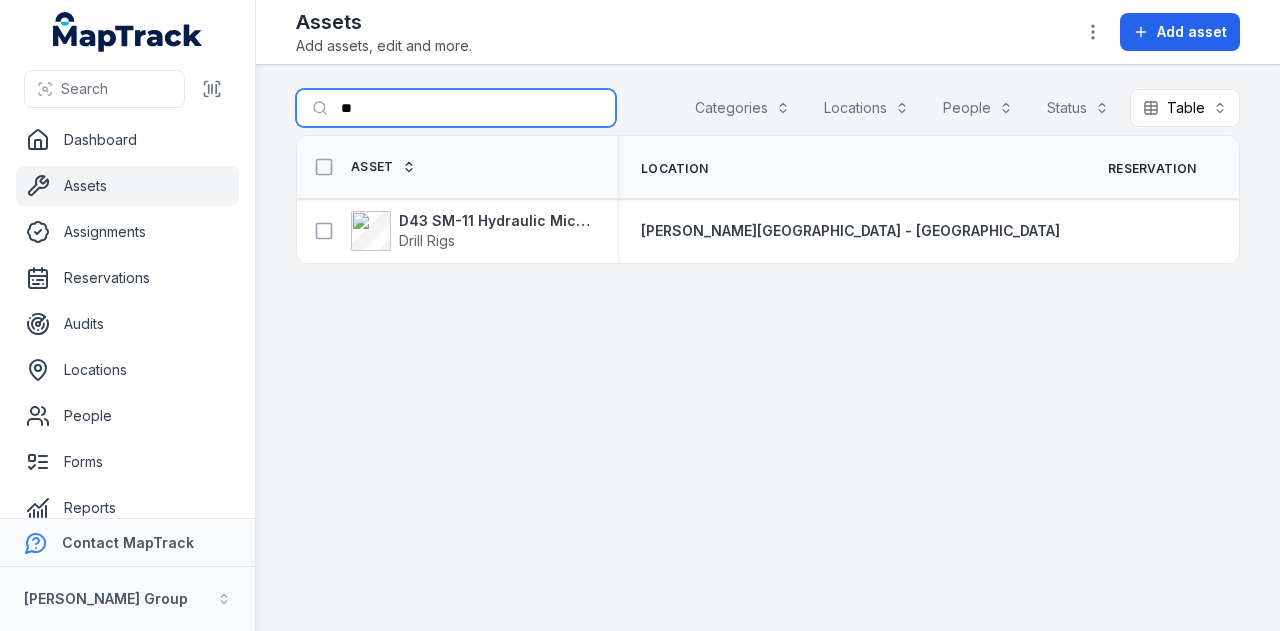 type on "*" 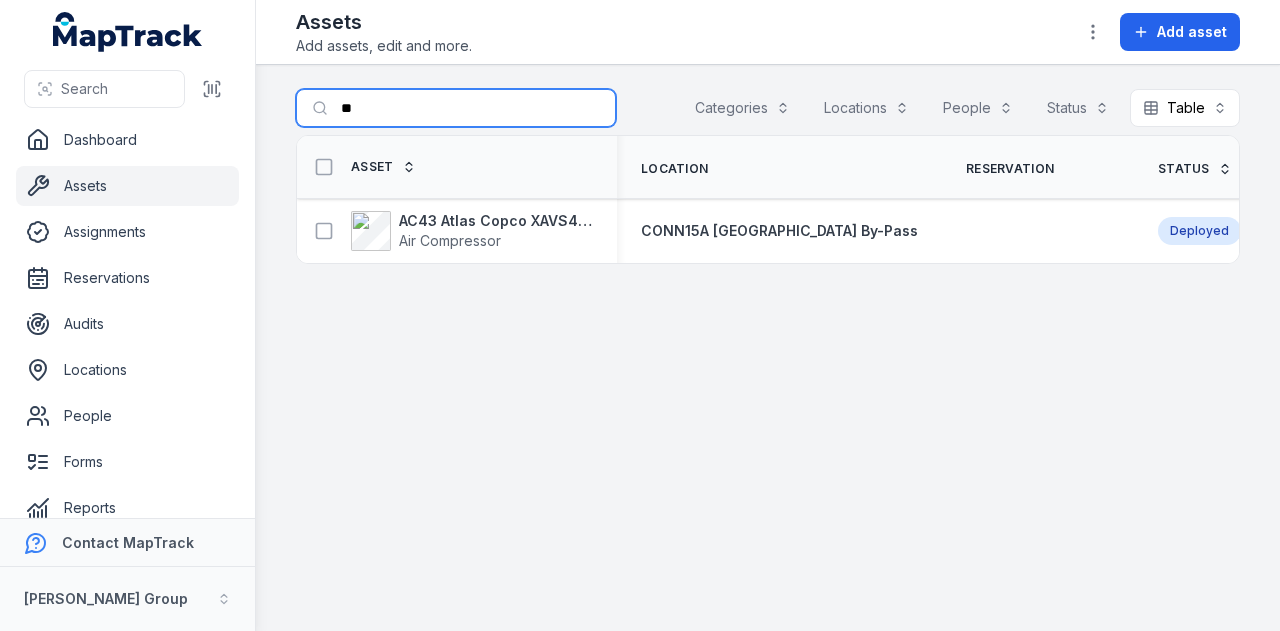 type on "*" 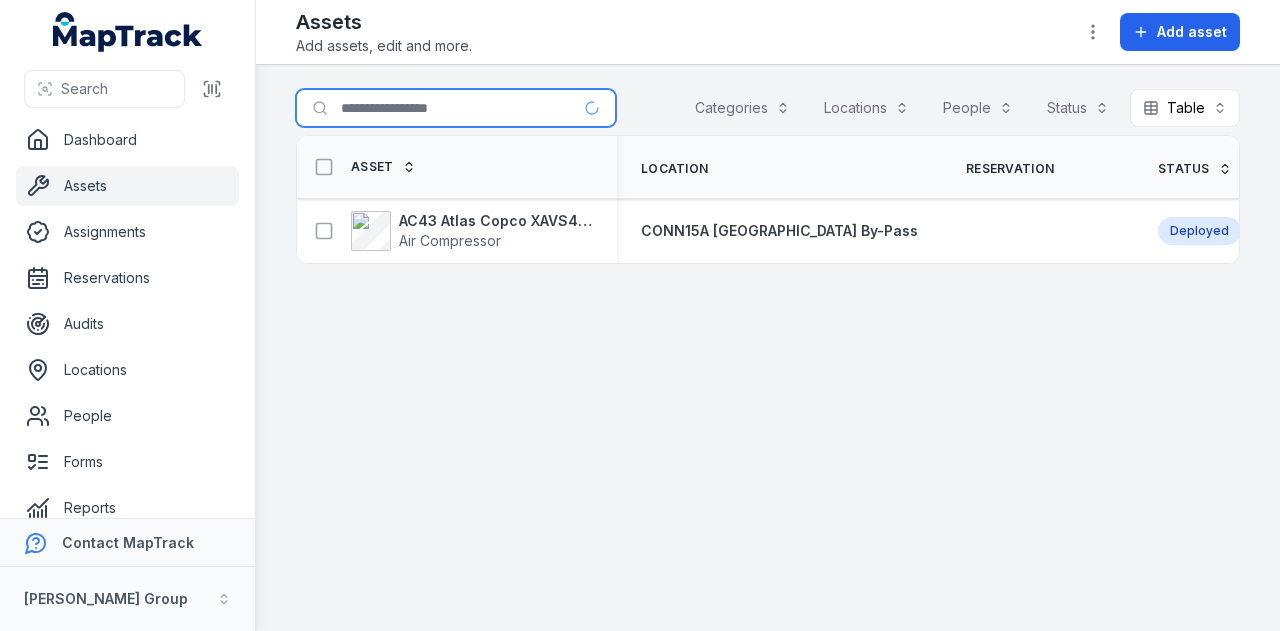 type 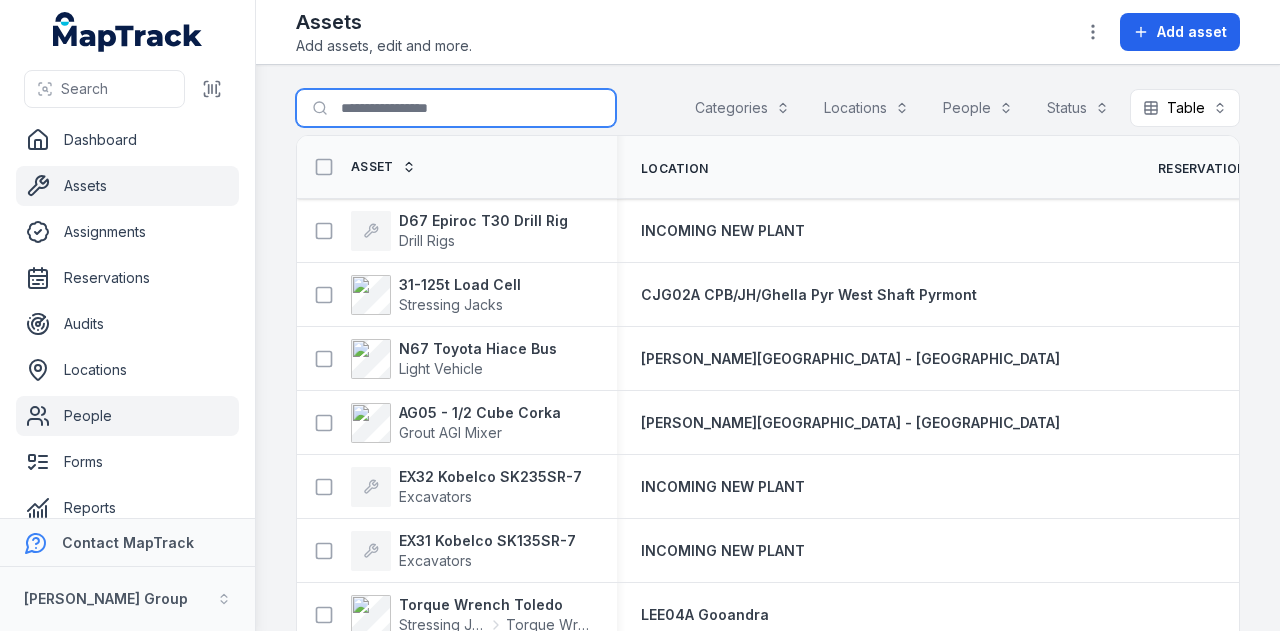 scroll, scrollTop: 113, scrollLeft: 0, axis: vertical 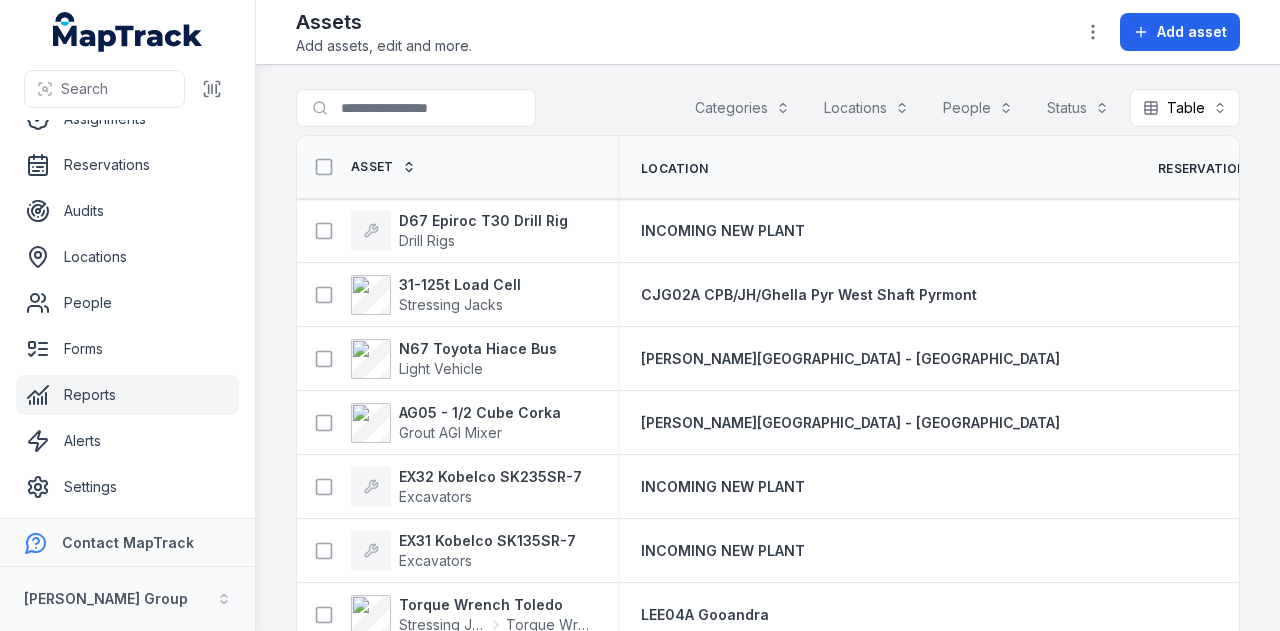 click on "Reports" at bounding box center (127, 395) 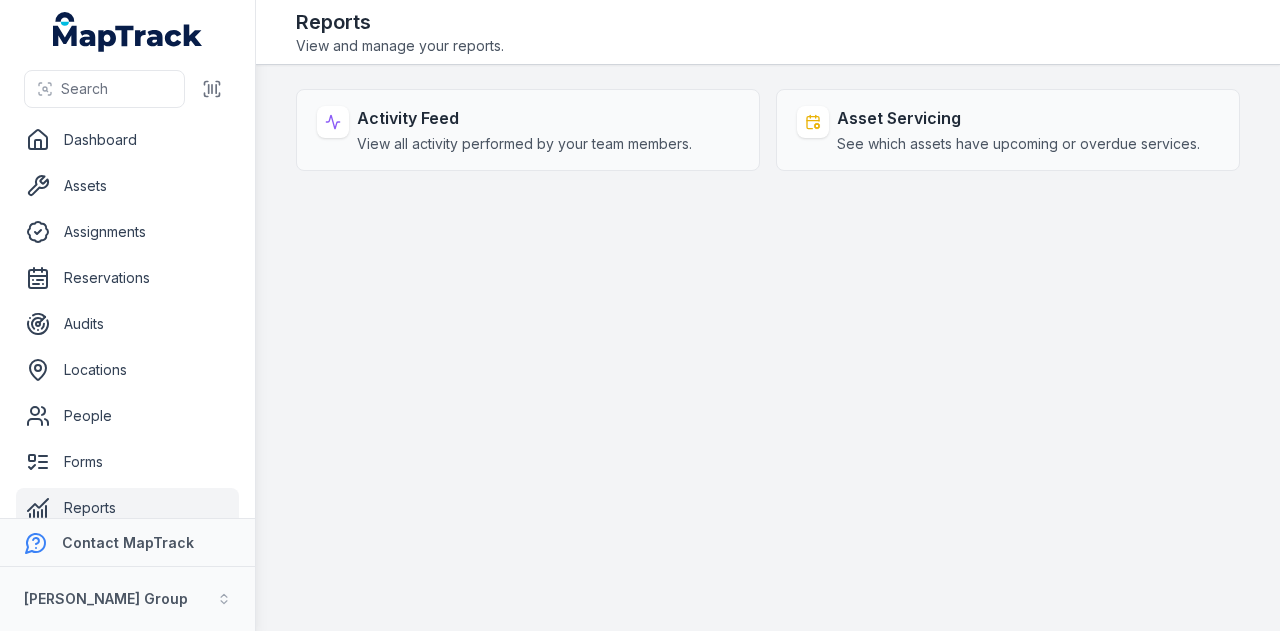 scroll, scrollTop: 0, scrollLeft: 0, axis: both 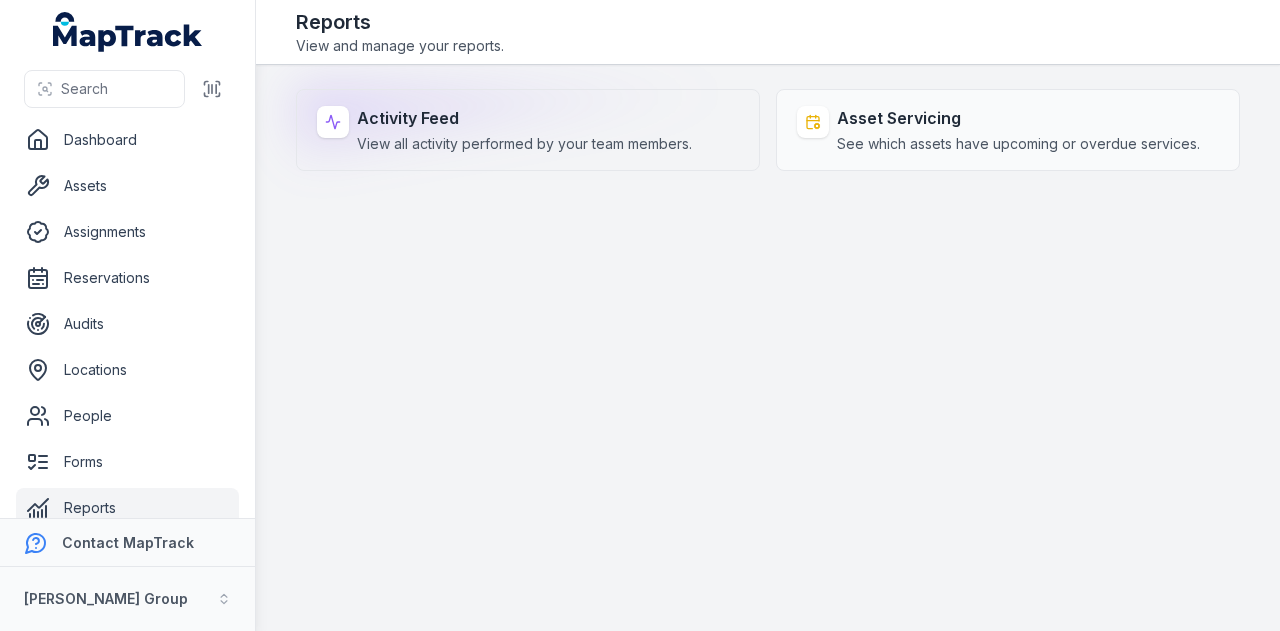 click on "View all activity performed by your team members." at bounding box center (524, 144) 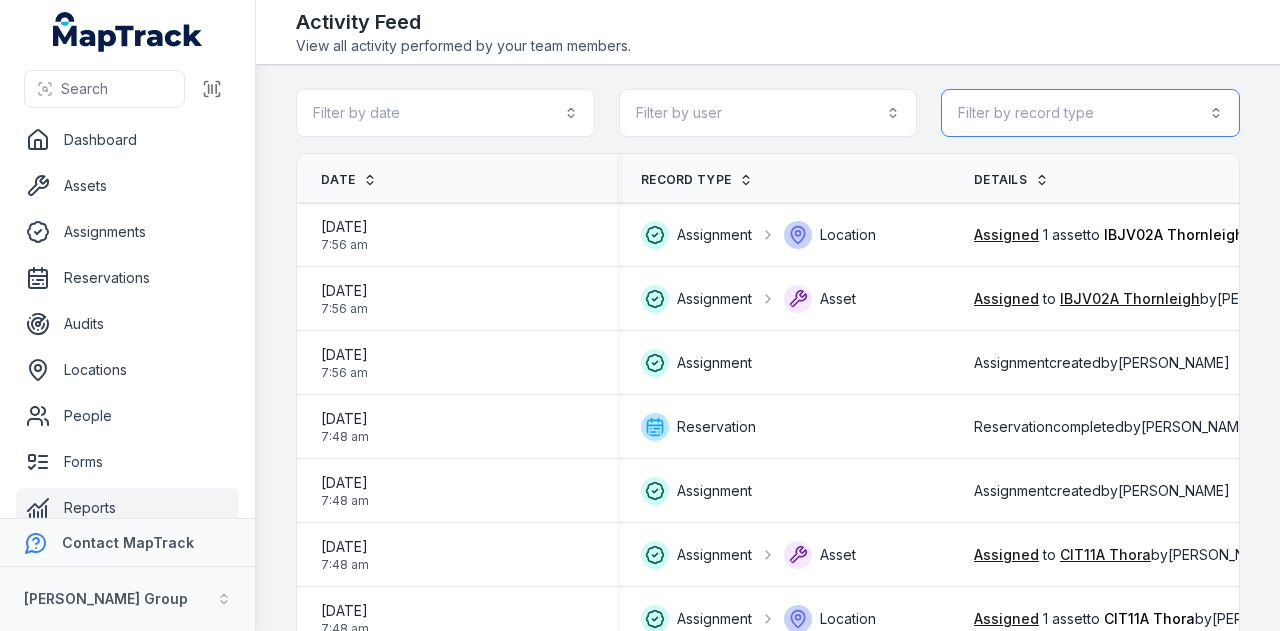 click on "Filter by record type" at bounding box center [1090, 113] 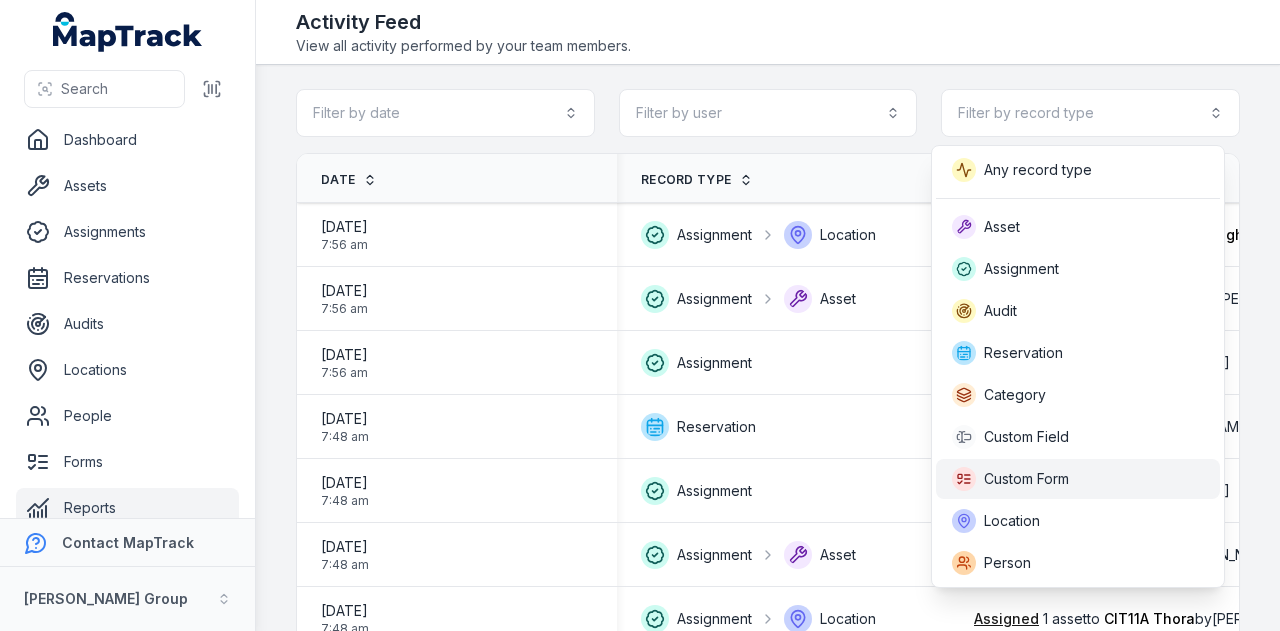 click on "Custom Form" at bounding box center (1078, 479) 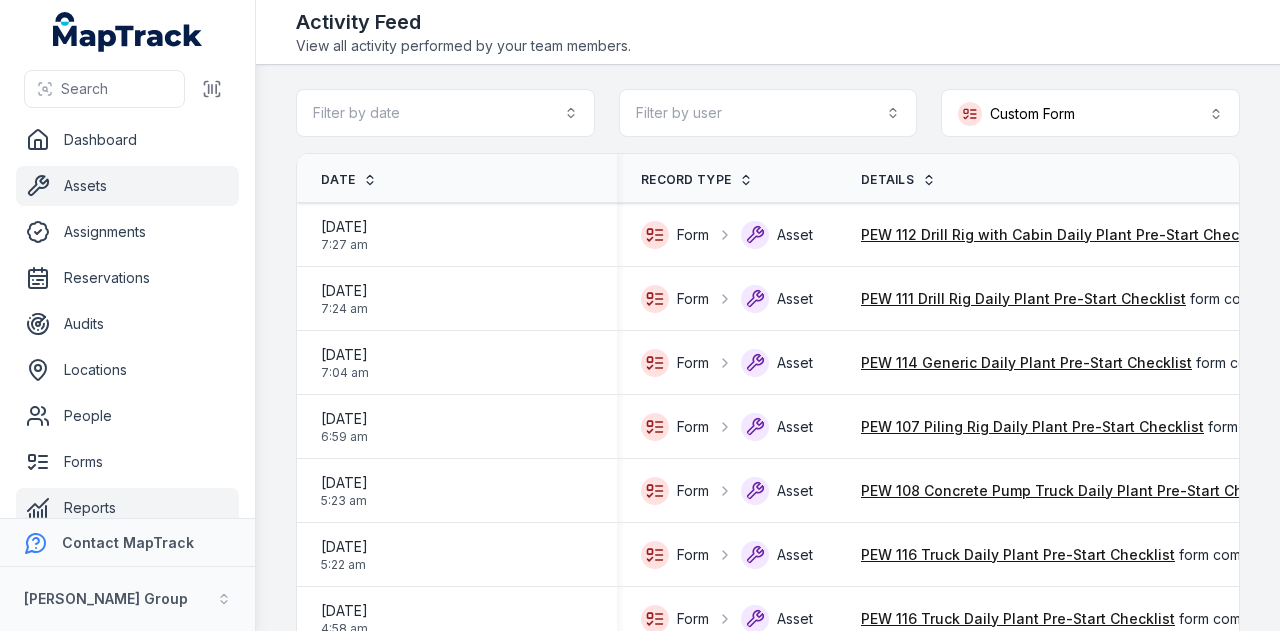 click on "Assets" at bounding box center (127, 186) 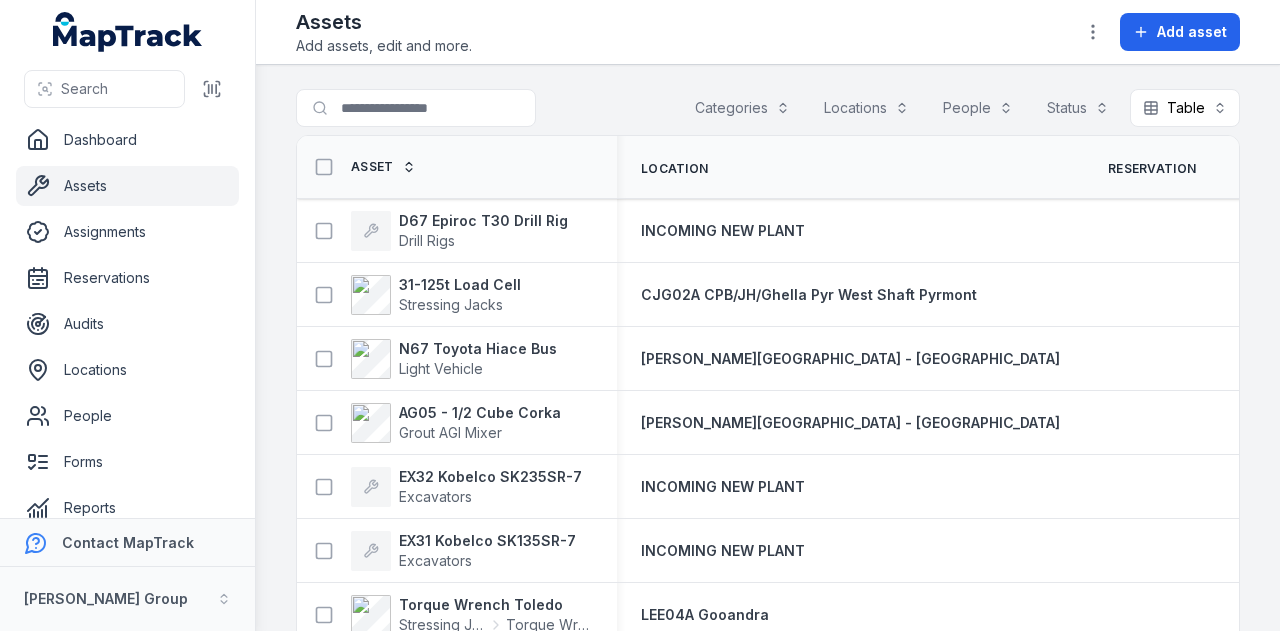 scroll, scrollTop: 0, scrollLeft: 0, axis: both 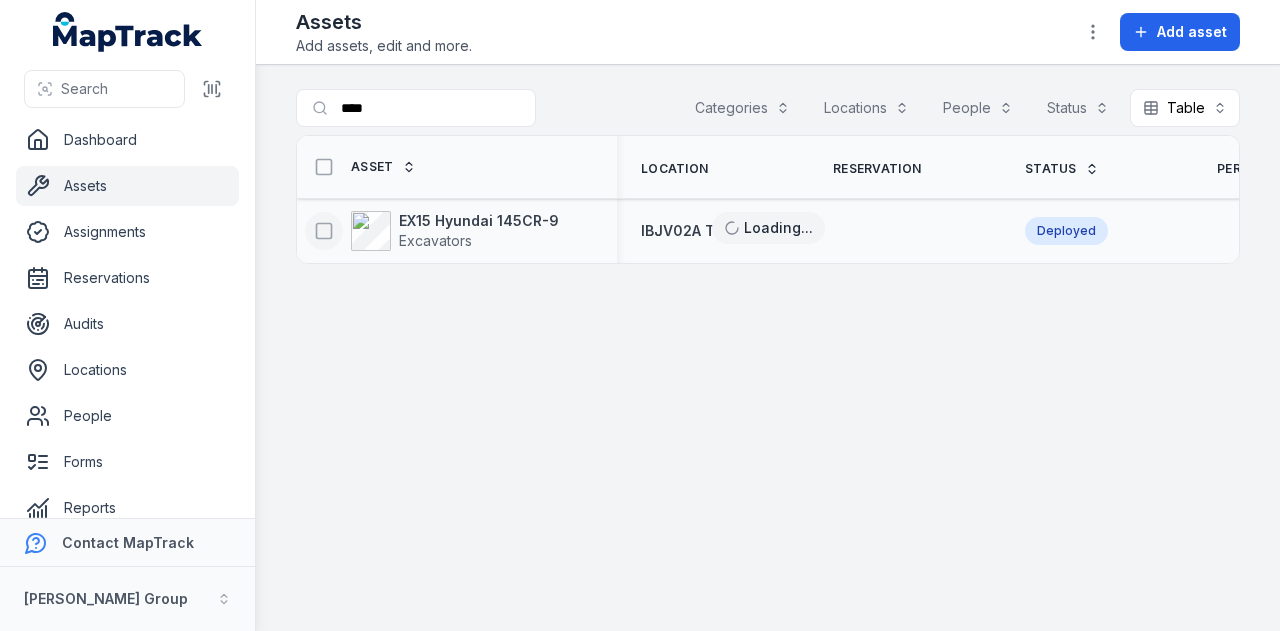 type on "****" 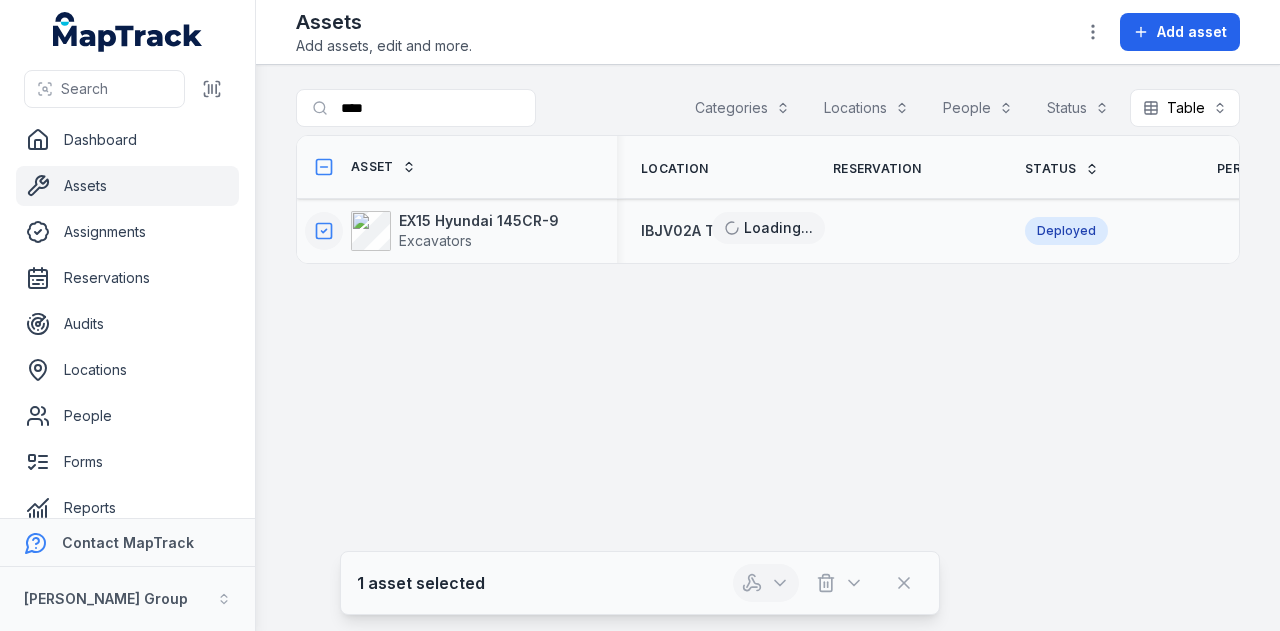 click 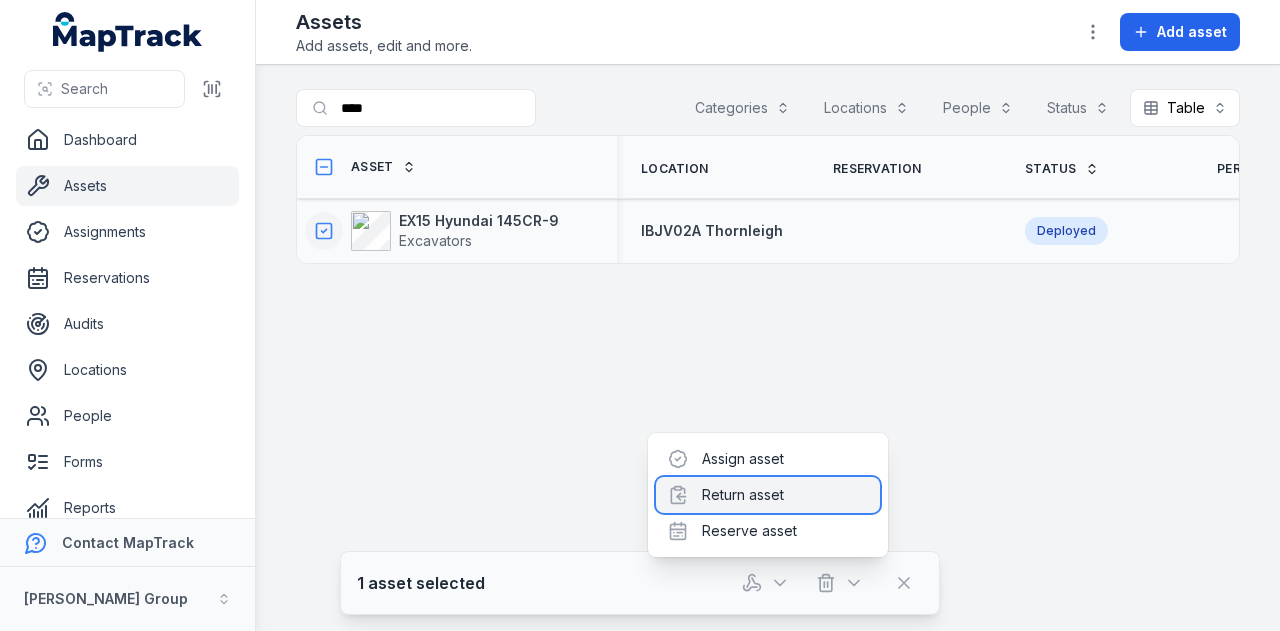 click on "Return asset" at bounding box center (768, 495) 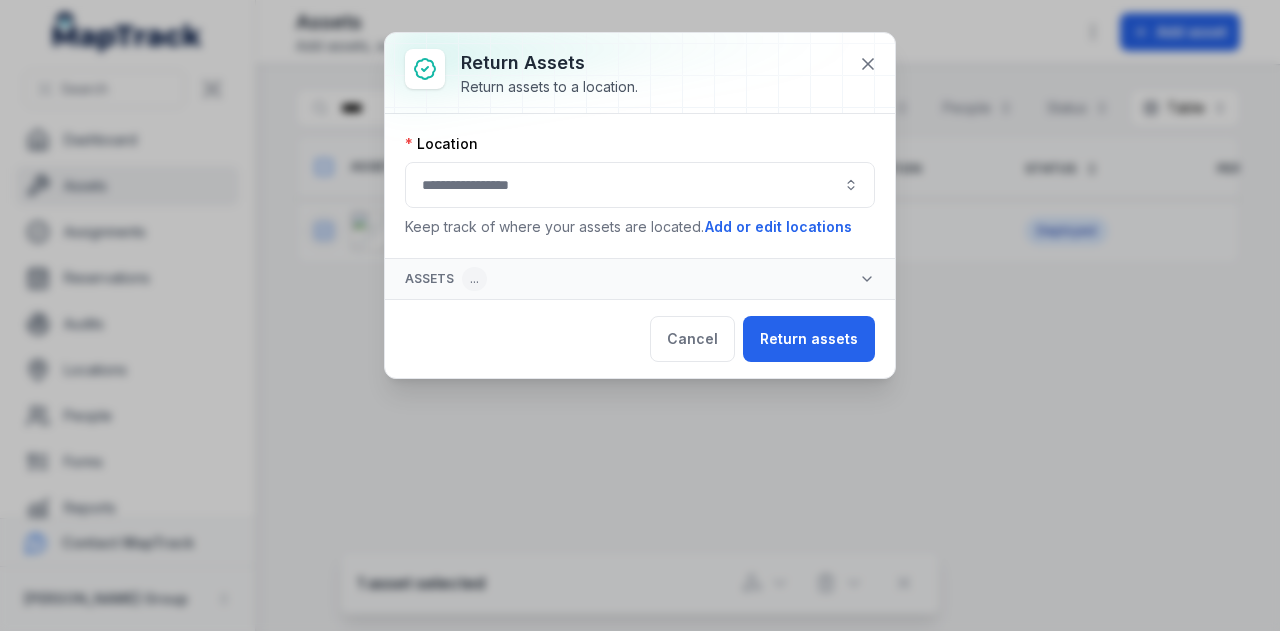 click at bounding box center (640, 185) 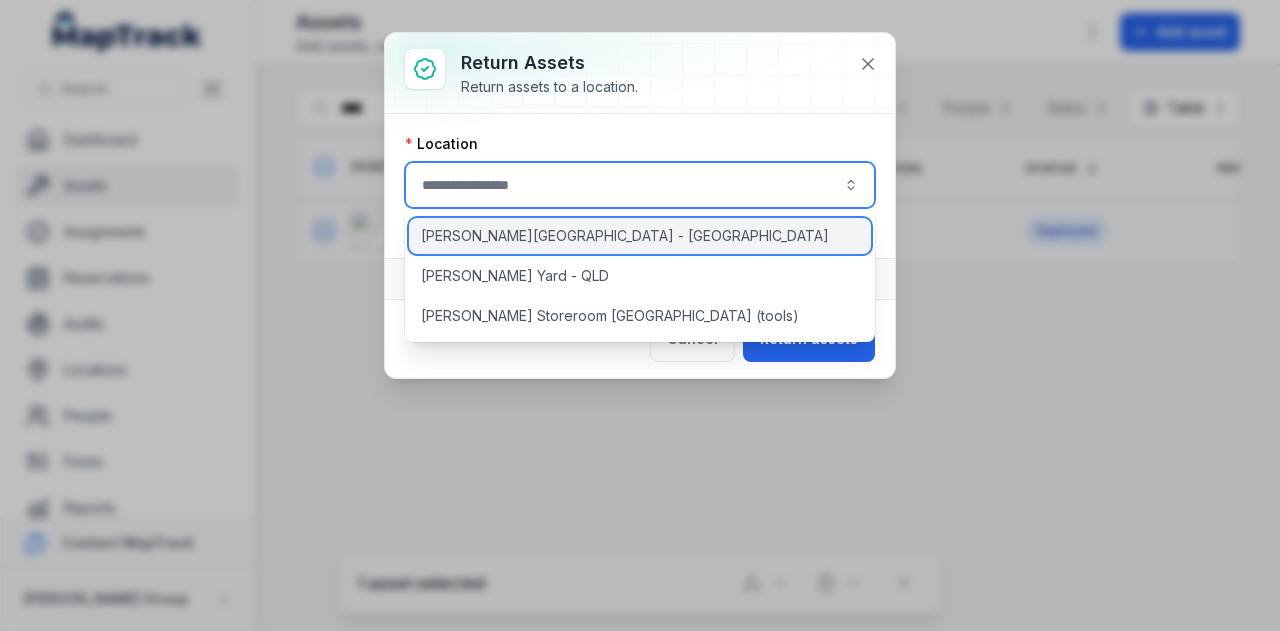 click on "[PERSON_NAME][GEOGRAPHIC_DATA] - [GEOGRAPHIC_DATA]" at bounding box center (640, 236) 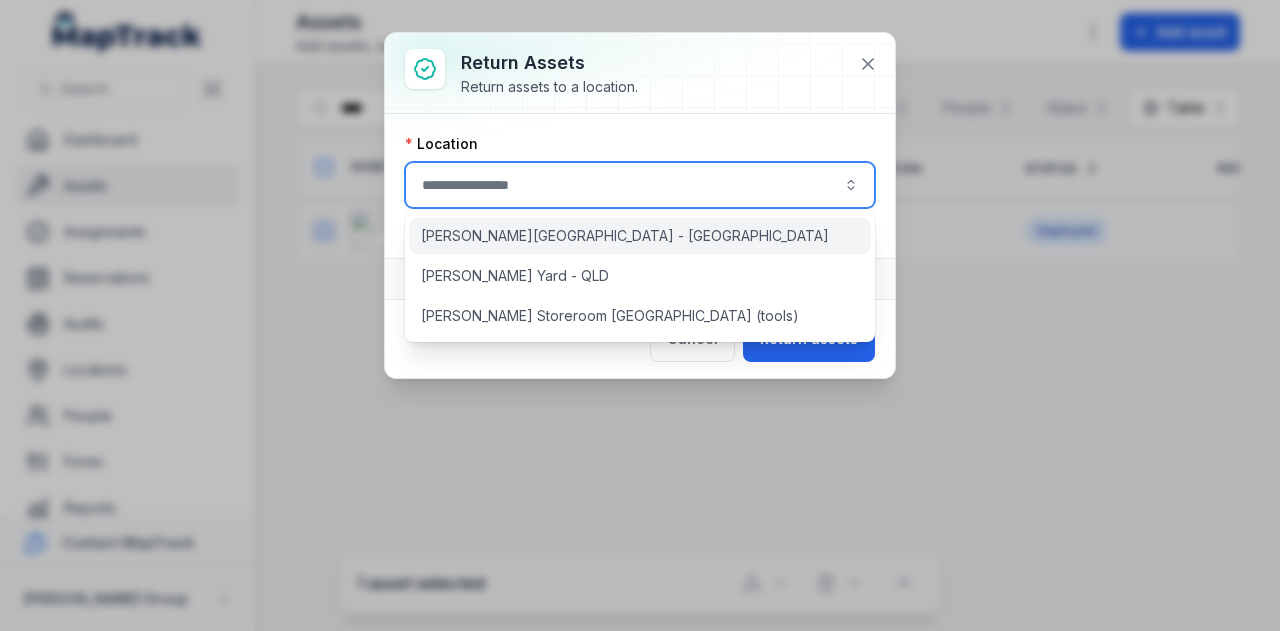 type on "**********" 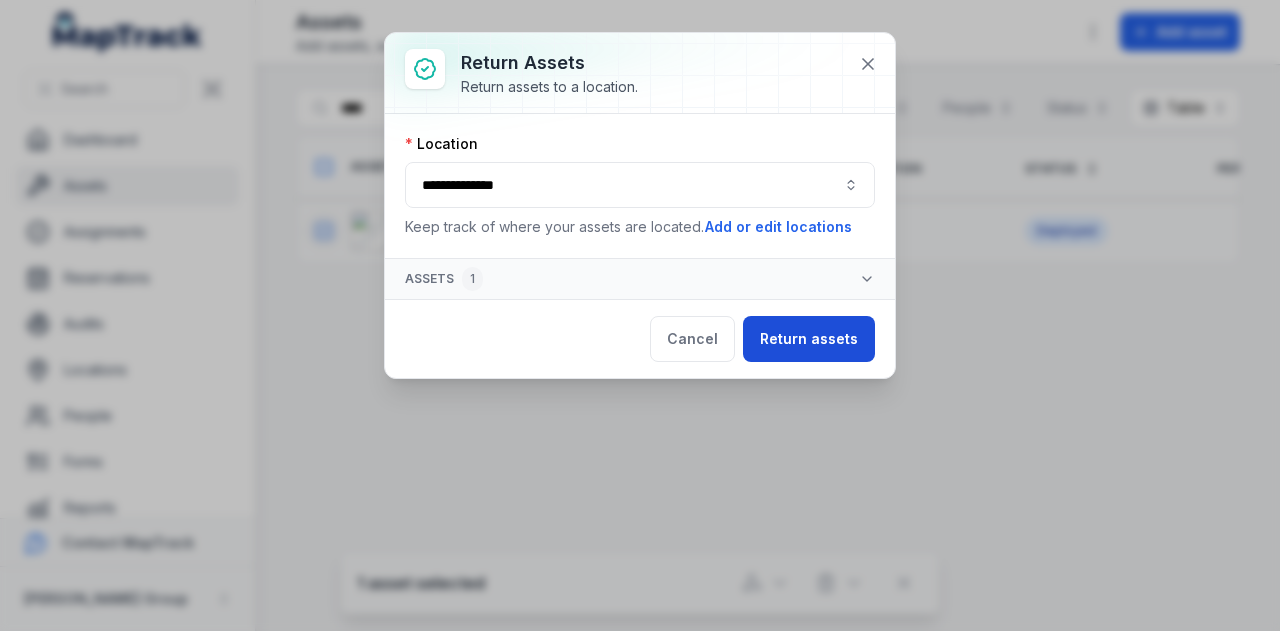 click on "Return assets" at bounding box center (809, 339) 